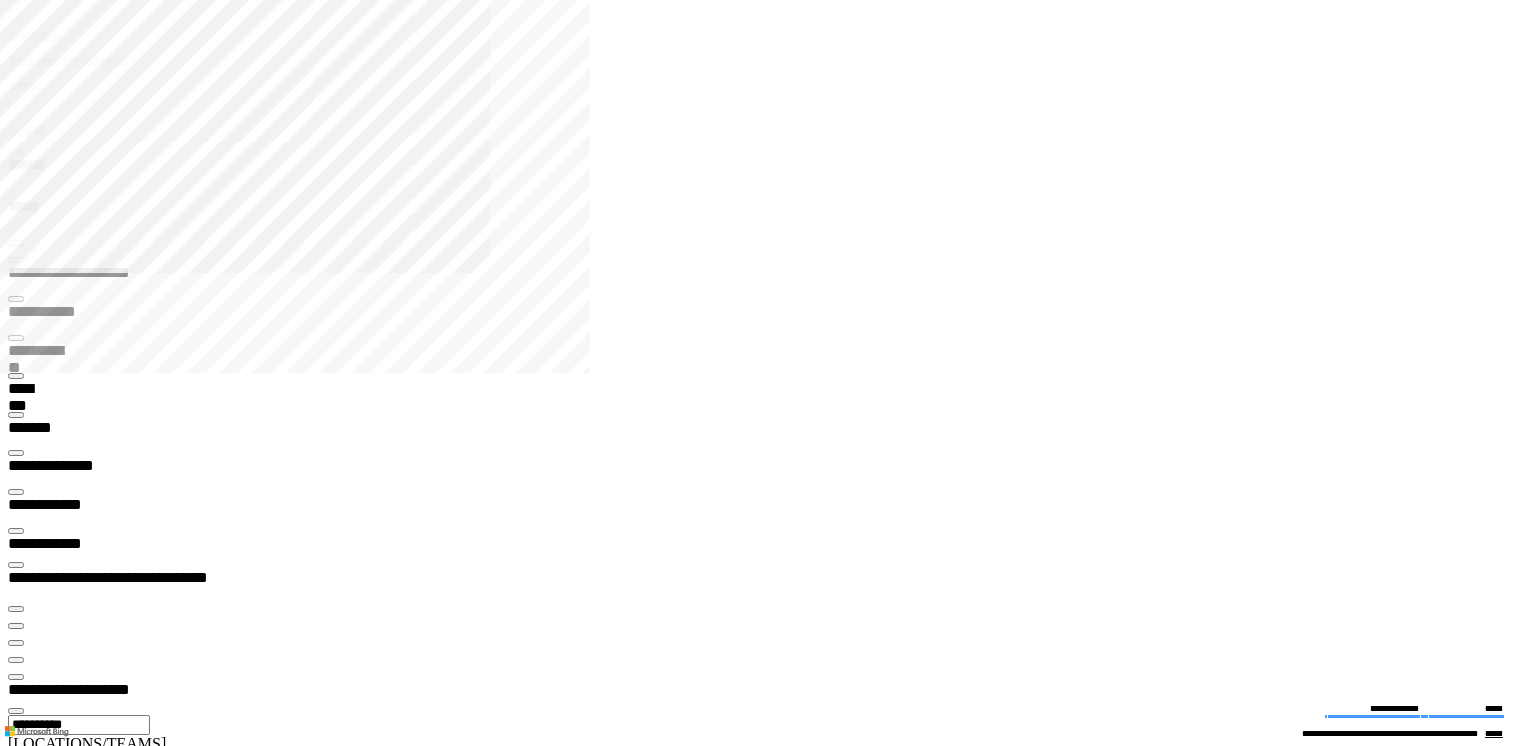 scroll, scrollTop: 0, scrollLeft: 0, axis: both 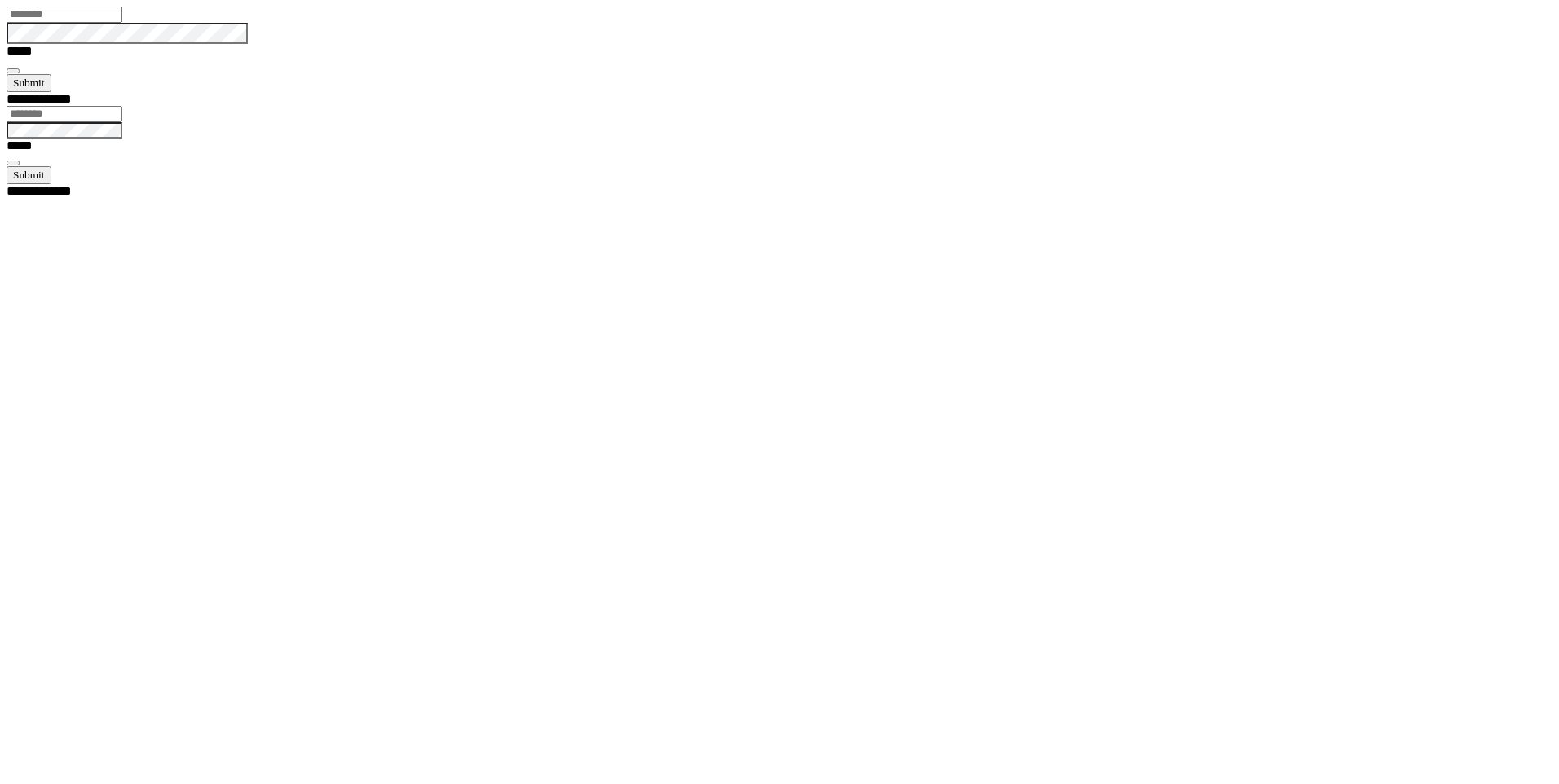 type on "******" 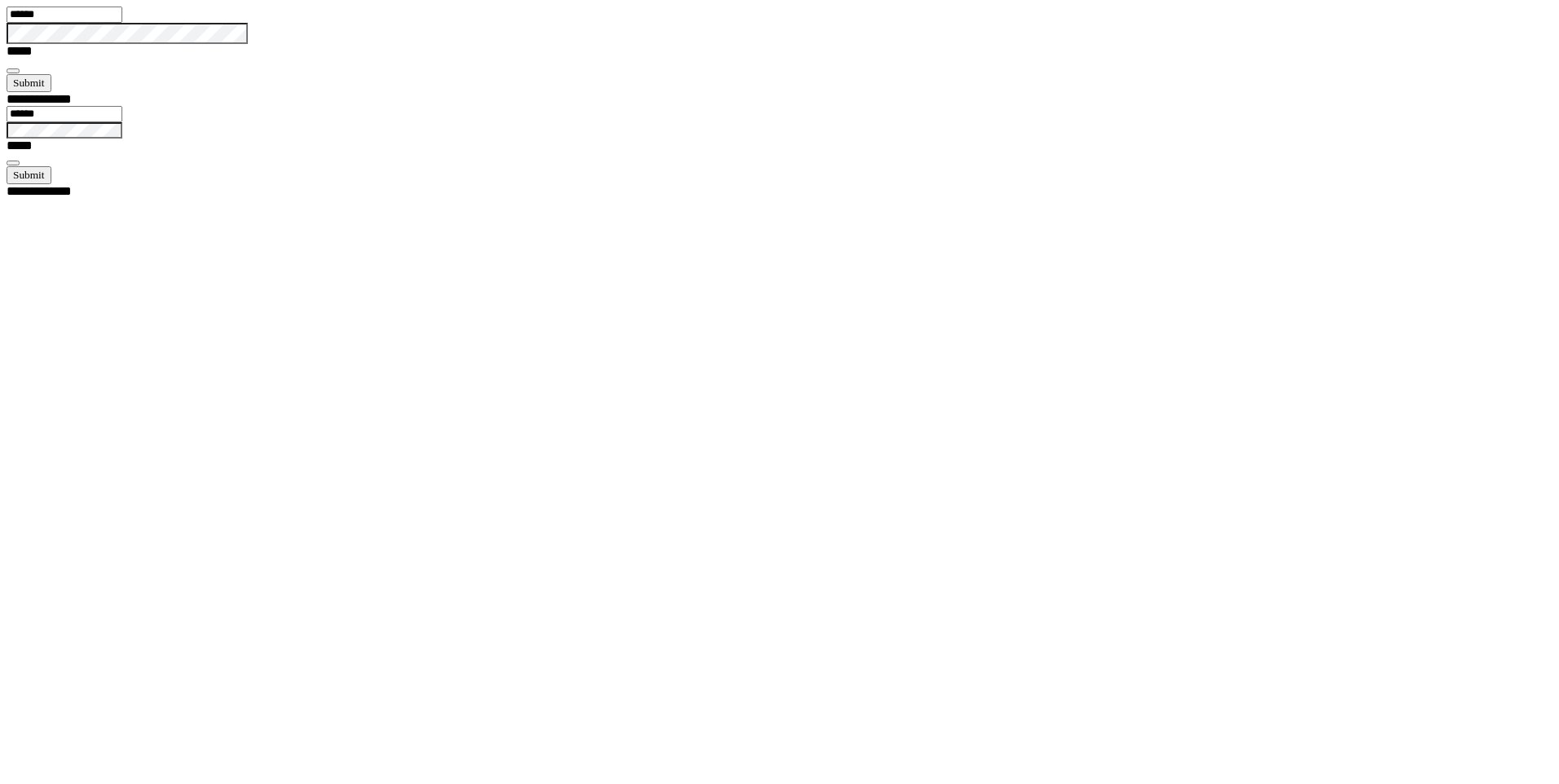 click at bounding box center [13, 71] 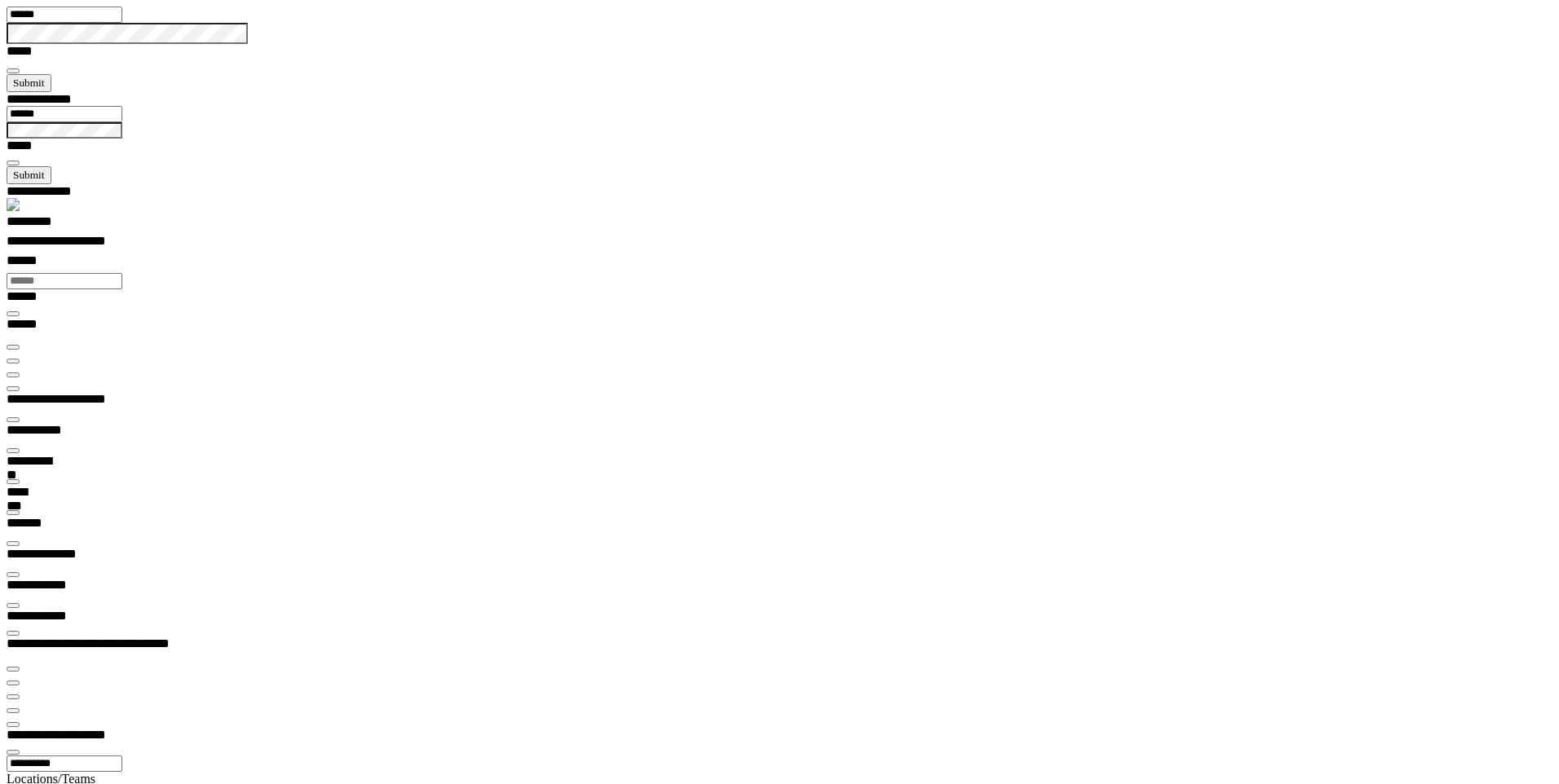 scroll, scrollTop: 80798, scrollLeft: 81375, axis: both 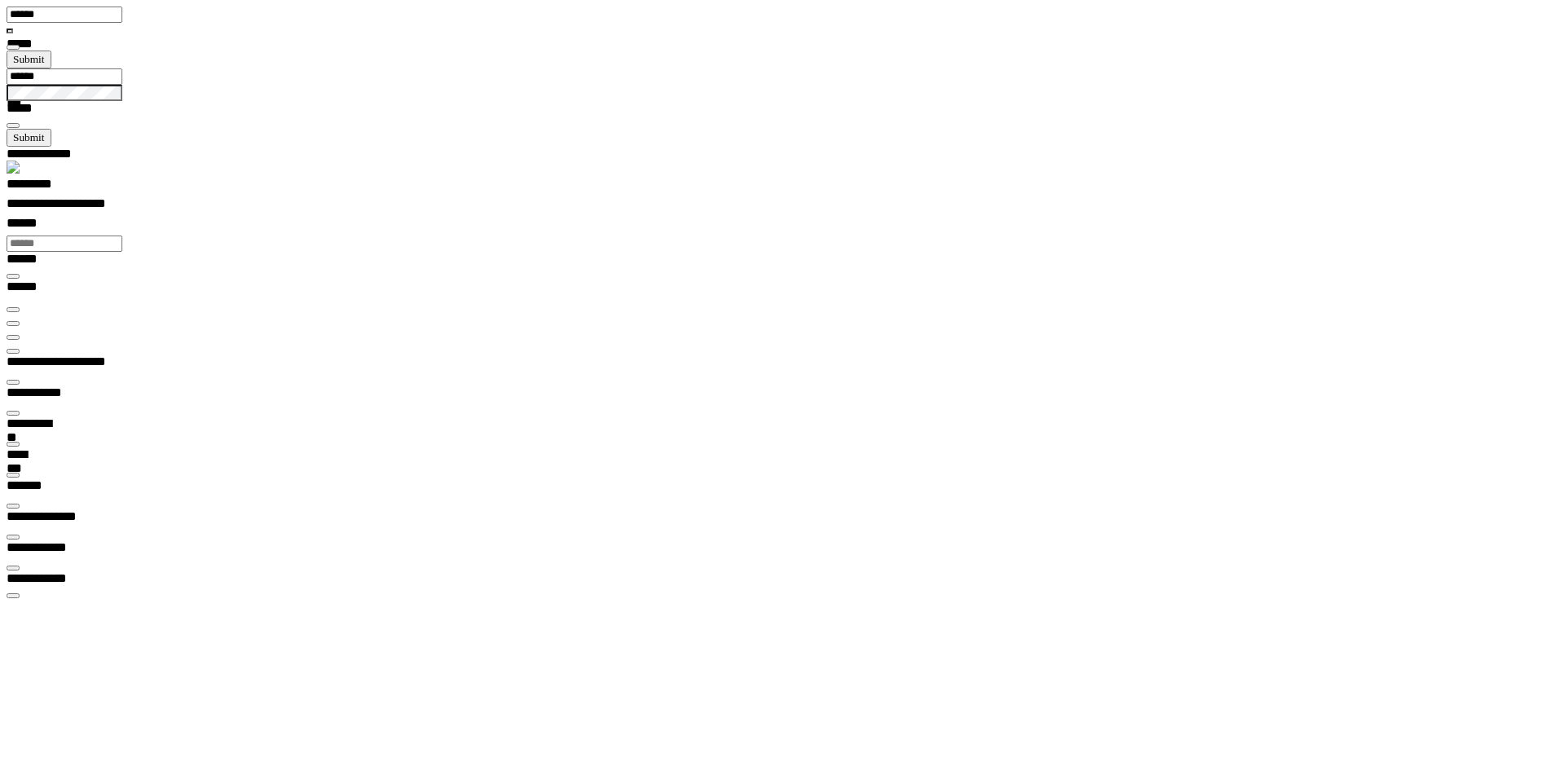 type on "***" 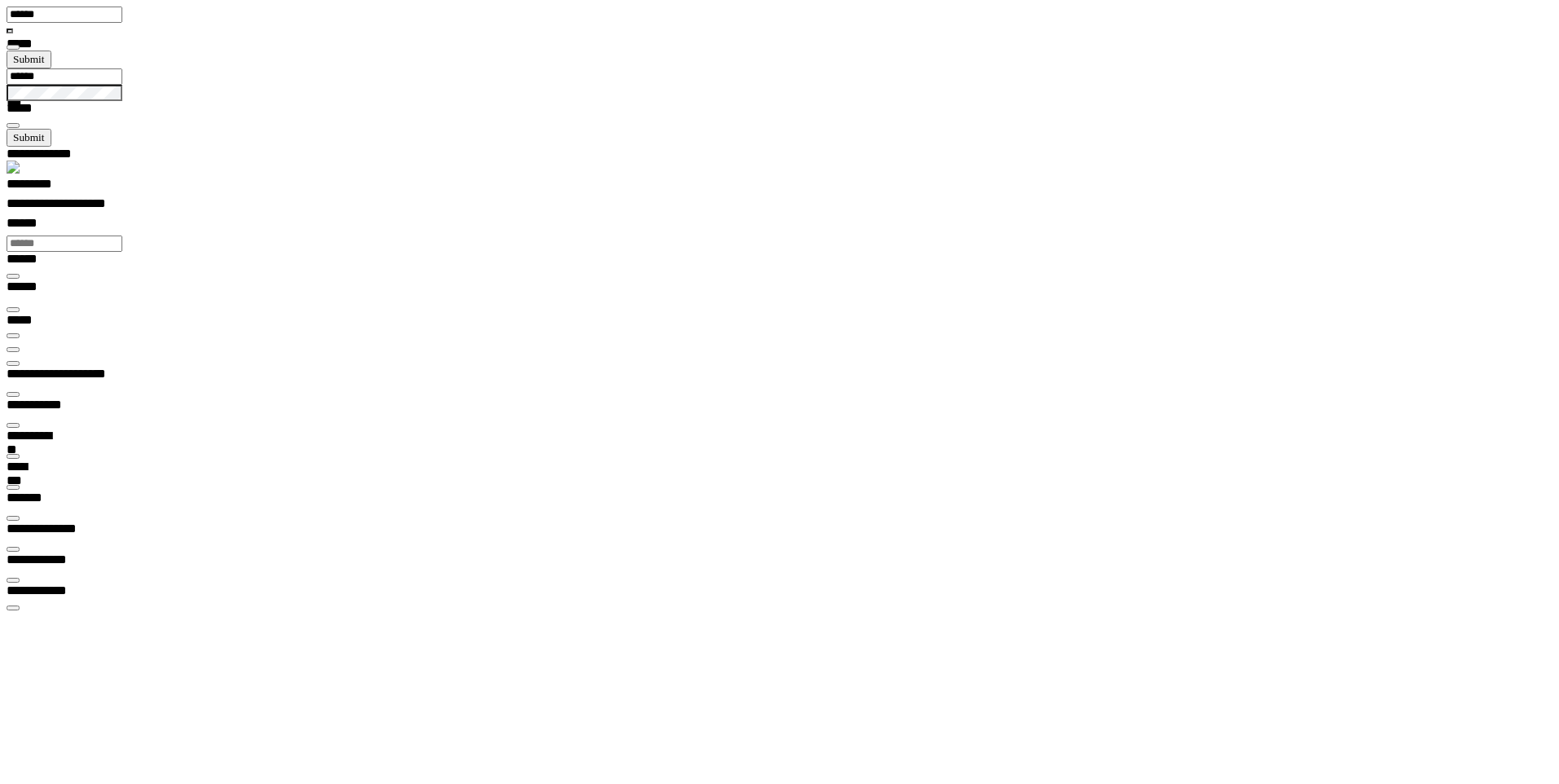 type on "**********" 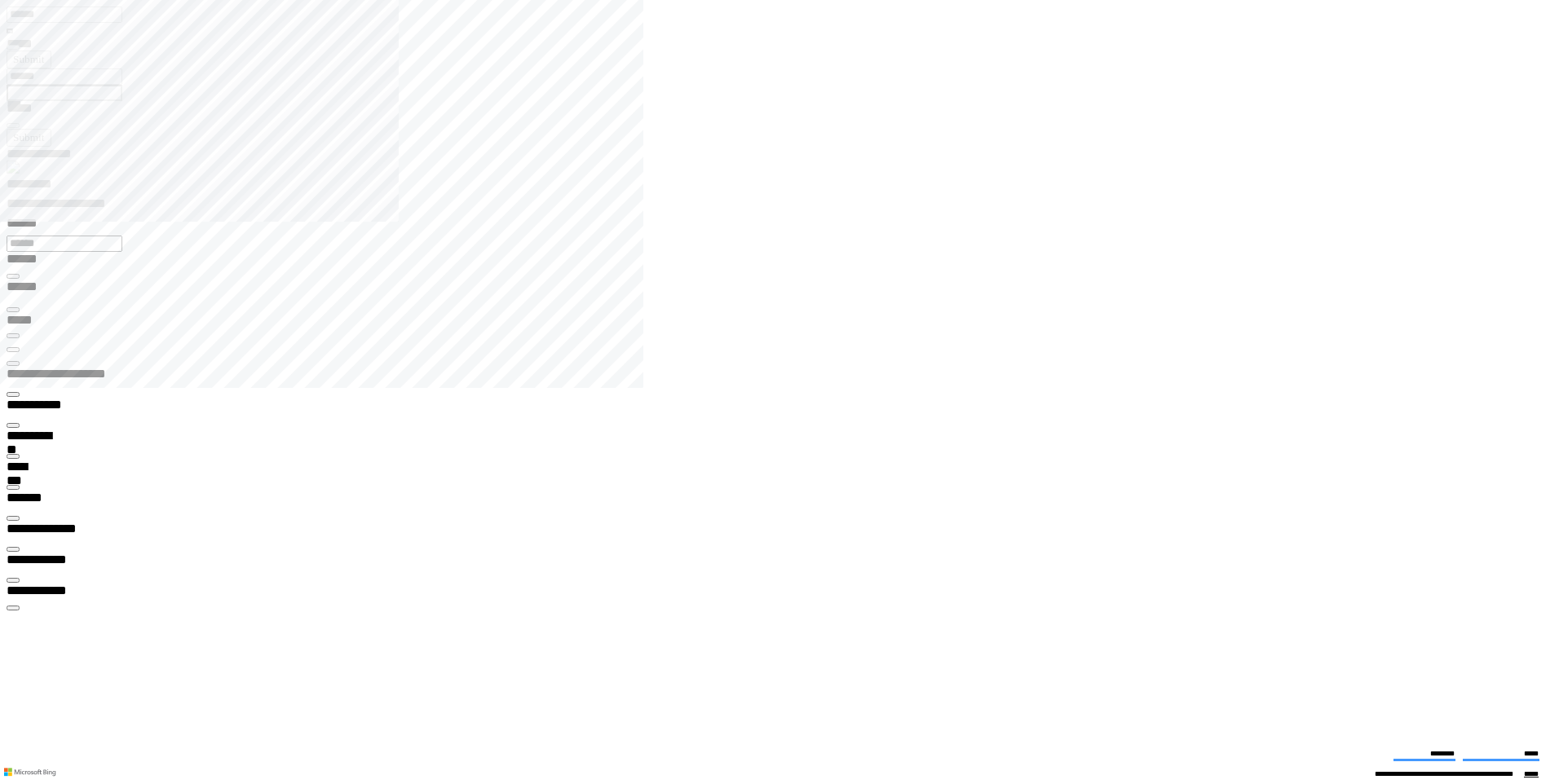 click 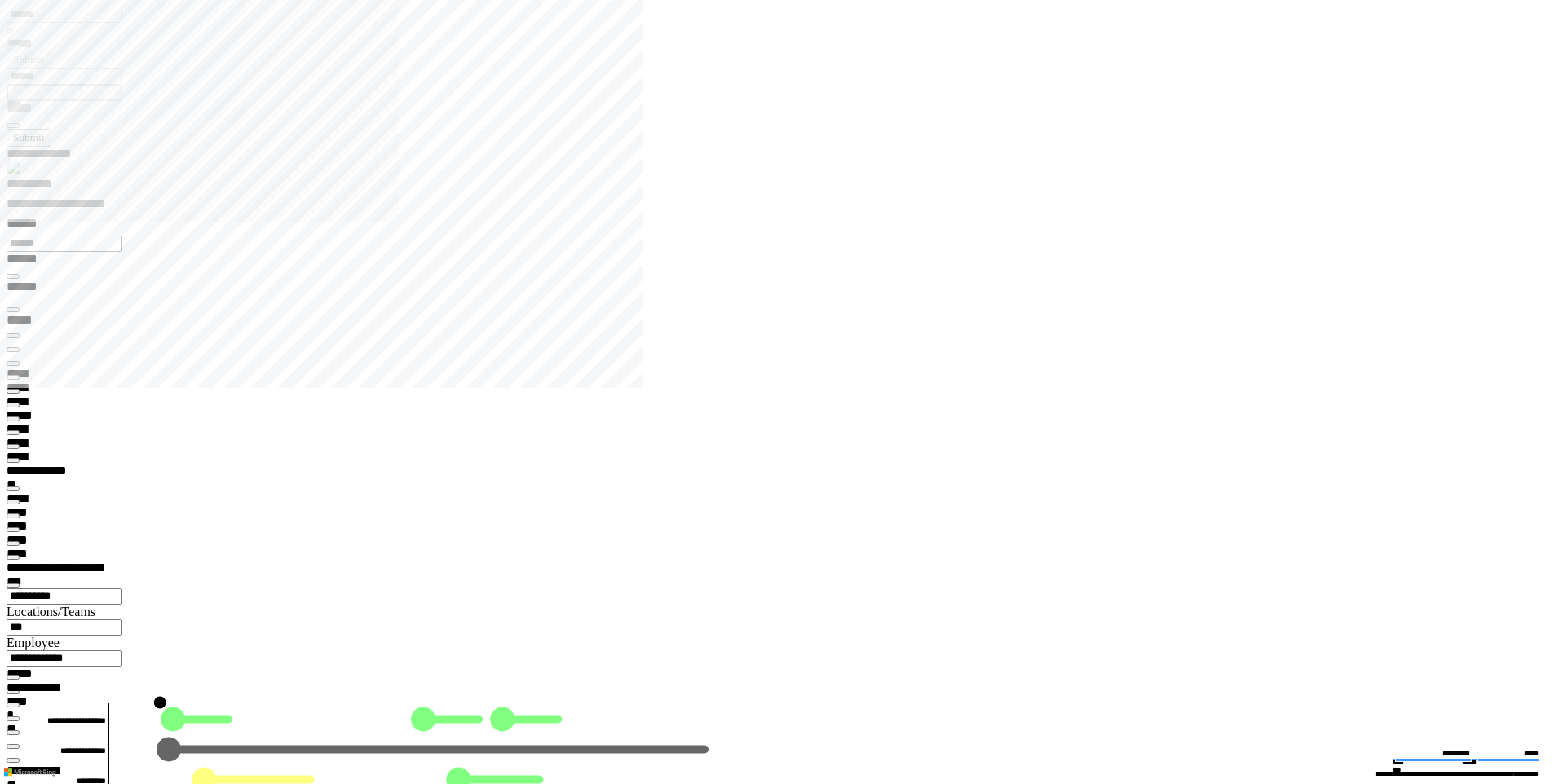 click on "**********" at bounding box center (55, 4482) 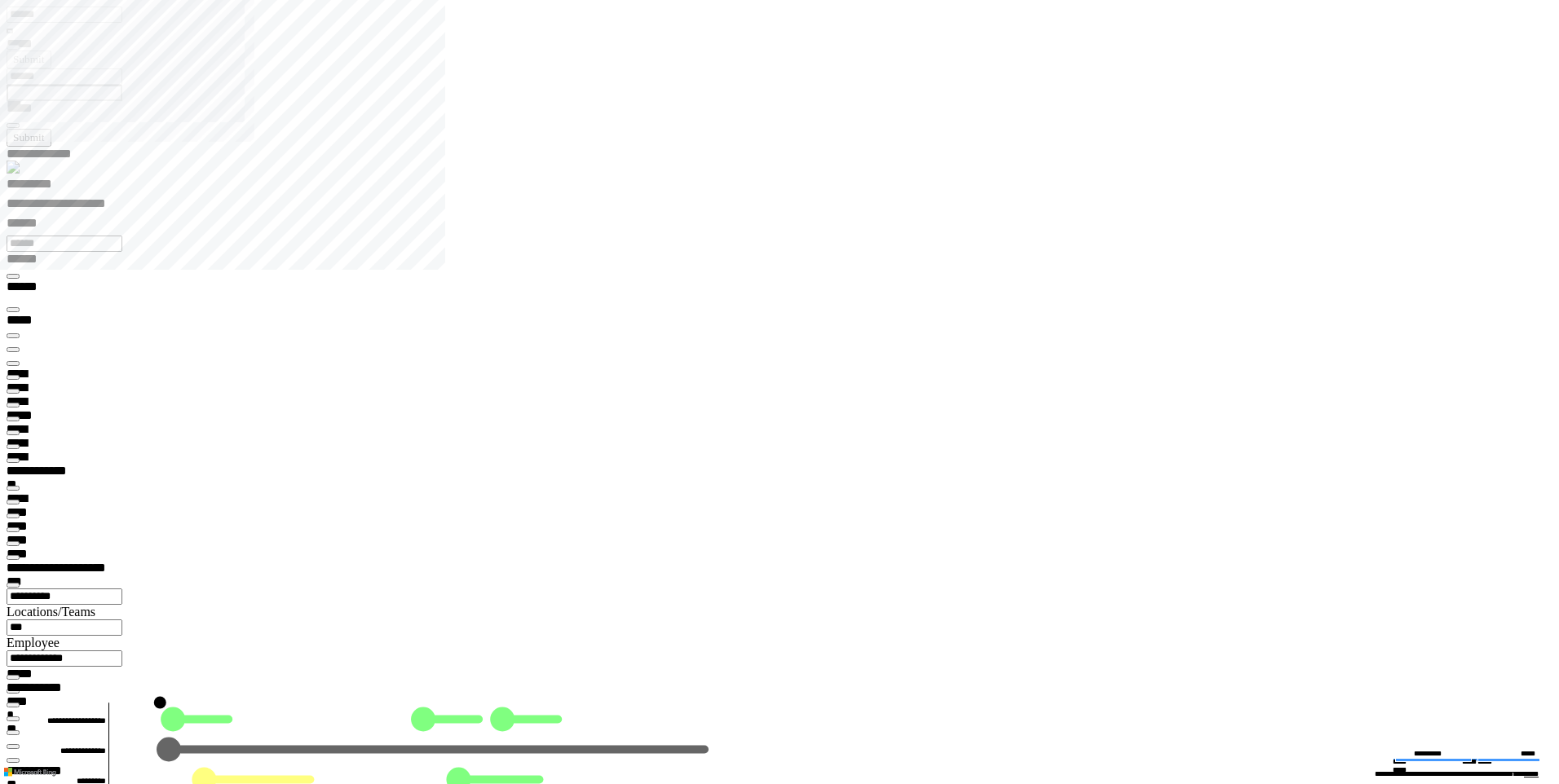 type on "*********" 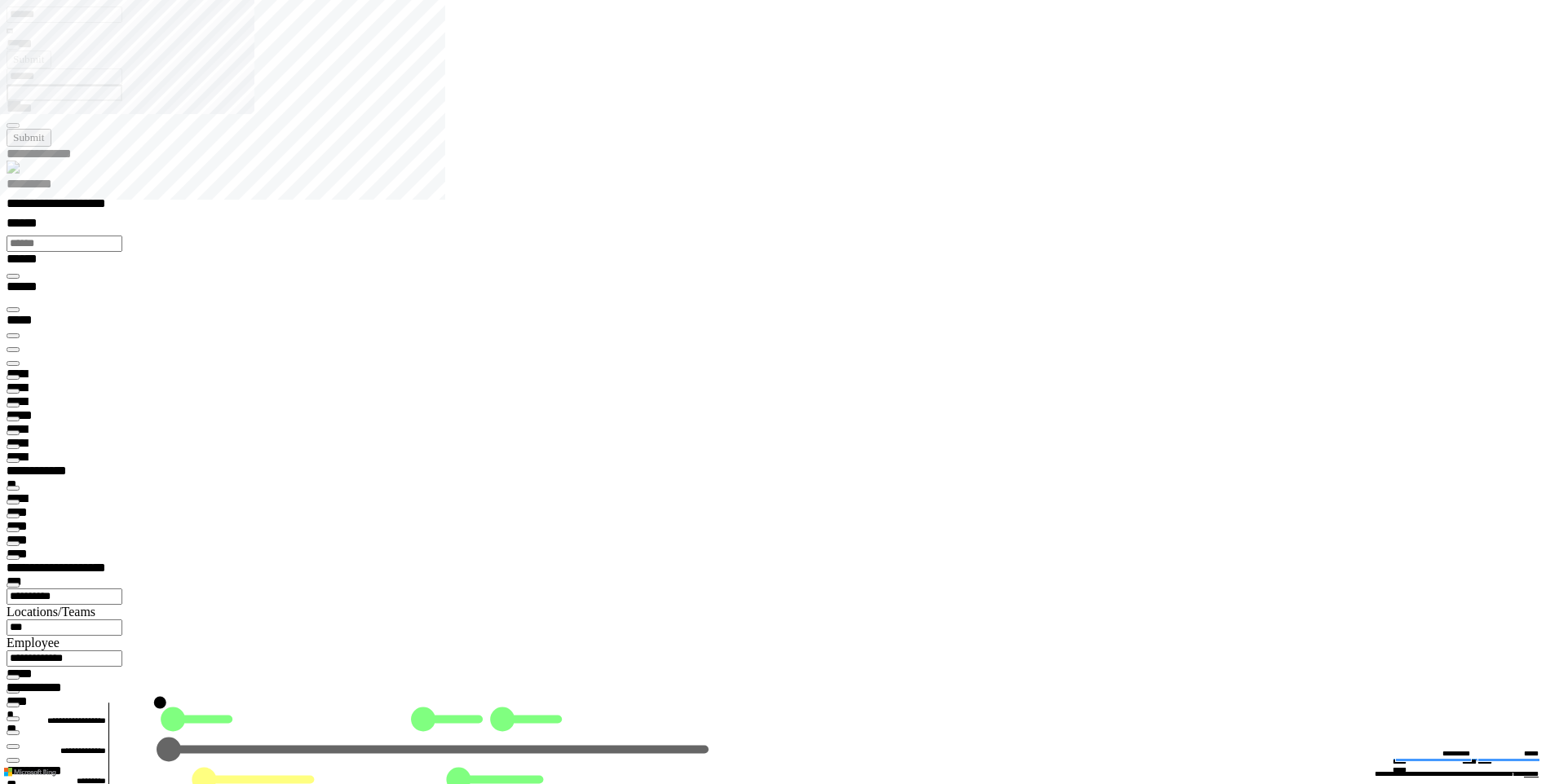 scroll, scrollTop: 81472, scrollLeft: 81371, axis: both 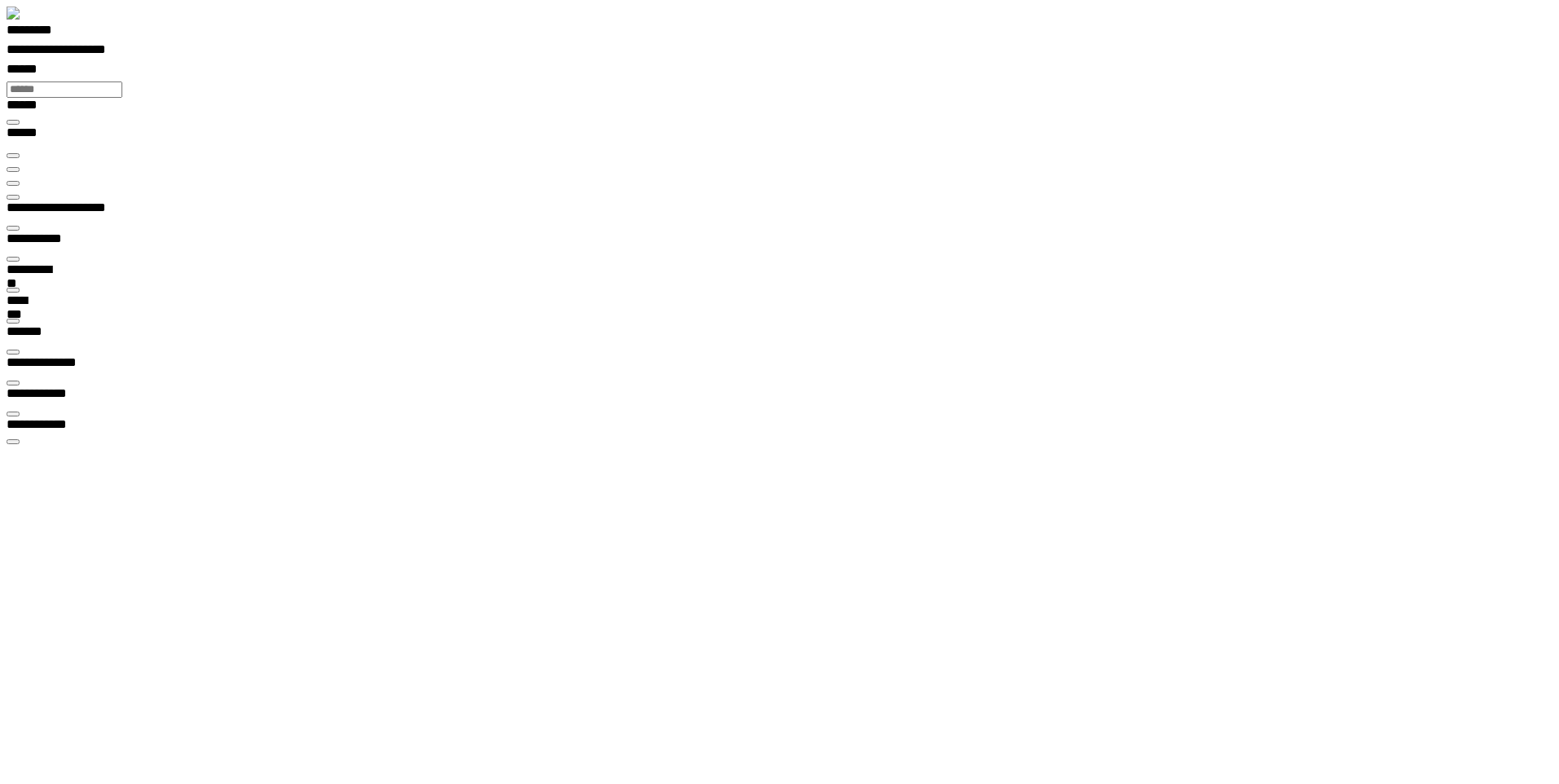 type on "***" 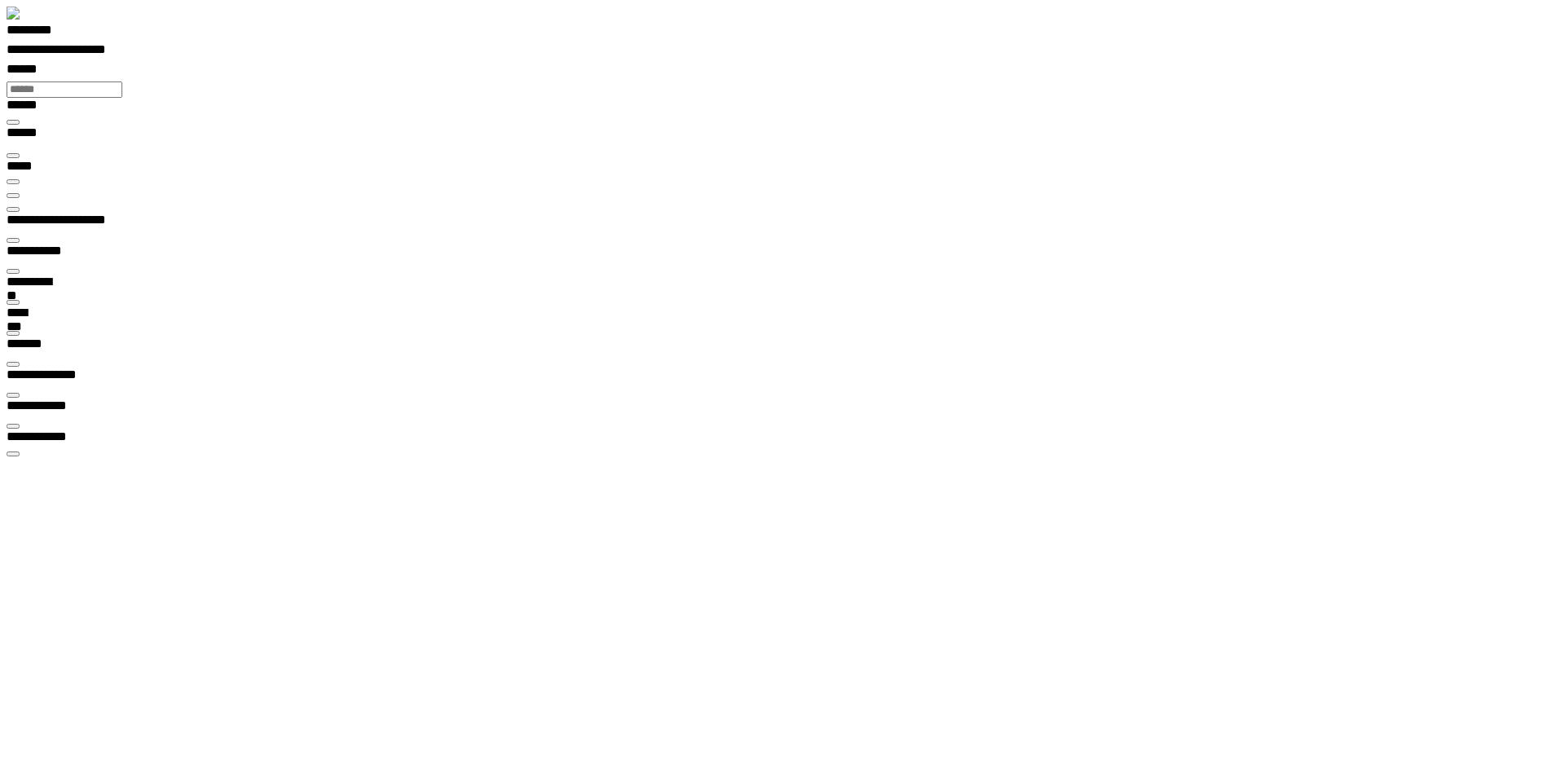 click 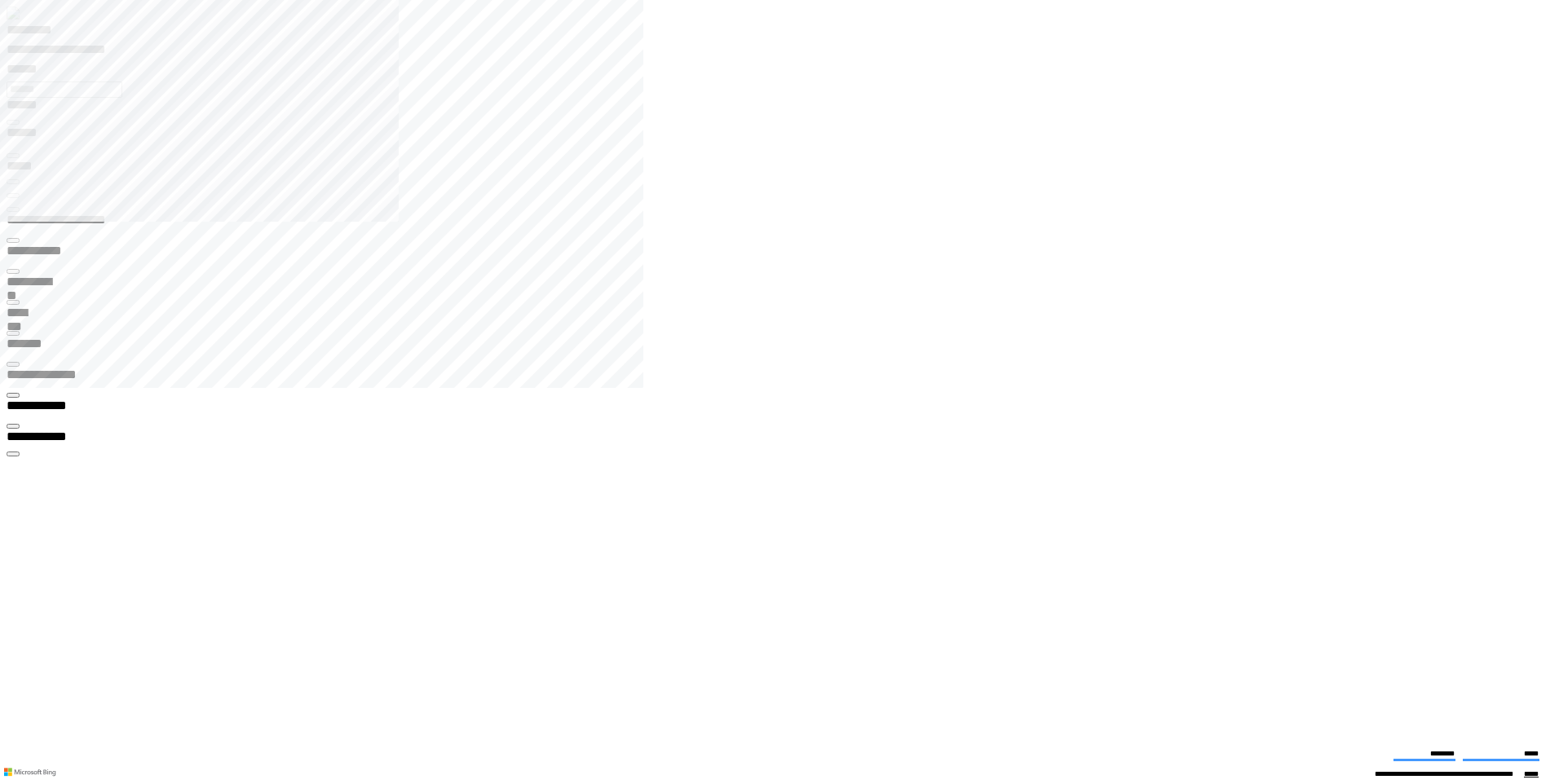 click on "**********" at bounding box center [897, 9766] 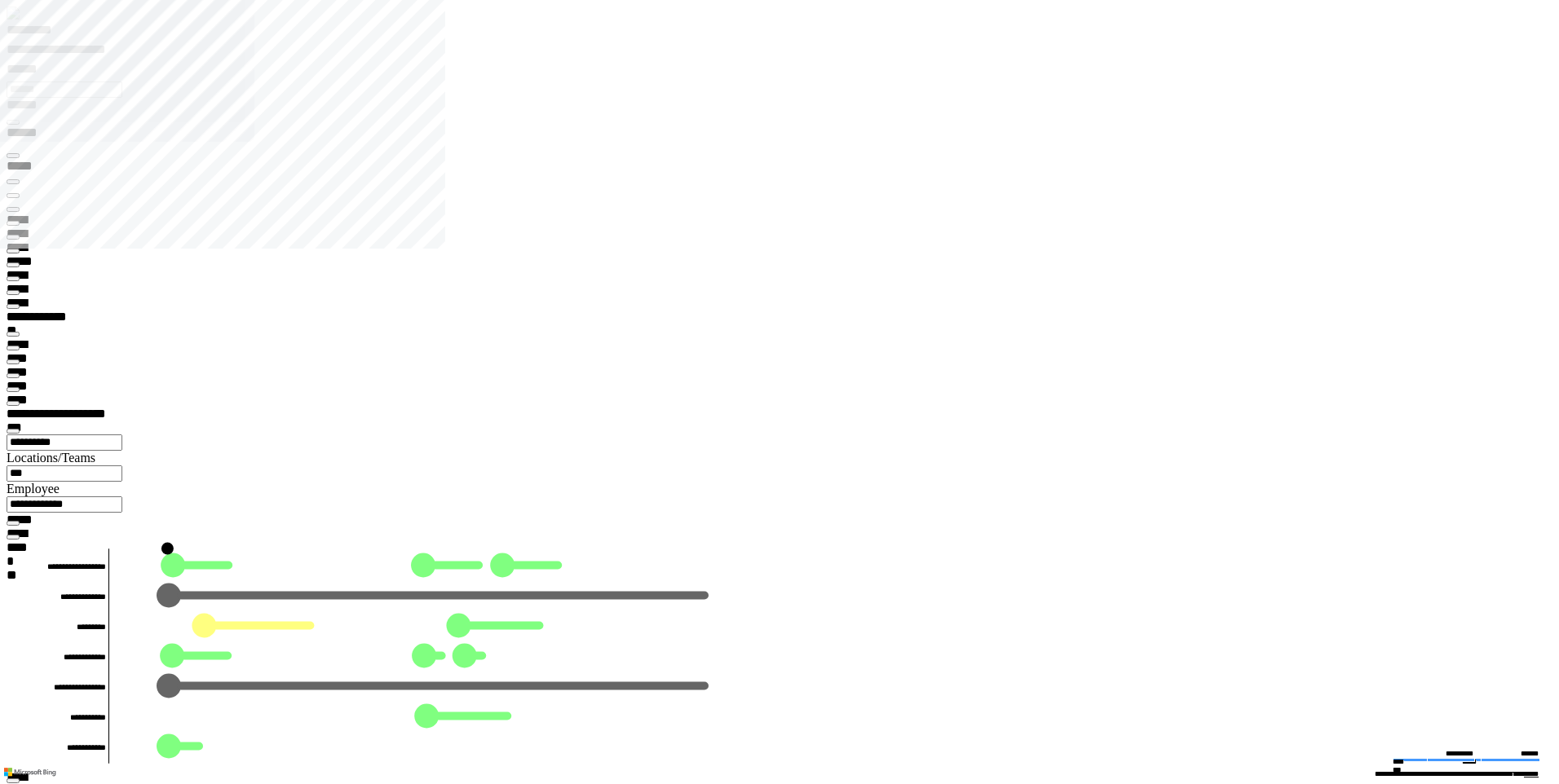 type on "*********" 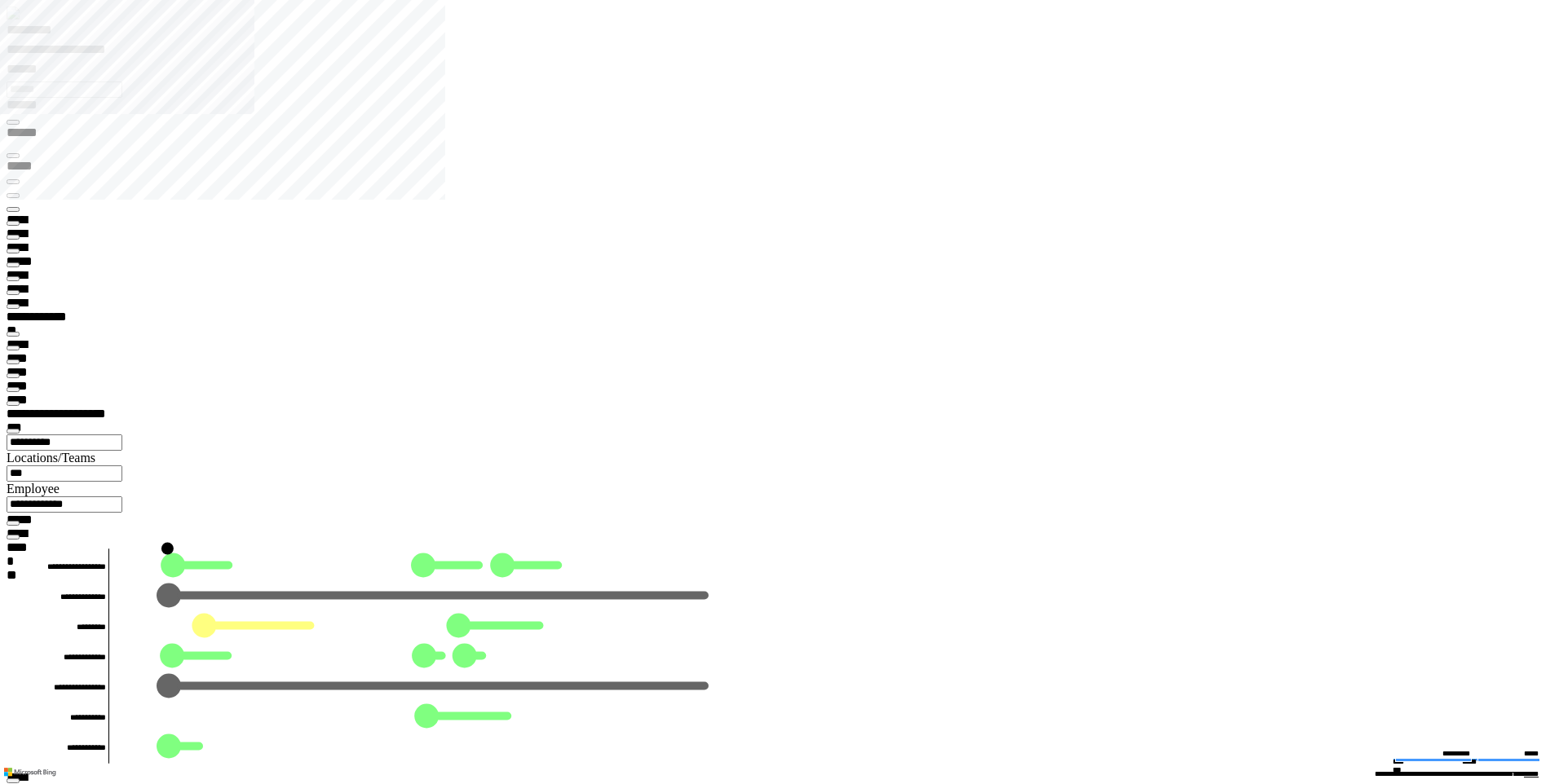 click on "******** *" at bounding box center (47, 9504) 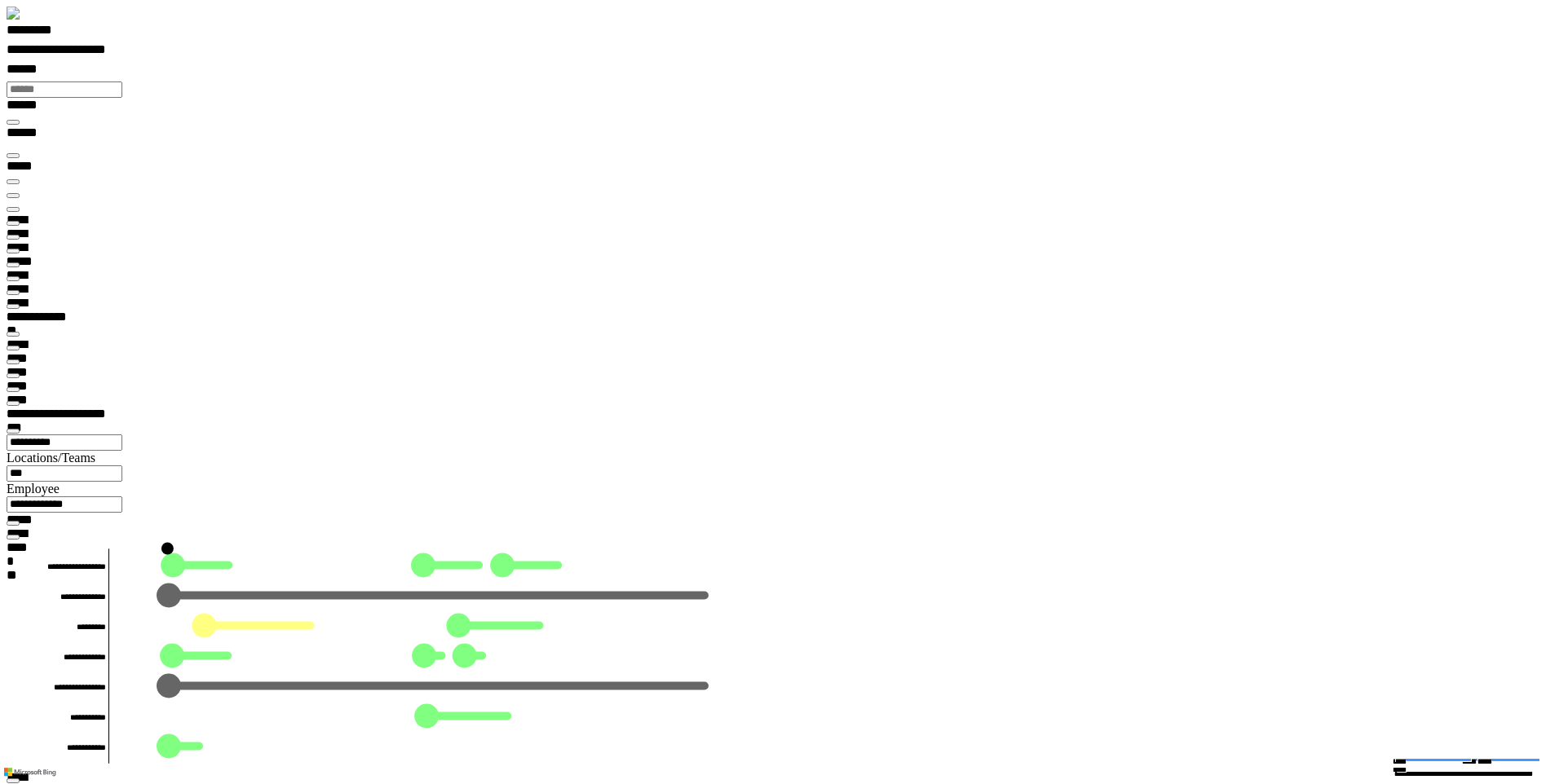 click on "******** *" at bounding box center [47, 17490] 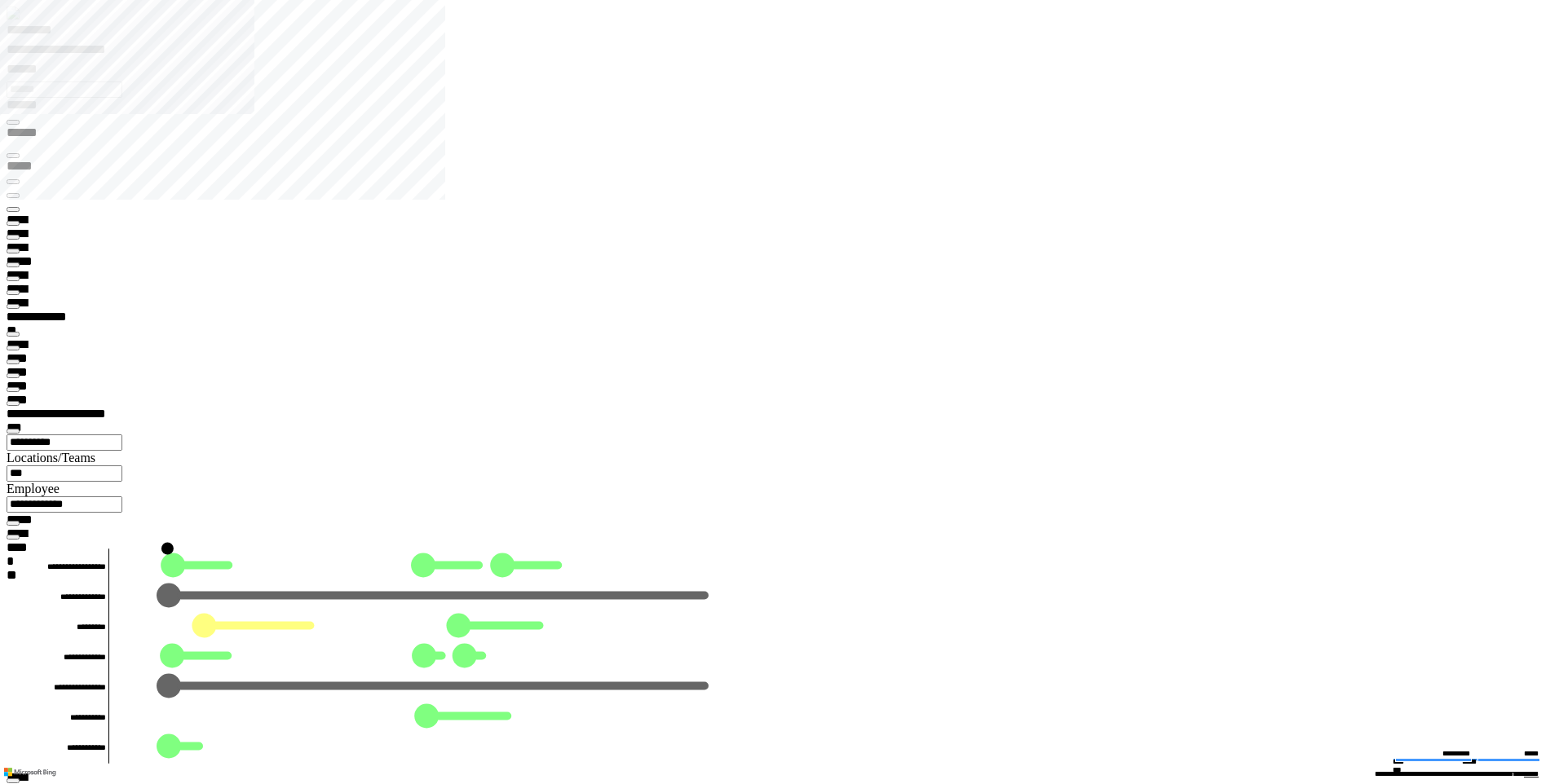 click at bounding box center [13, 6938] 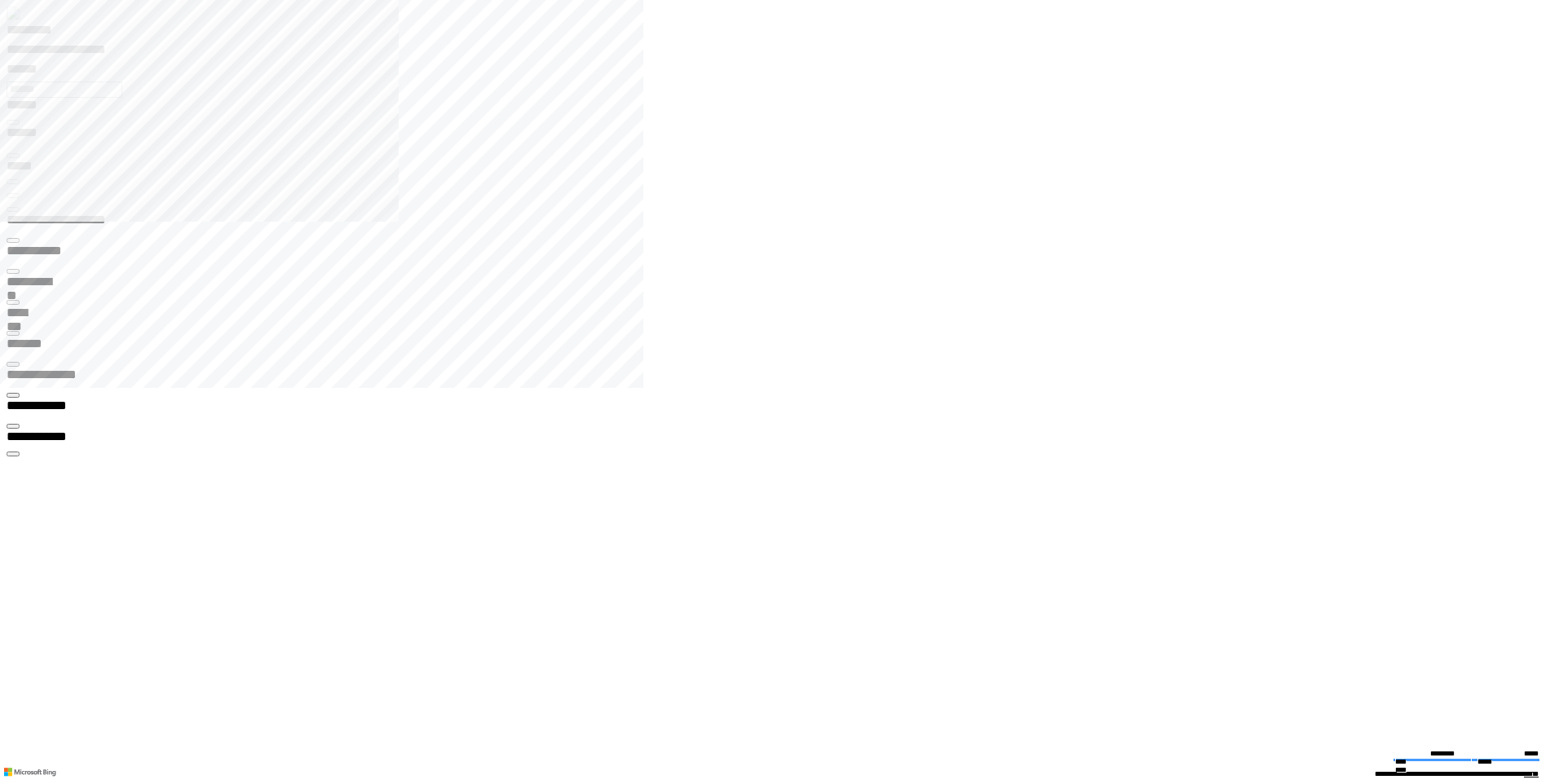 click at bounding box center [13, 209] 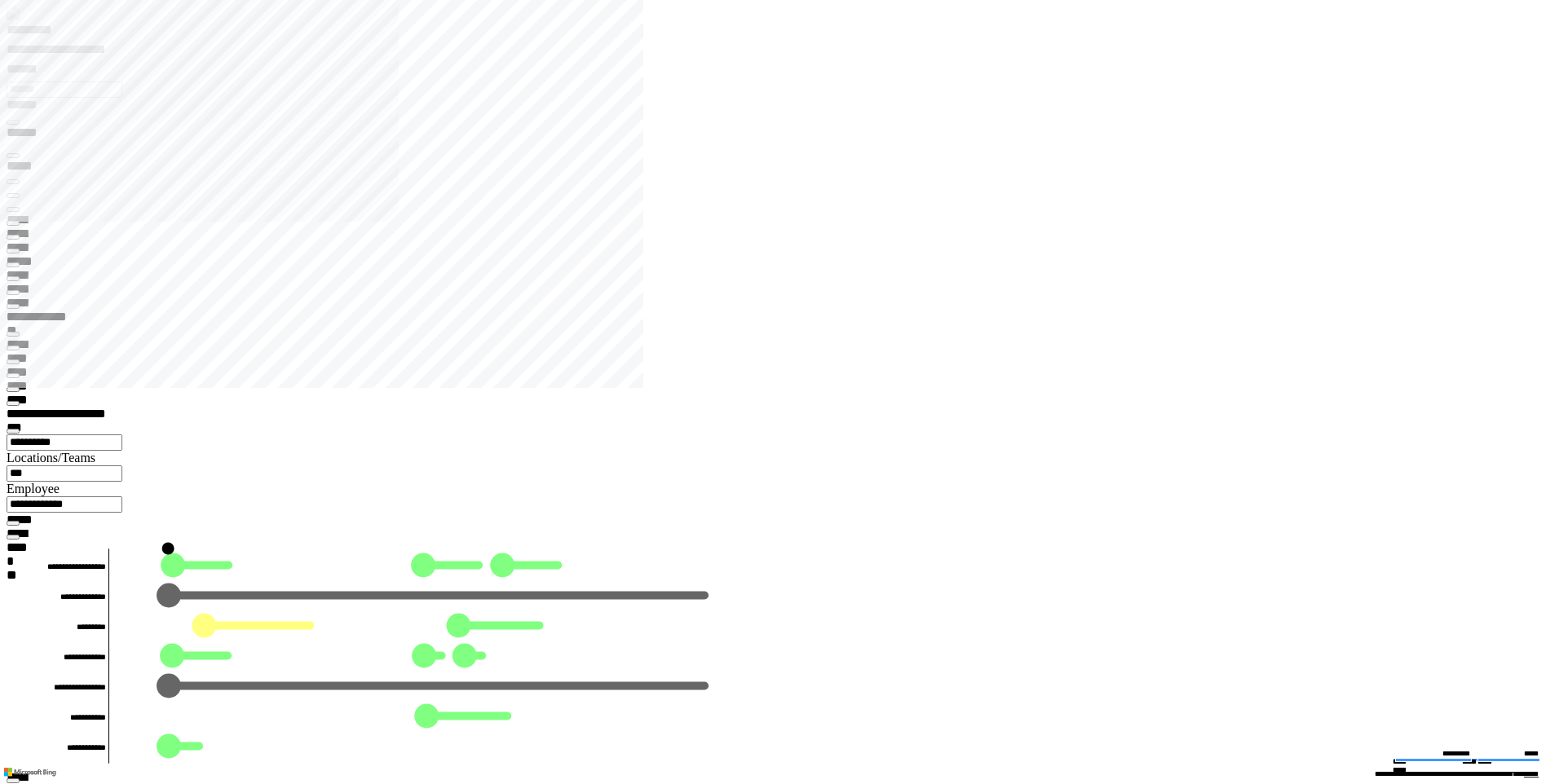 click at bounding box center (13, 18257) 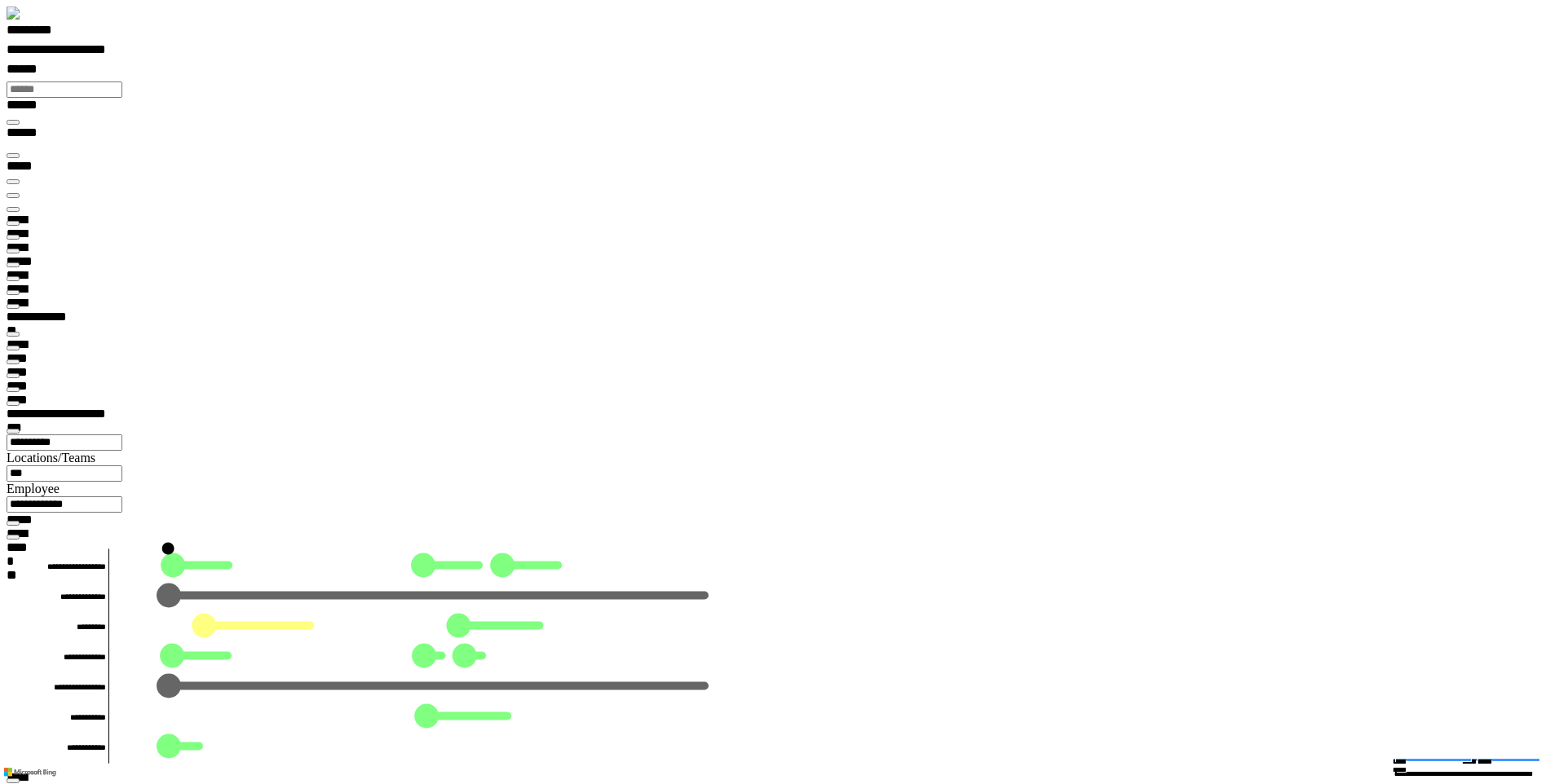click at bounding box center (27, 23120) 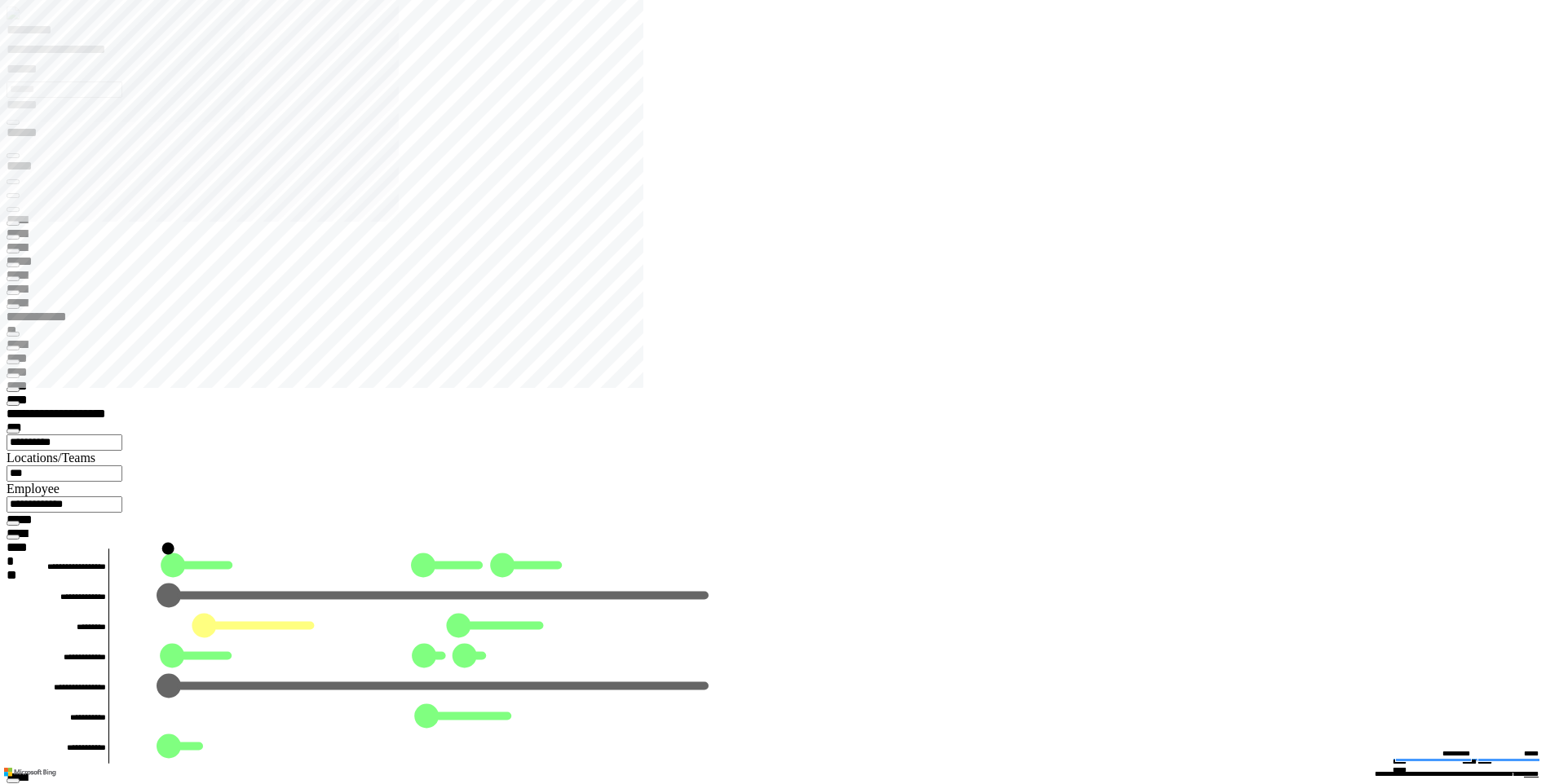 click on "**********" at bounding box center (55, 20050) 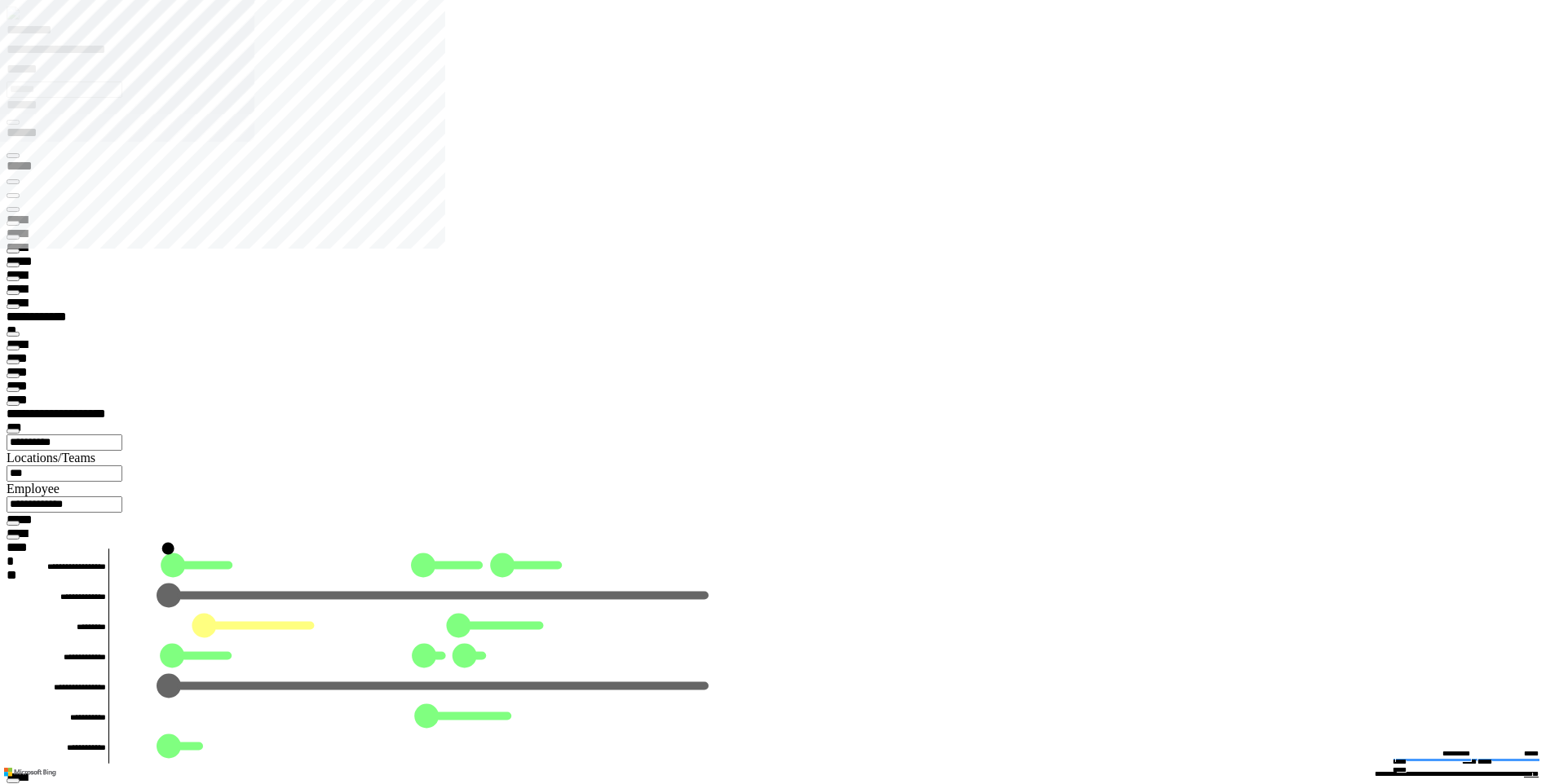 type on "*********" 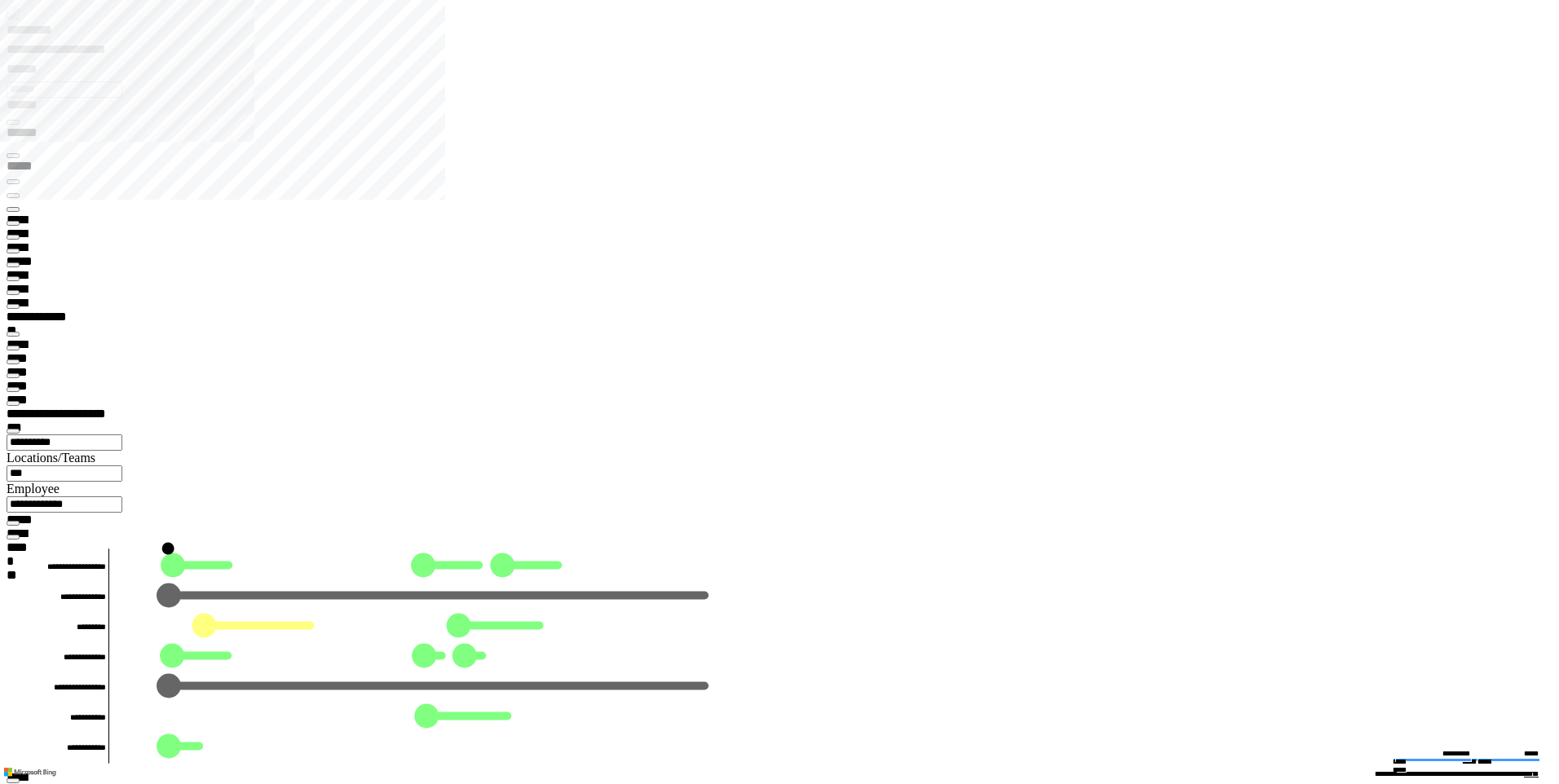 click at bounding box center (13, 6910) 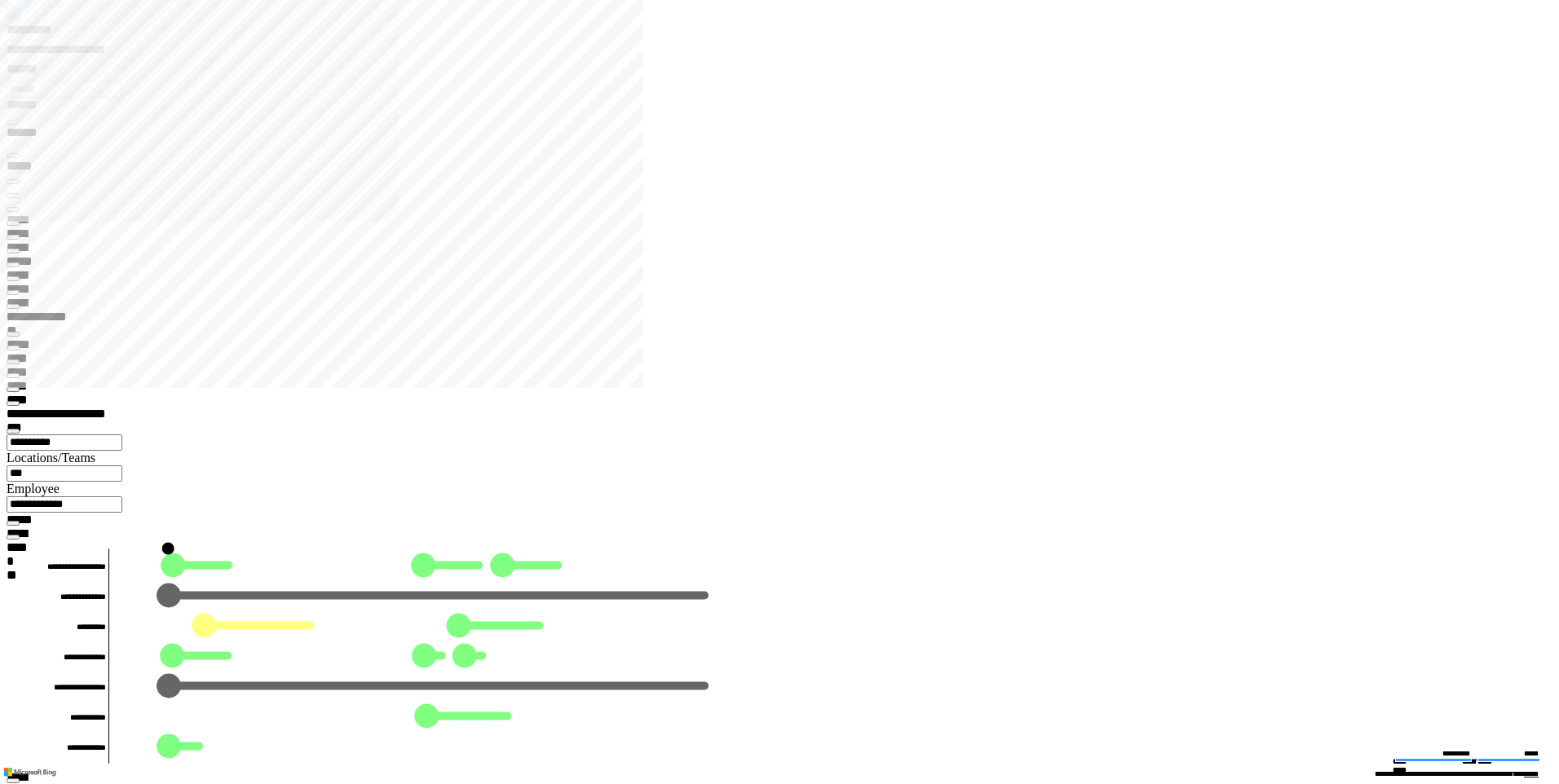 click on "**********" at bounding box center [55, 19621] 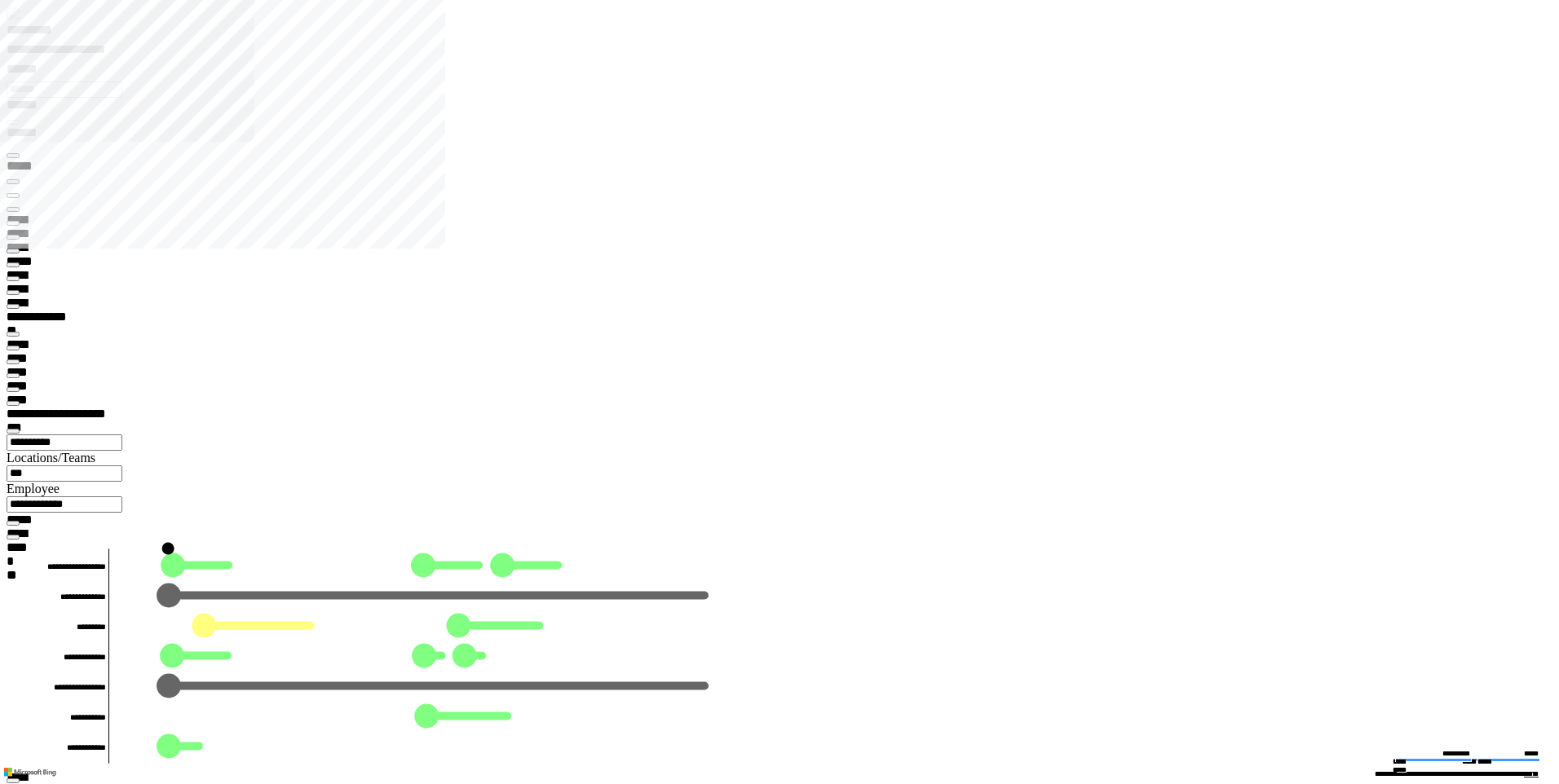 type on "*********" 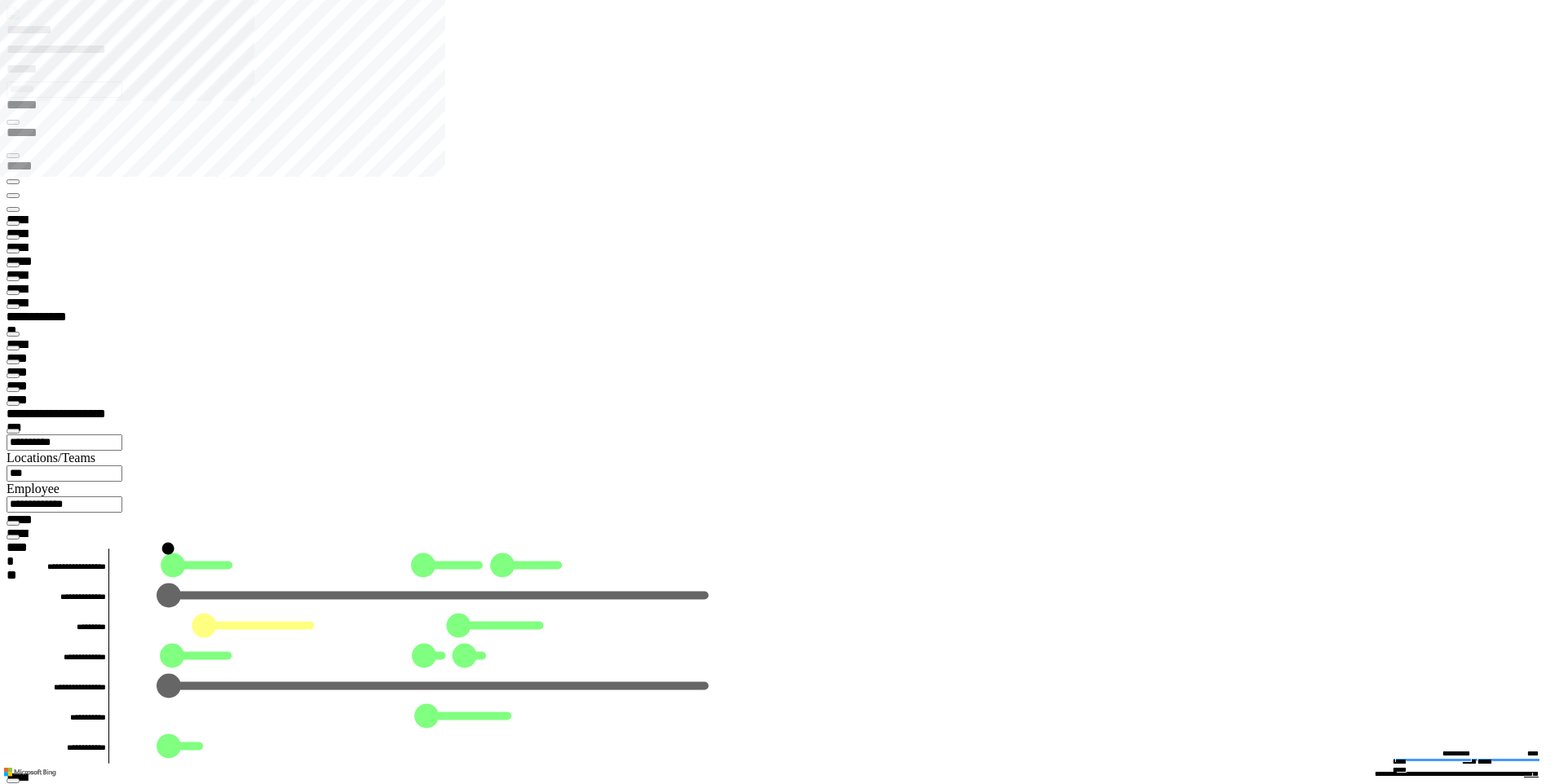 click on "**********" at bounding box center [32, 9262] 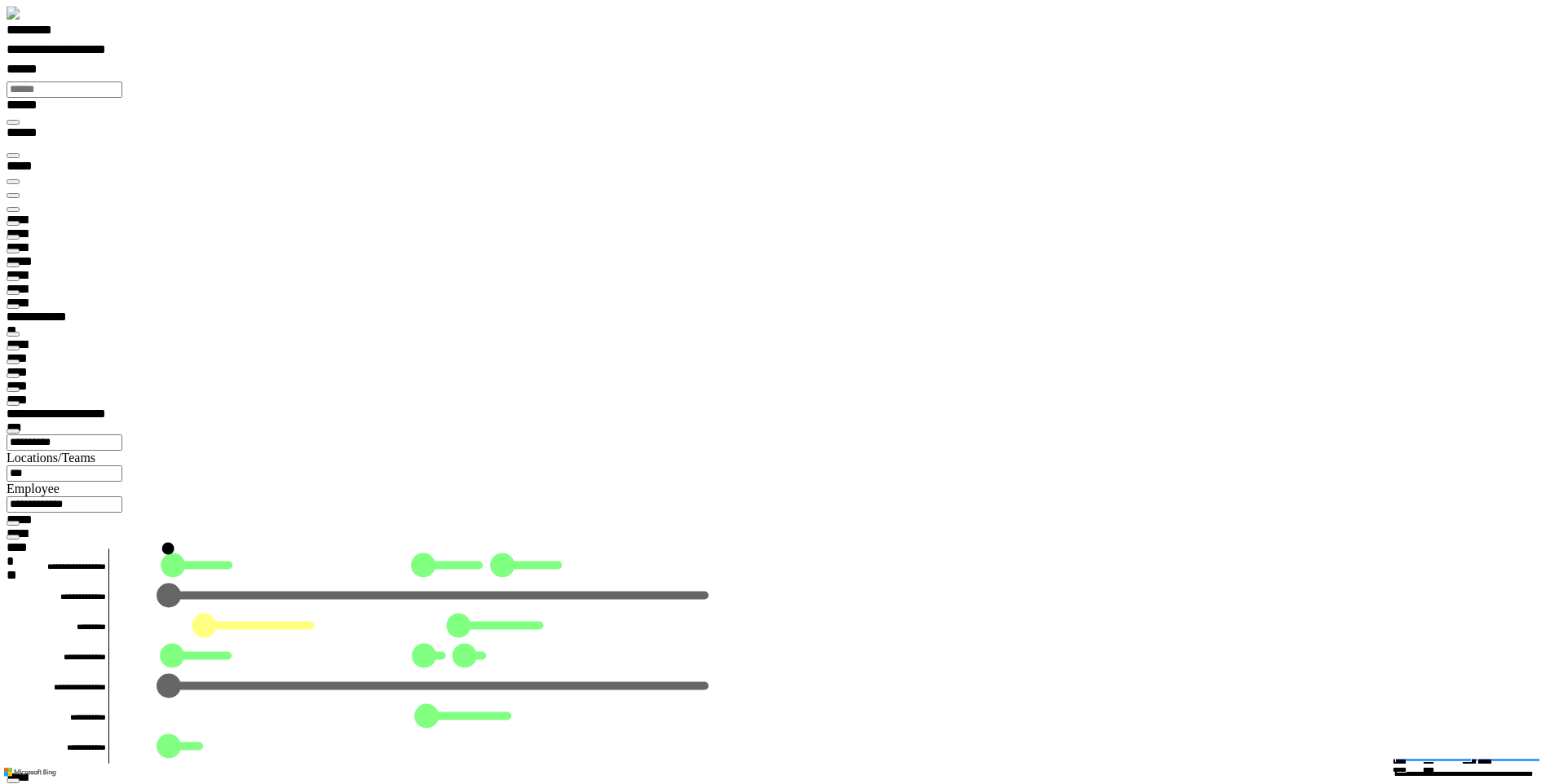 drag, startPoint x: 780, startPoint y: 325, endPoint x: 512, endPoint y: 113, distance: 341.71333 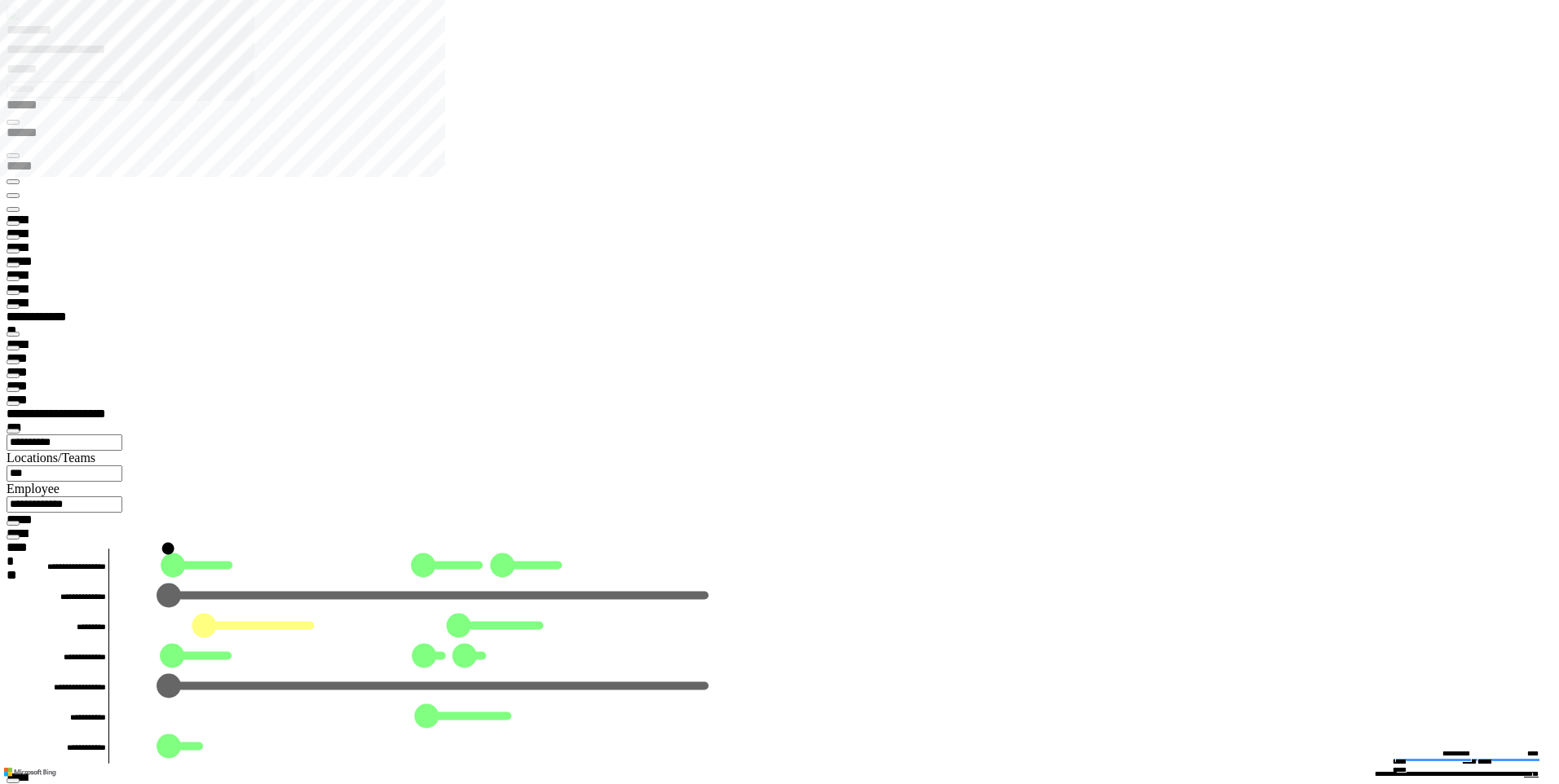 click at bounding box center [13, 6910] 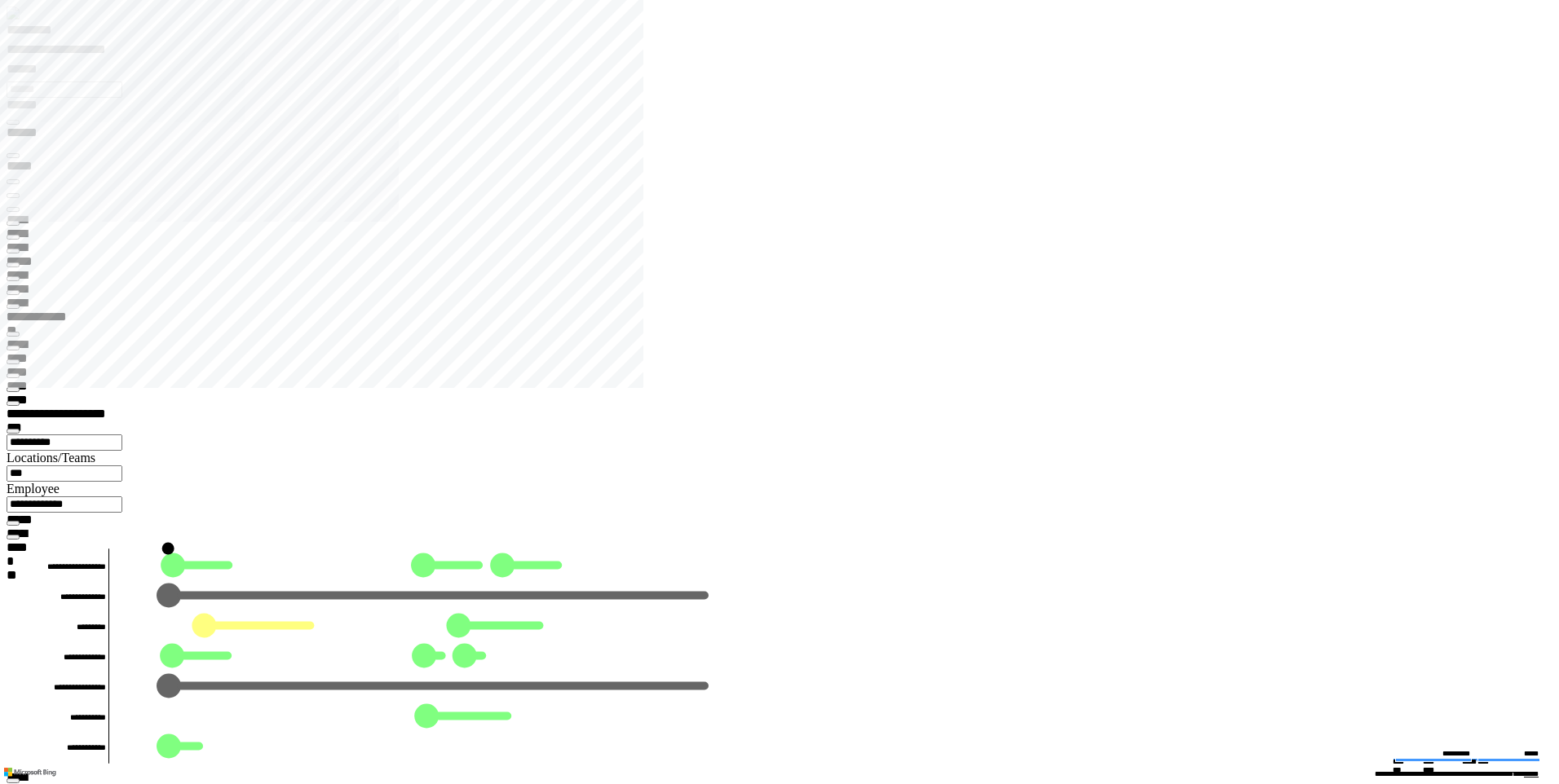 click on "**********" at bounding box center [55, 19461] 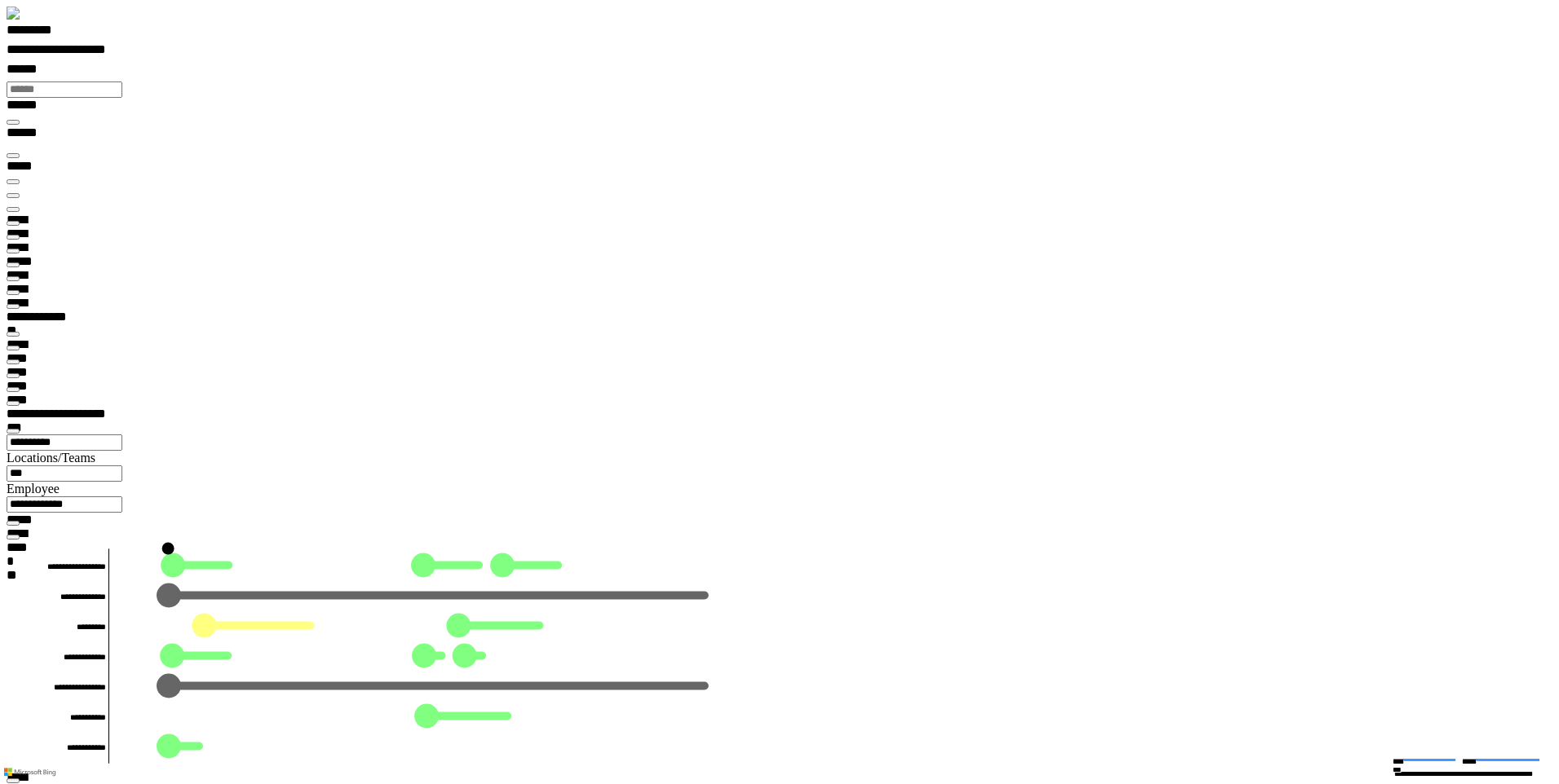 scroll, scrollTop: 81472, scrollLeft: 81366, axis: both 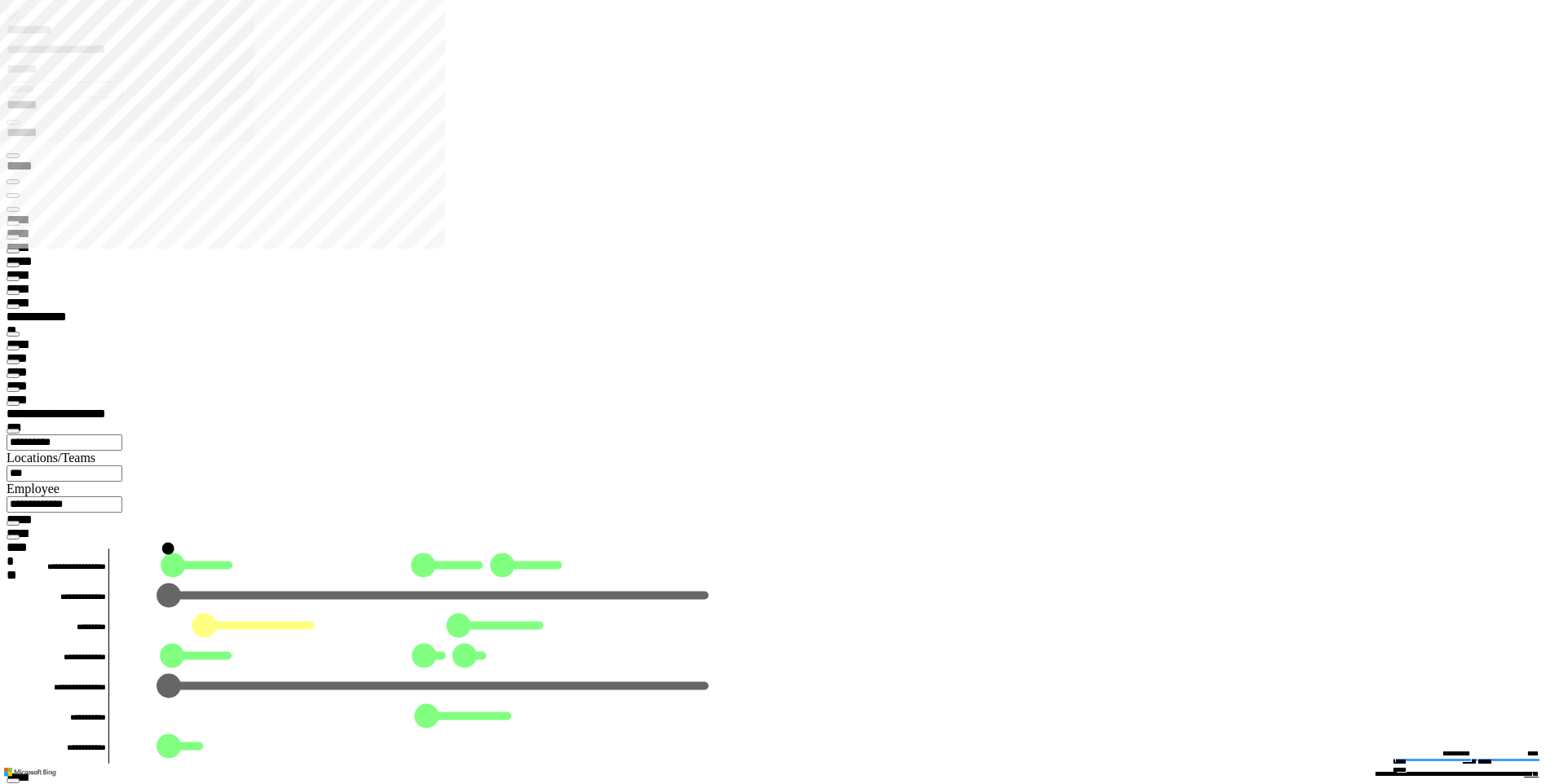 type on "*********" 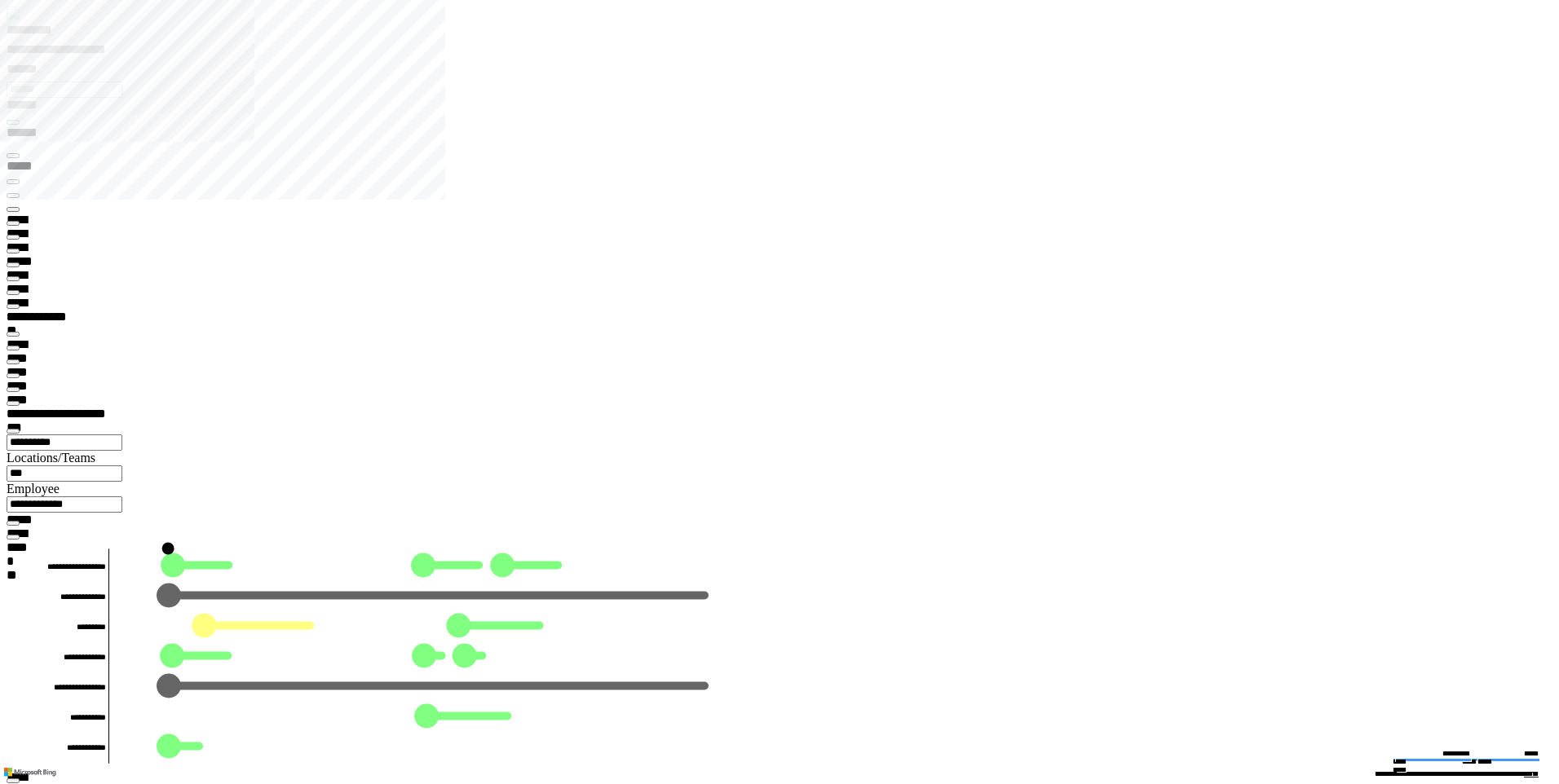 click on "******** *" at bounding box center (47, 9463) 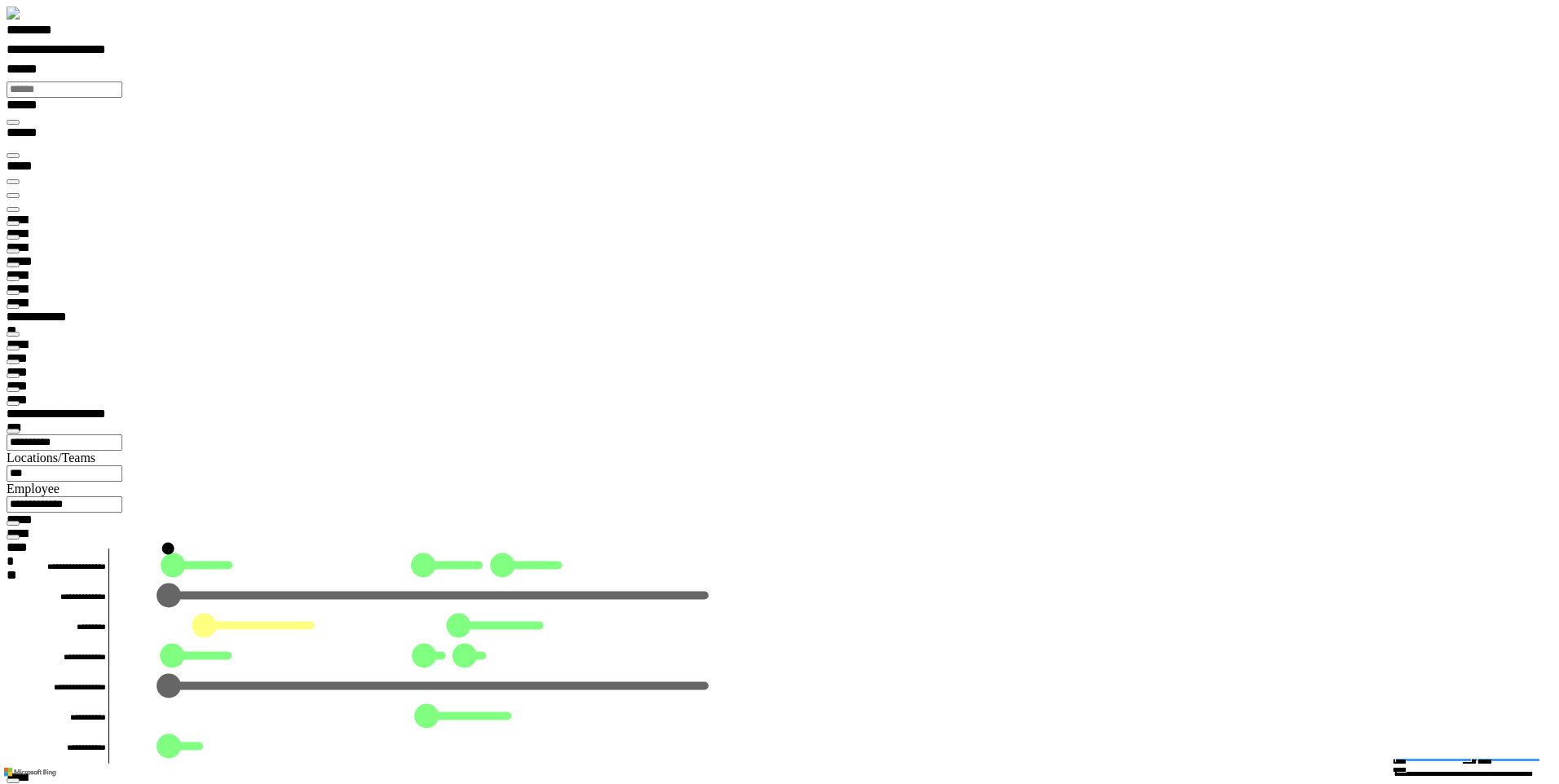 scroll, scrollTop: 0, scrollLeft: 0, axis: both 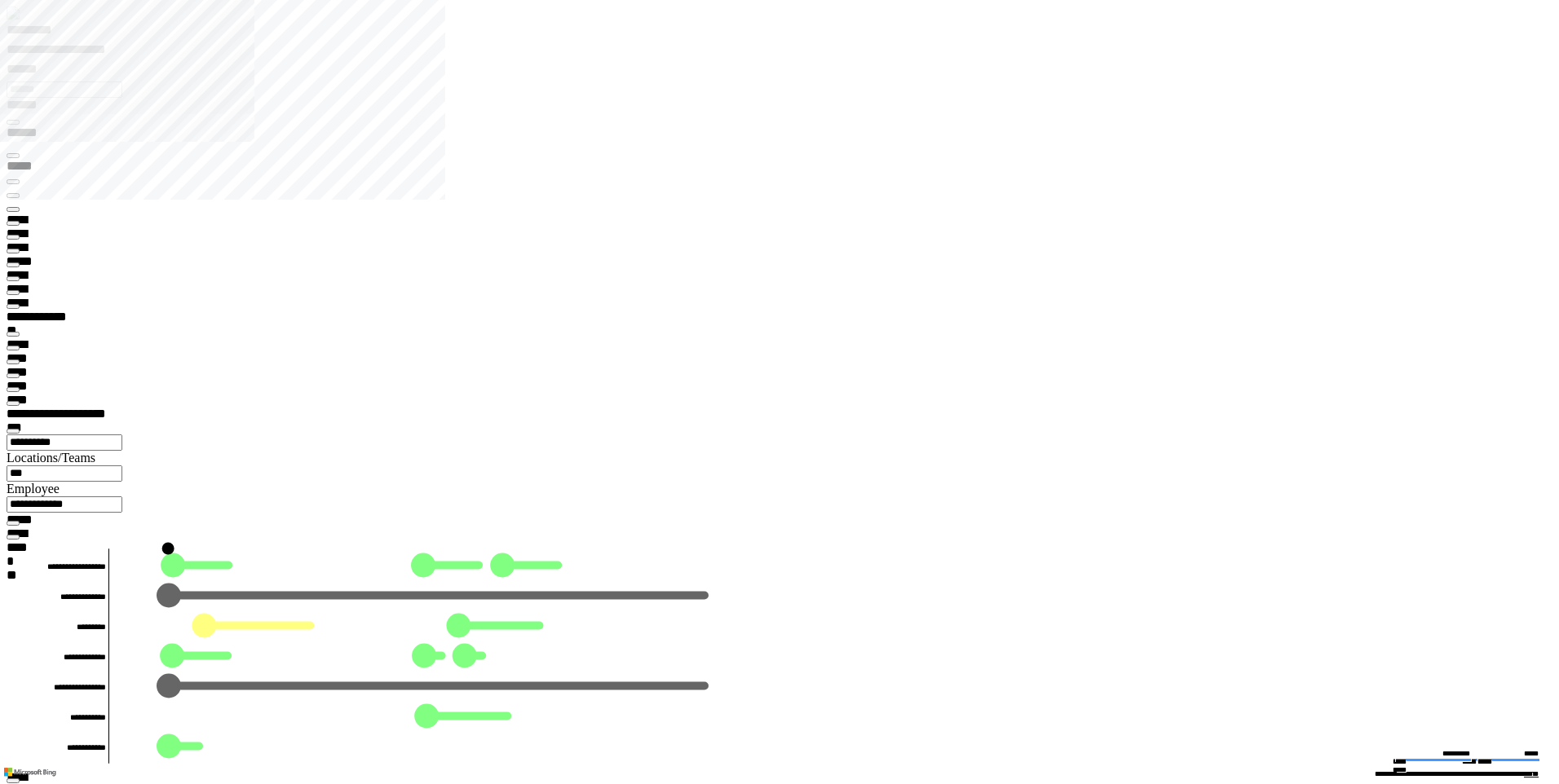 click at bounding box center (13, 6910) 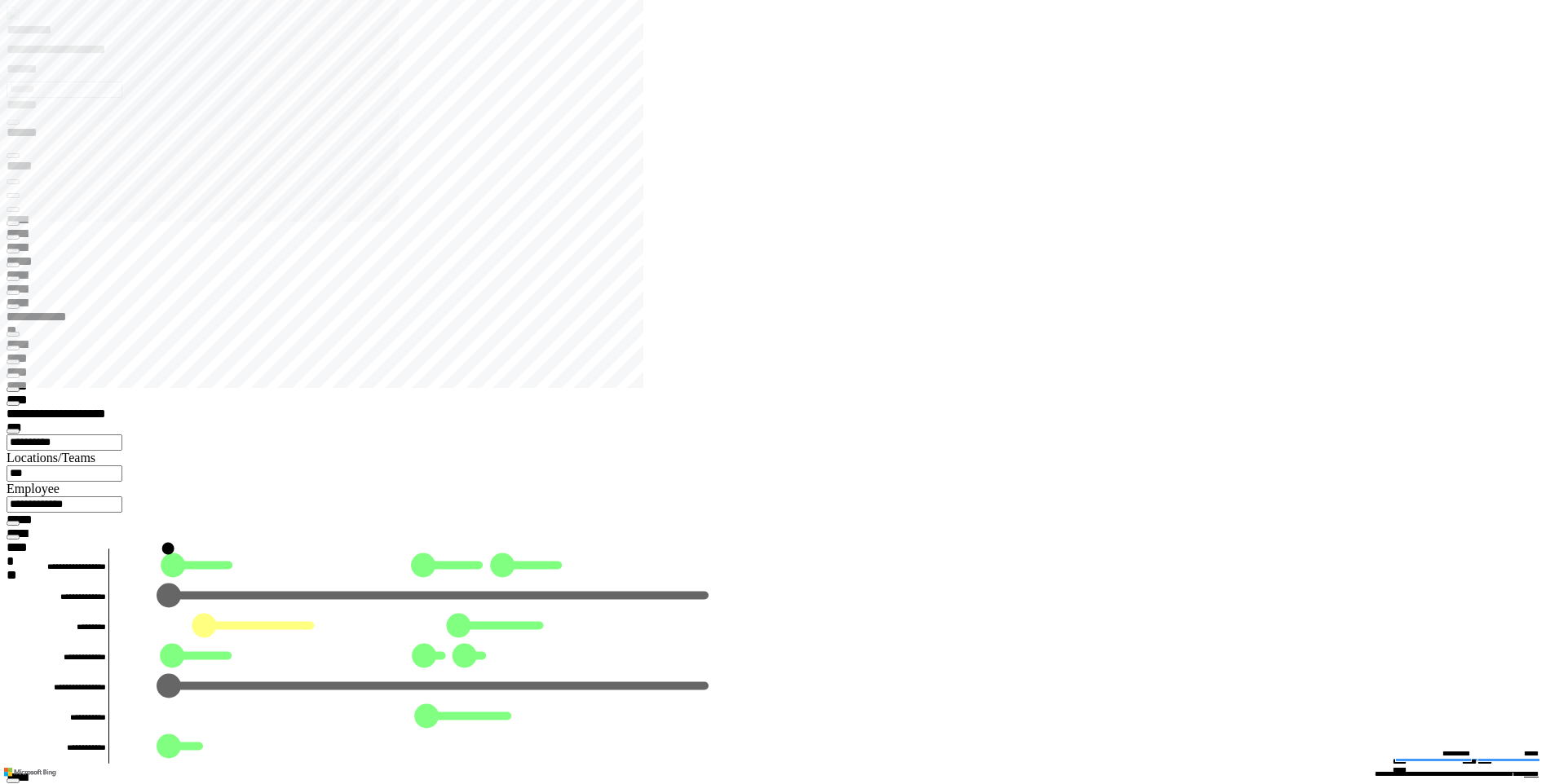 click at bounding box center (13, 209) 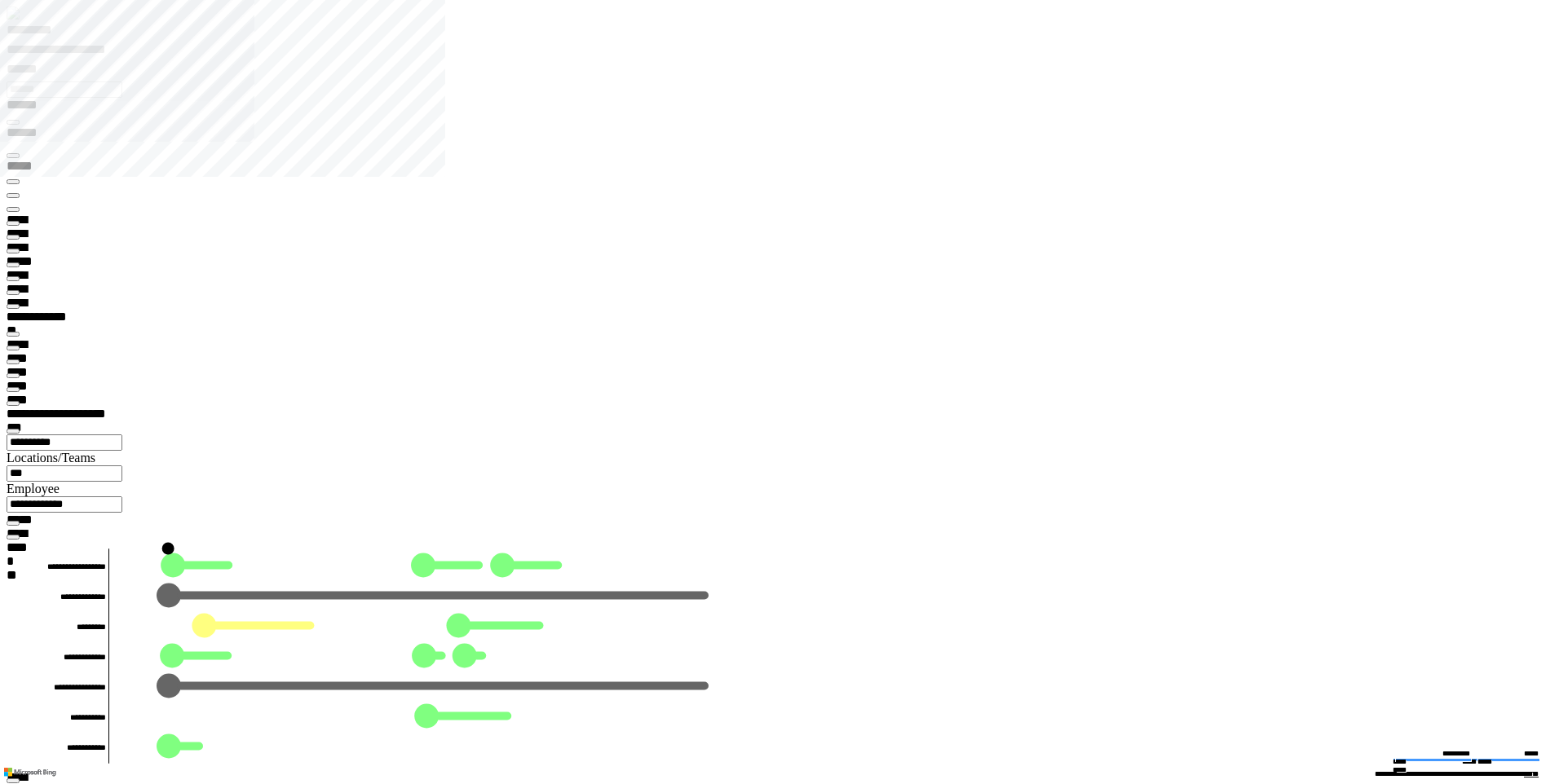 type on "*********" 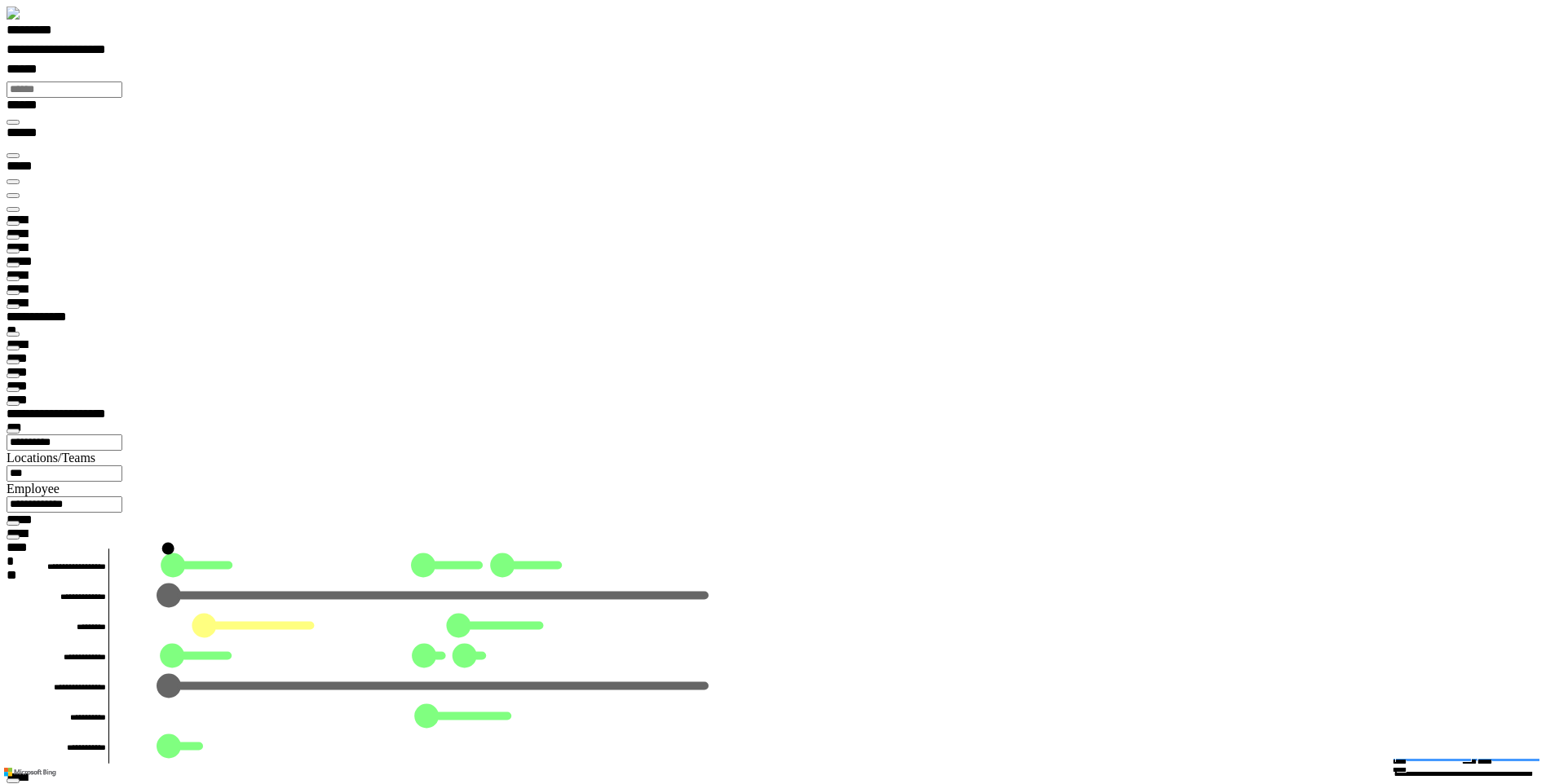 click at bounding box center [13, 14964] 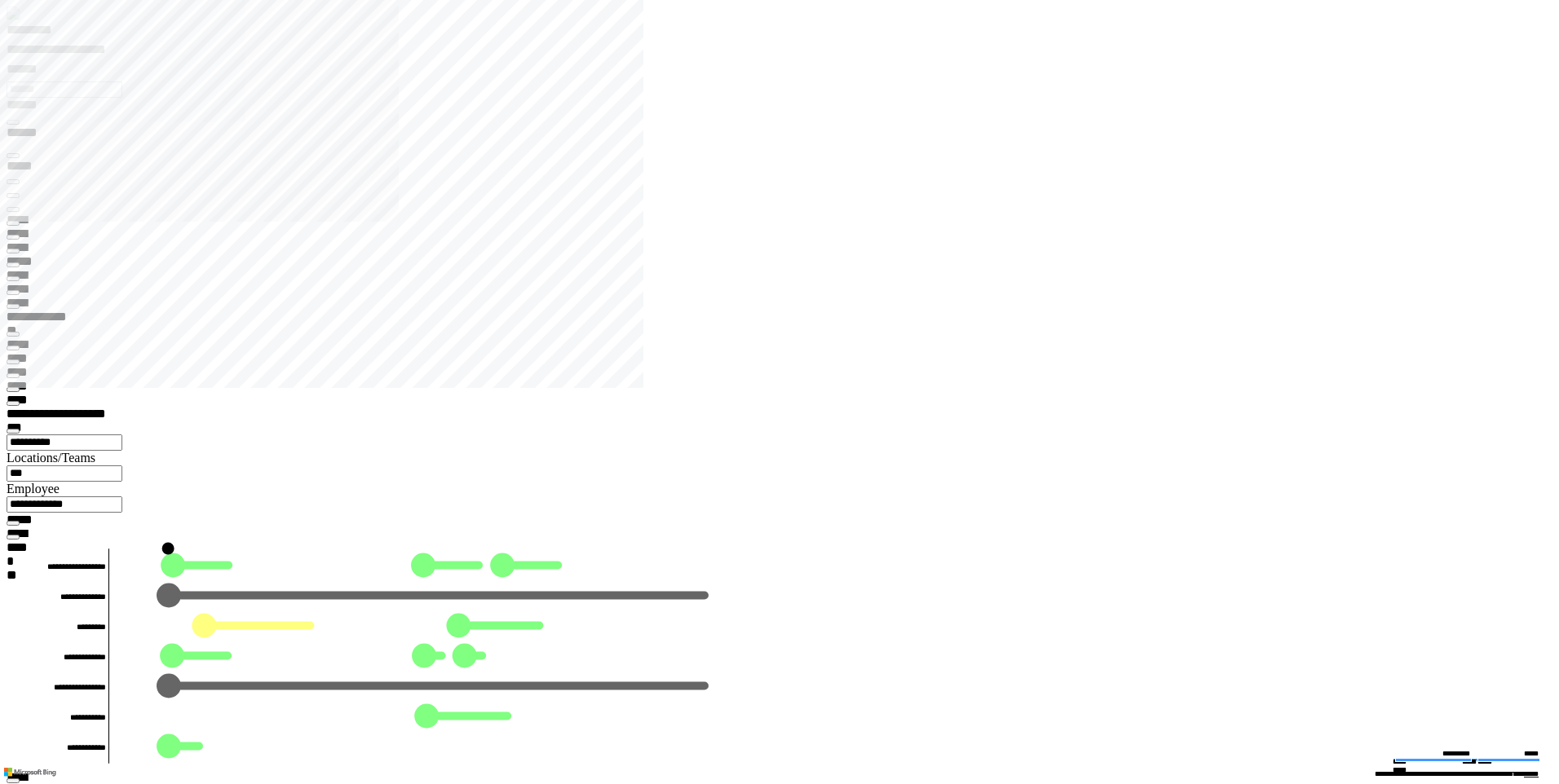 click at bounding box center [13, 19053] 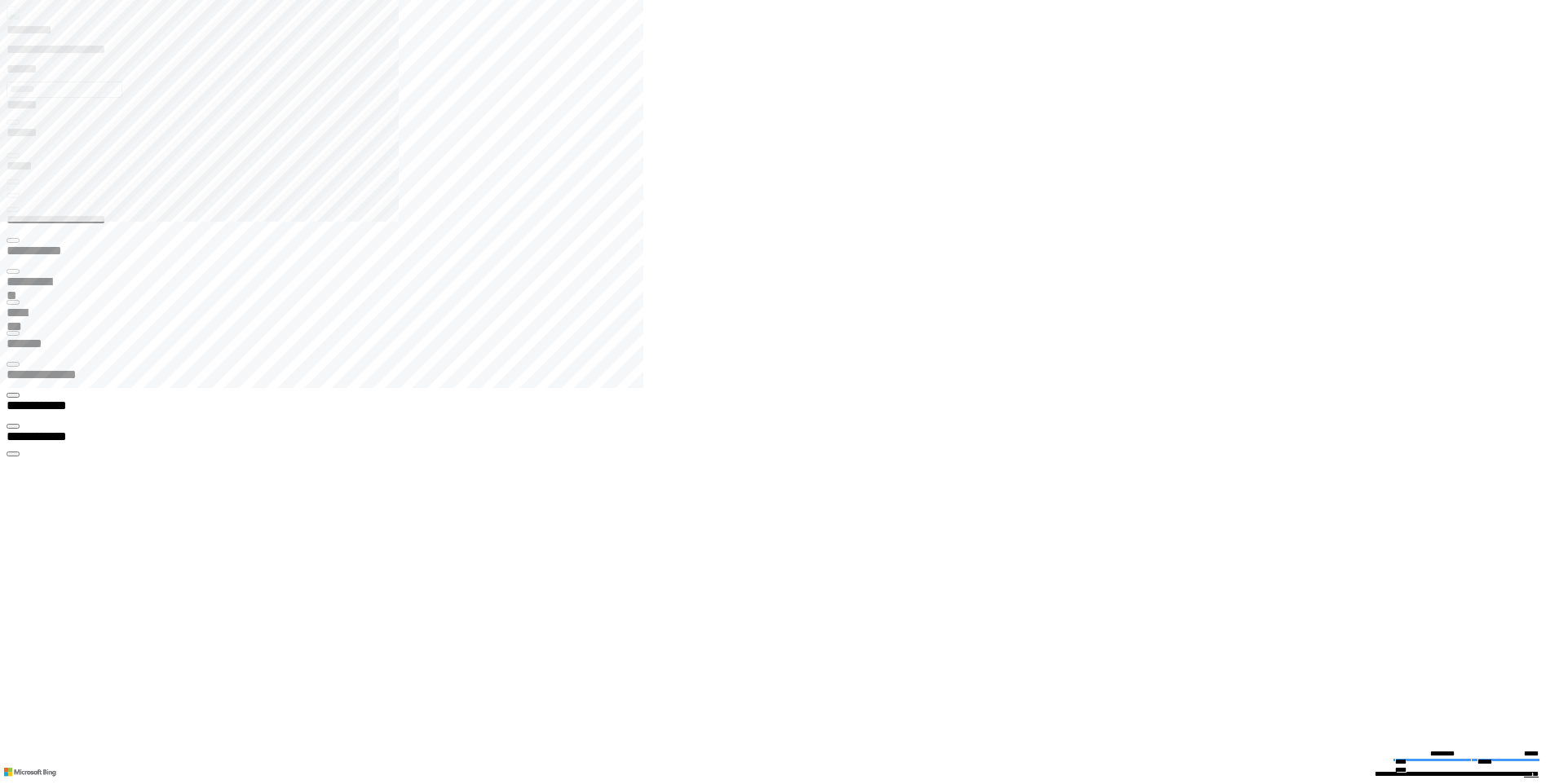 click 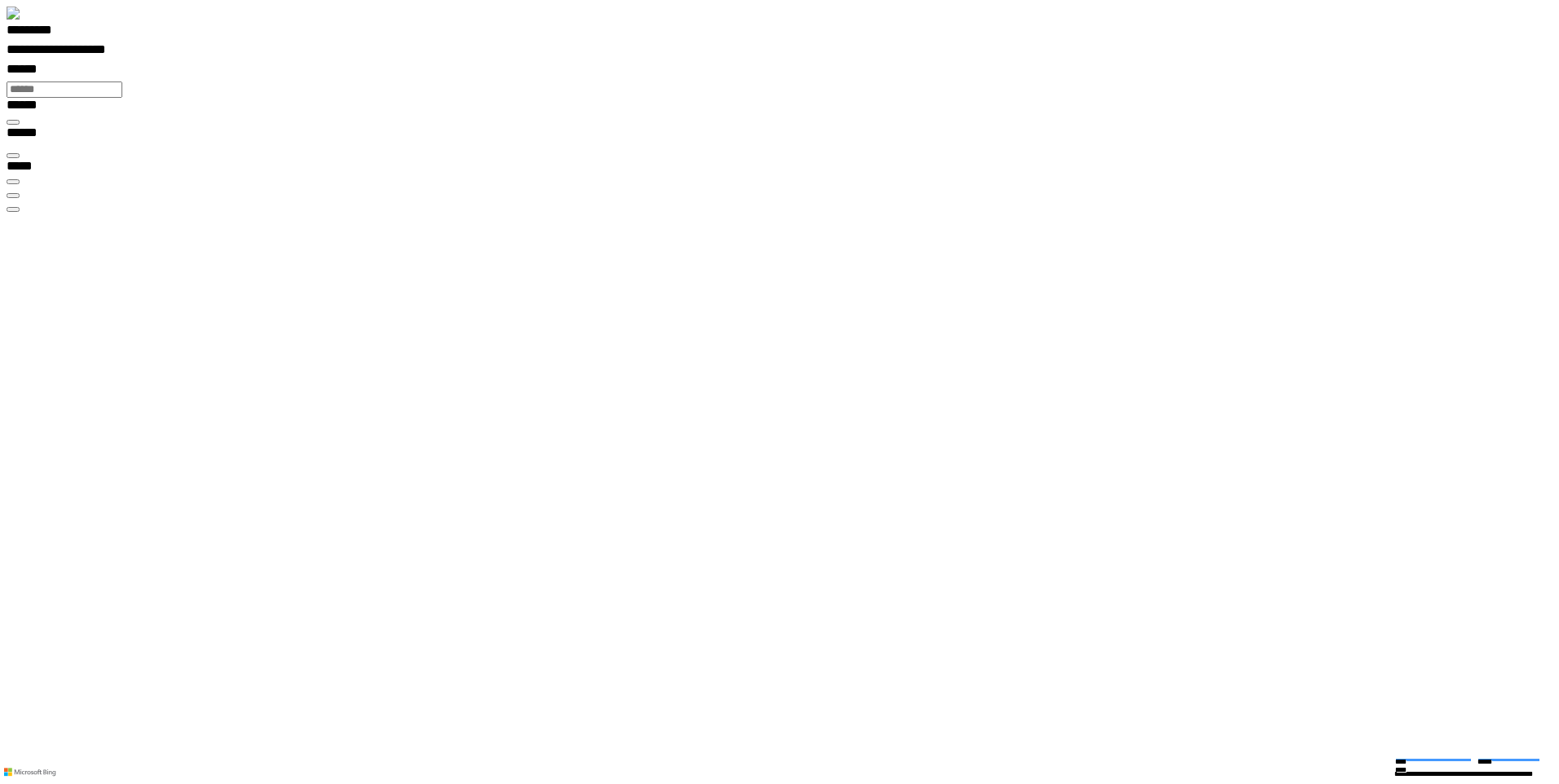 scroll, scrollTop: 81472, scrollLeft: 81366, axis: both 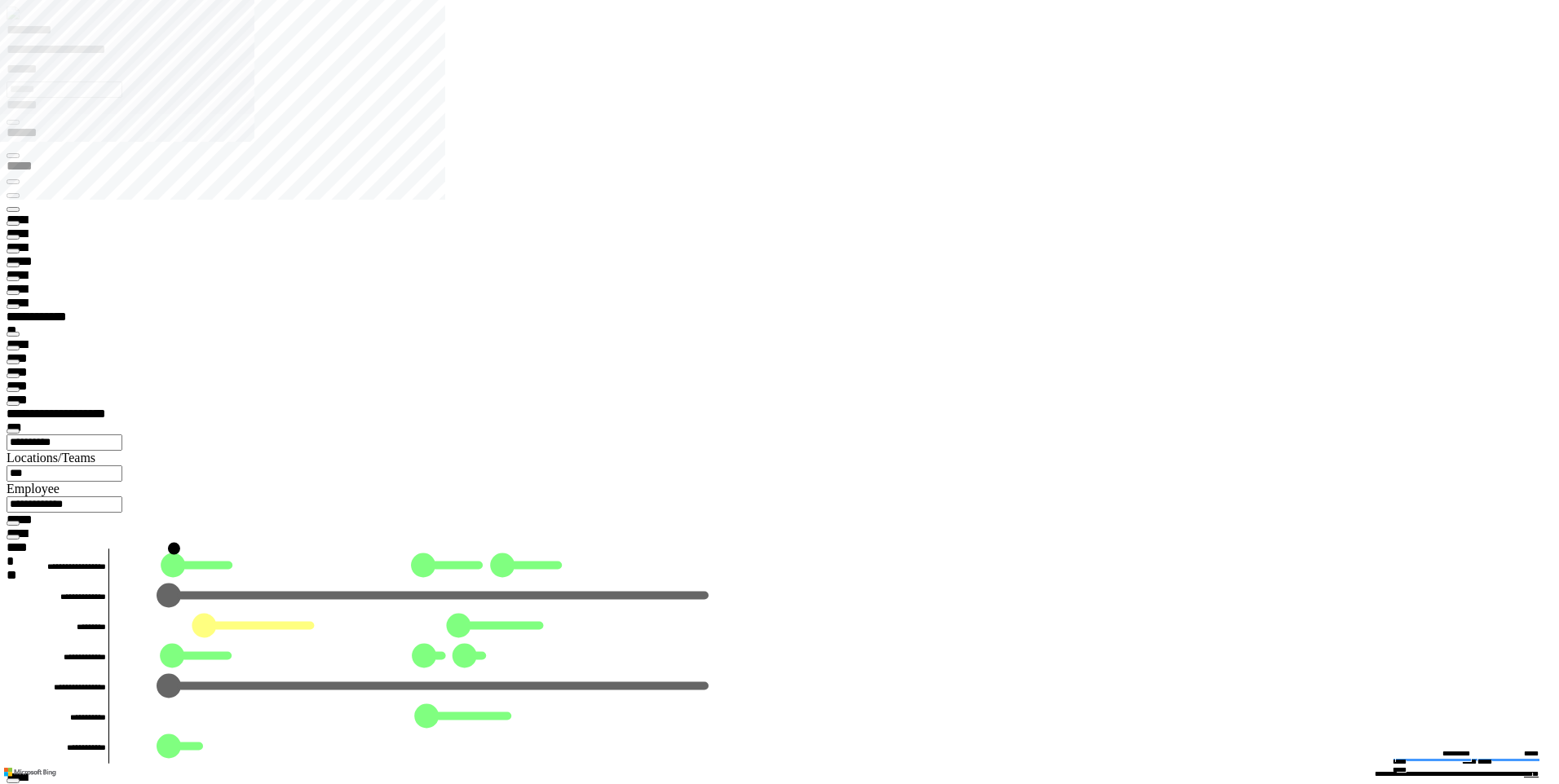 click at bounding box center [13, 209] 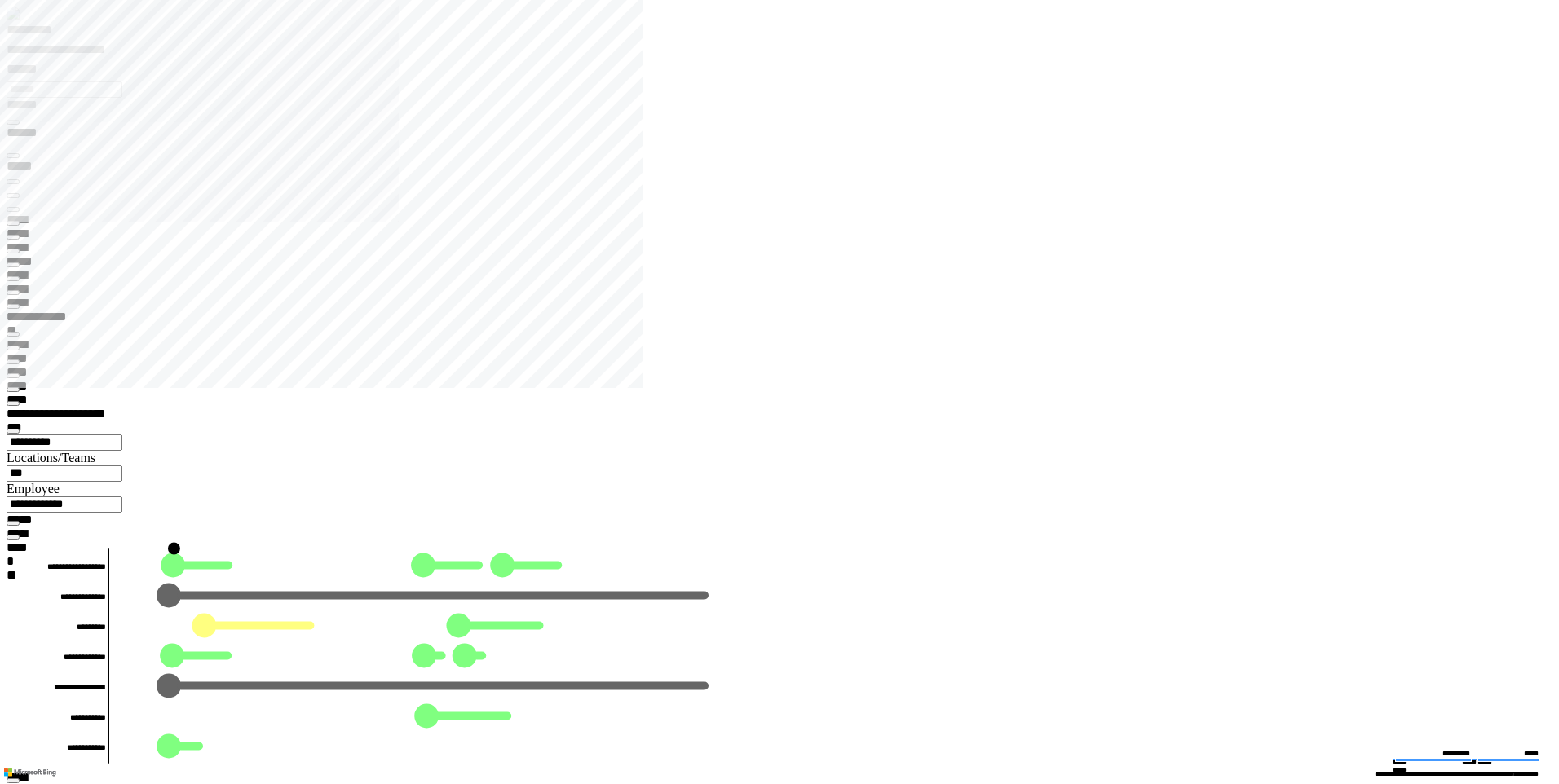 click at bounding box center (13, 17385) 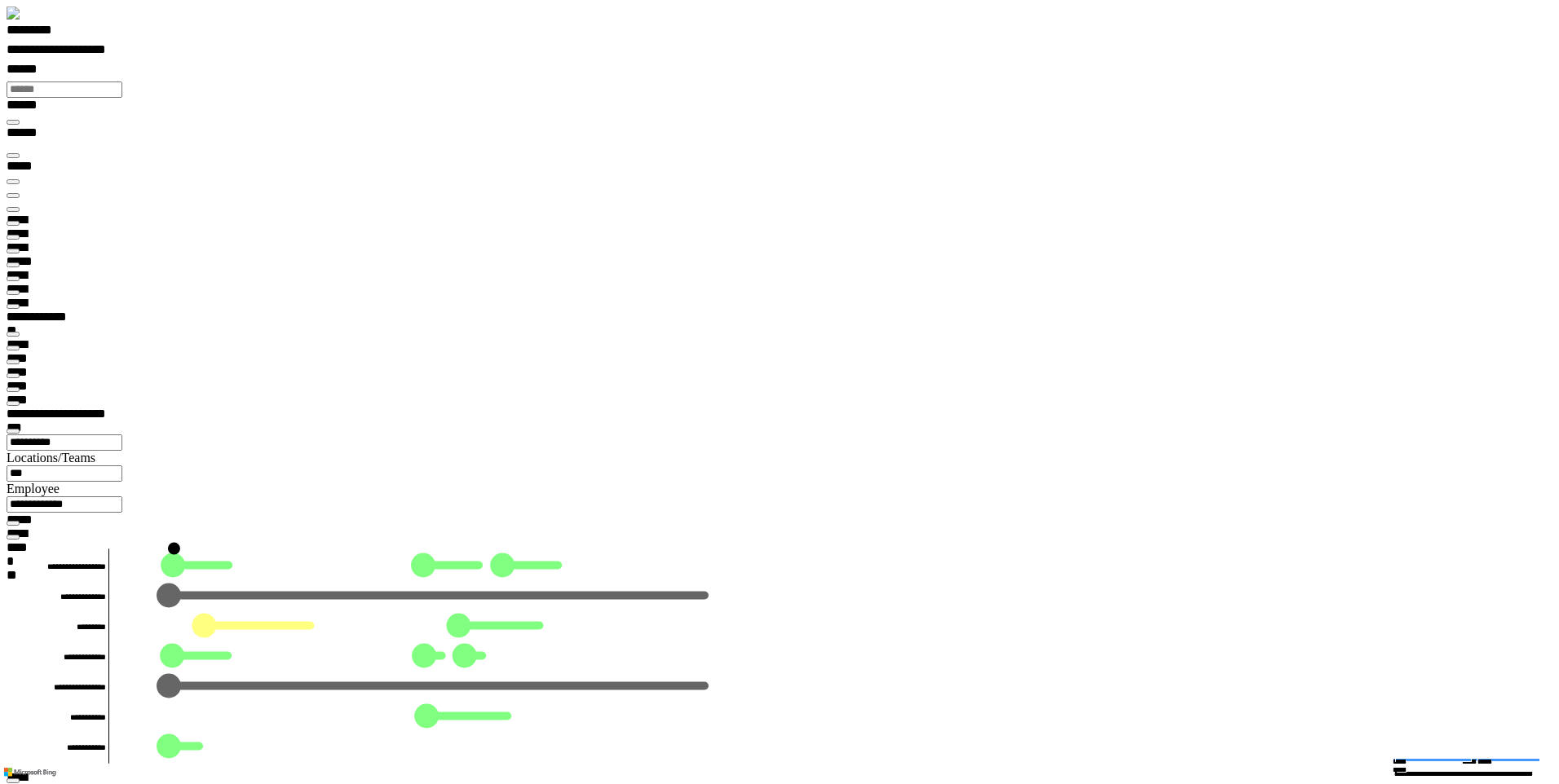 click at bounding box center (27, 22248) 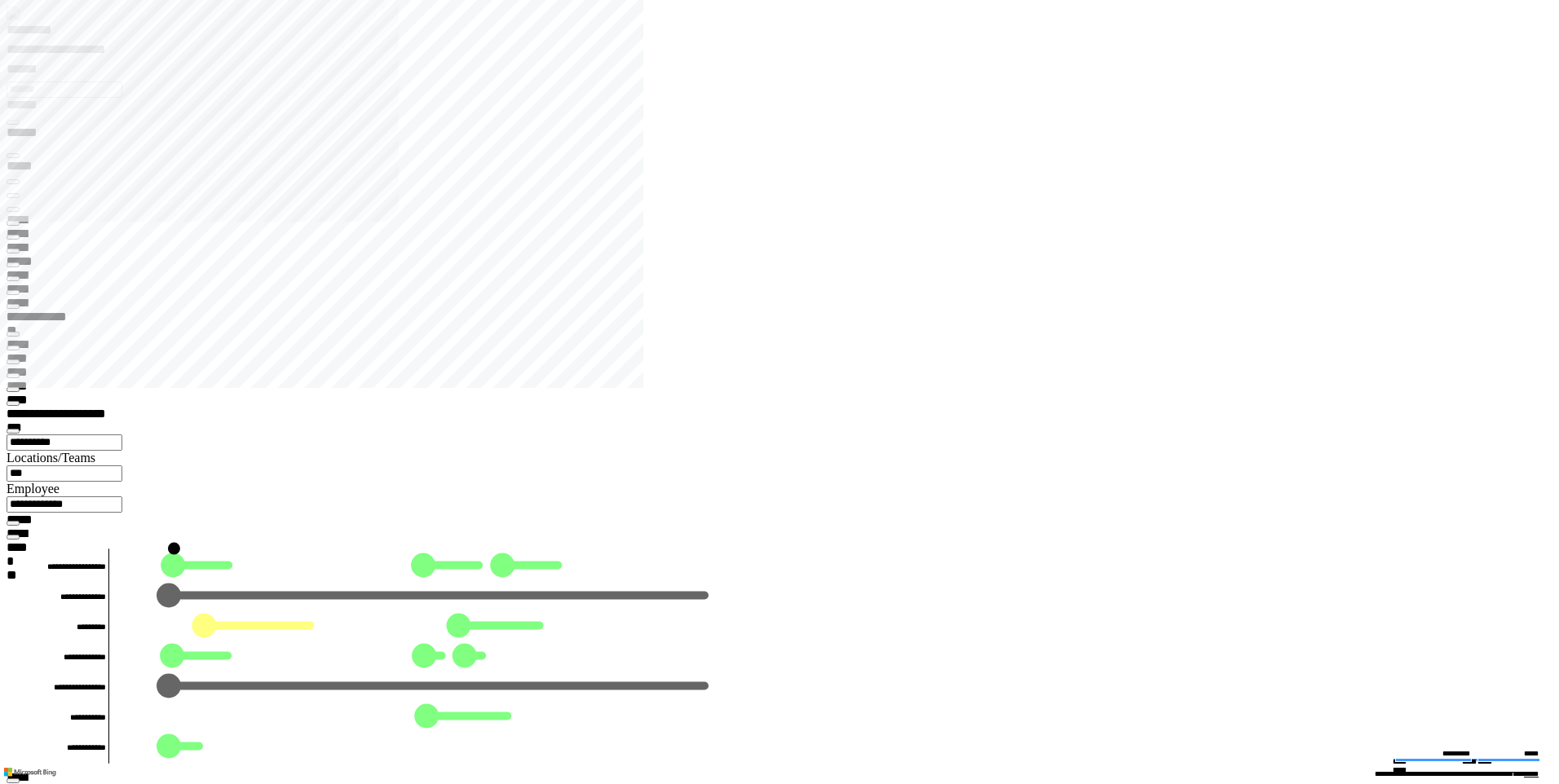 click on "**********" at bounding box center [55, 19178] 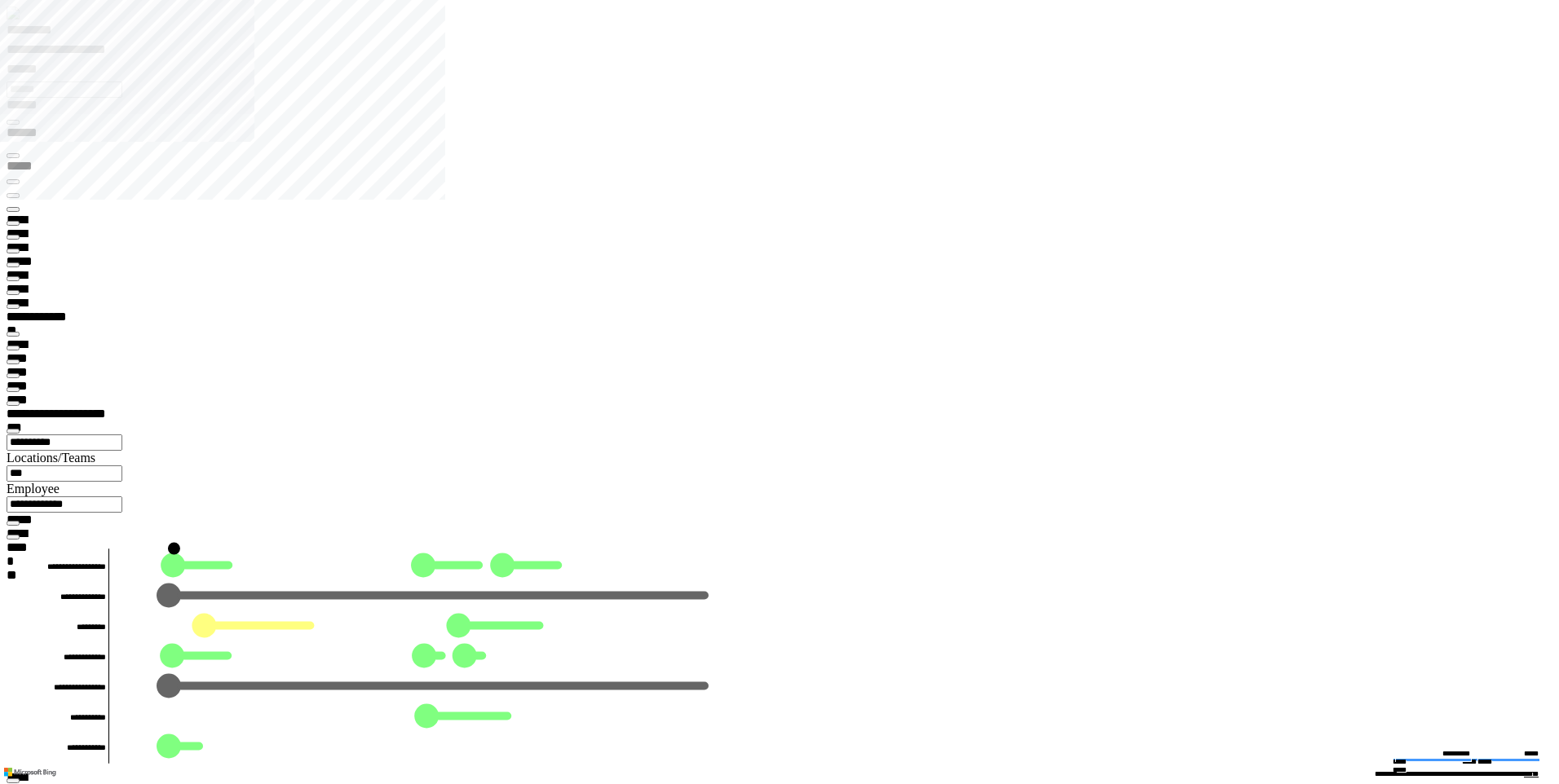 scroll, scrollTop: 111, scrollLeft: 0, axis: vertical 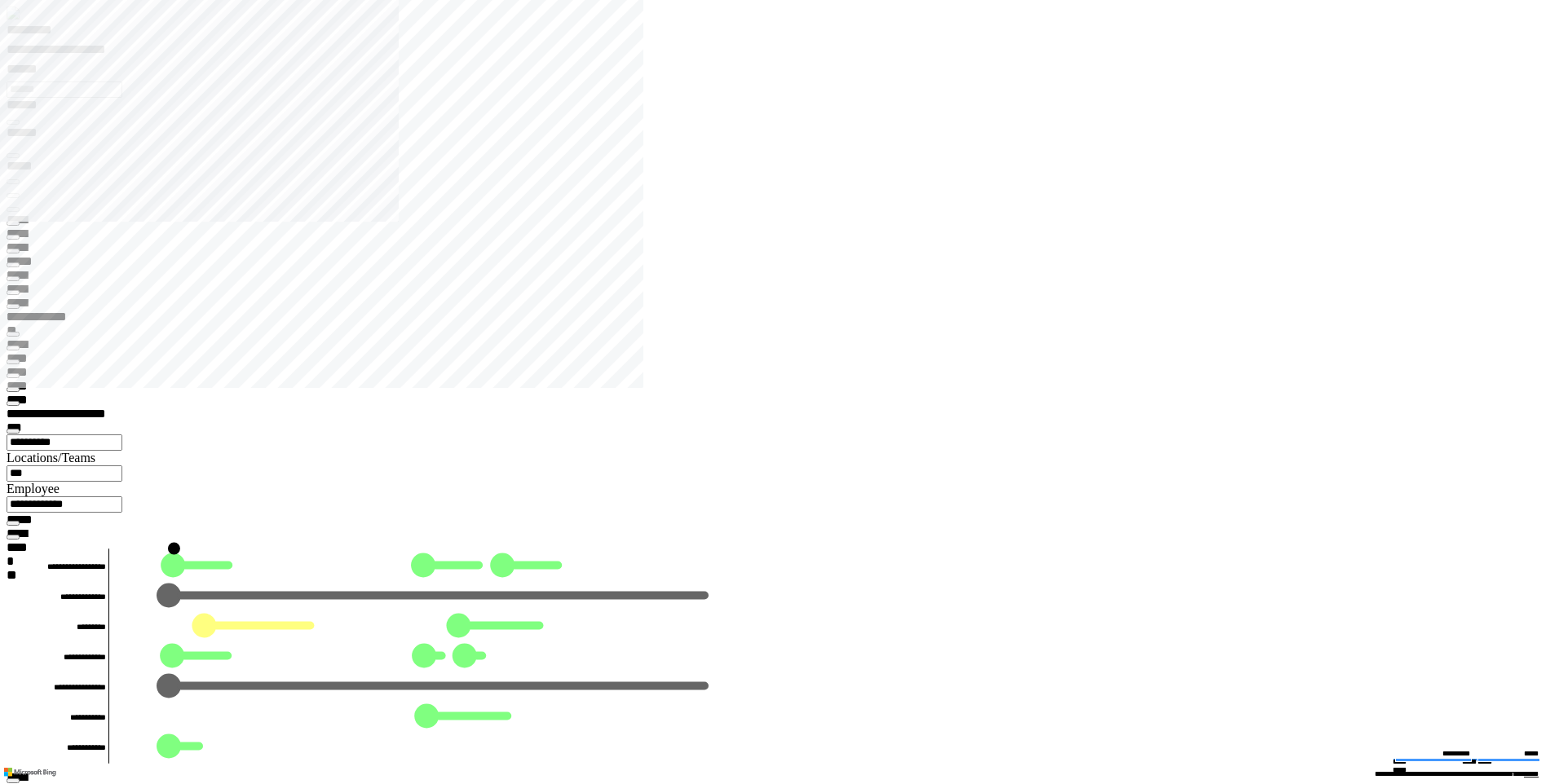 type 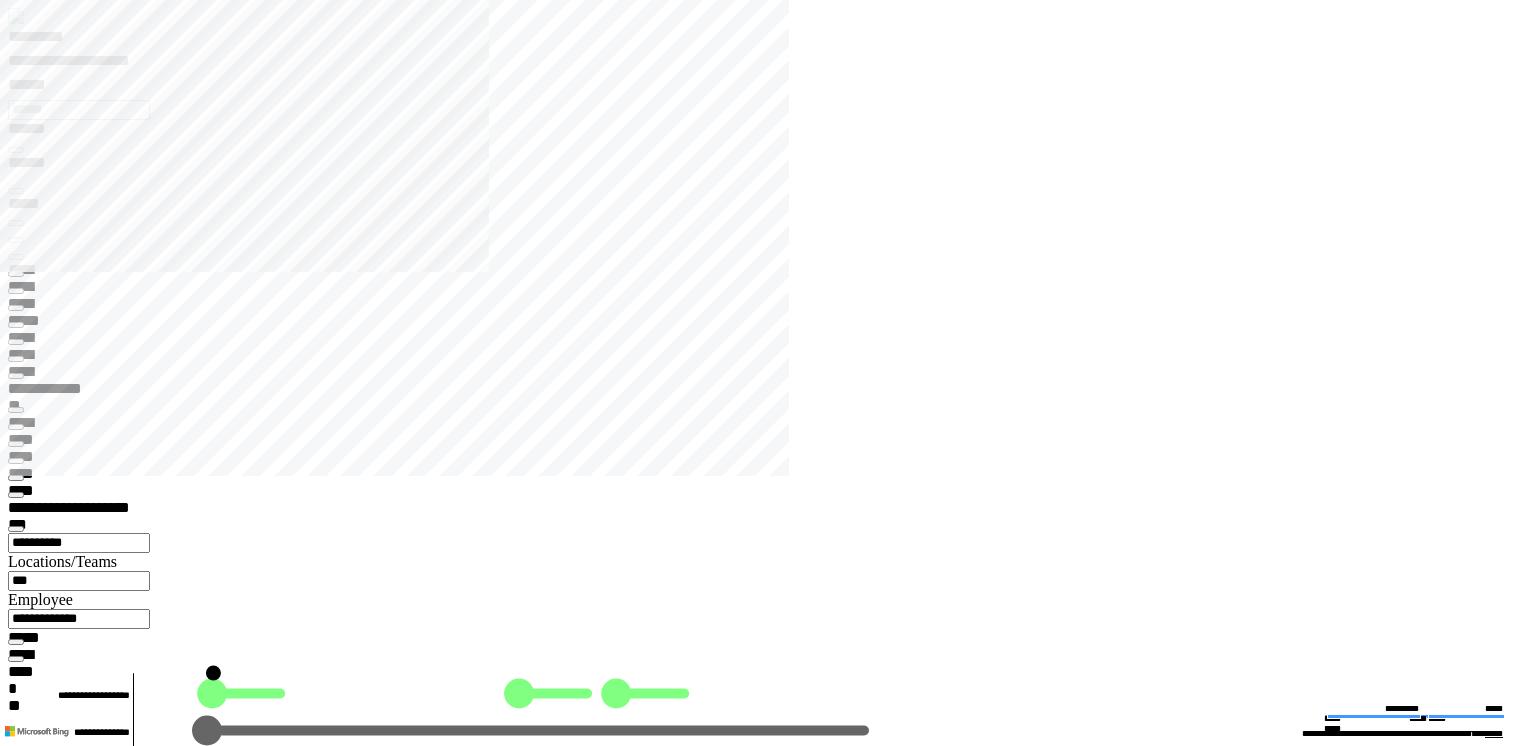 scroll, scrollTop: 99104, scrollLeft: 99800, axis: both 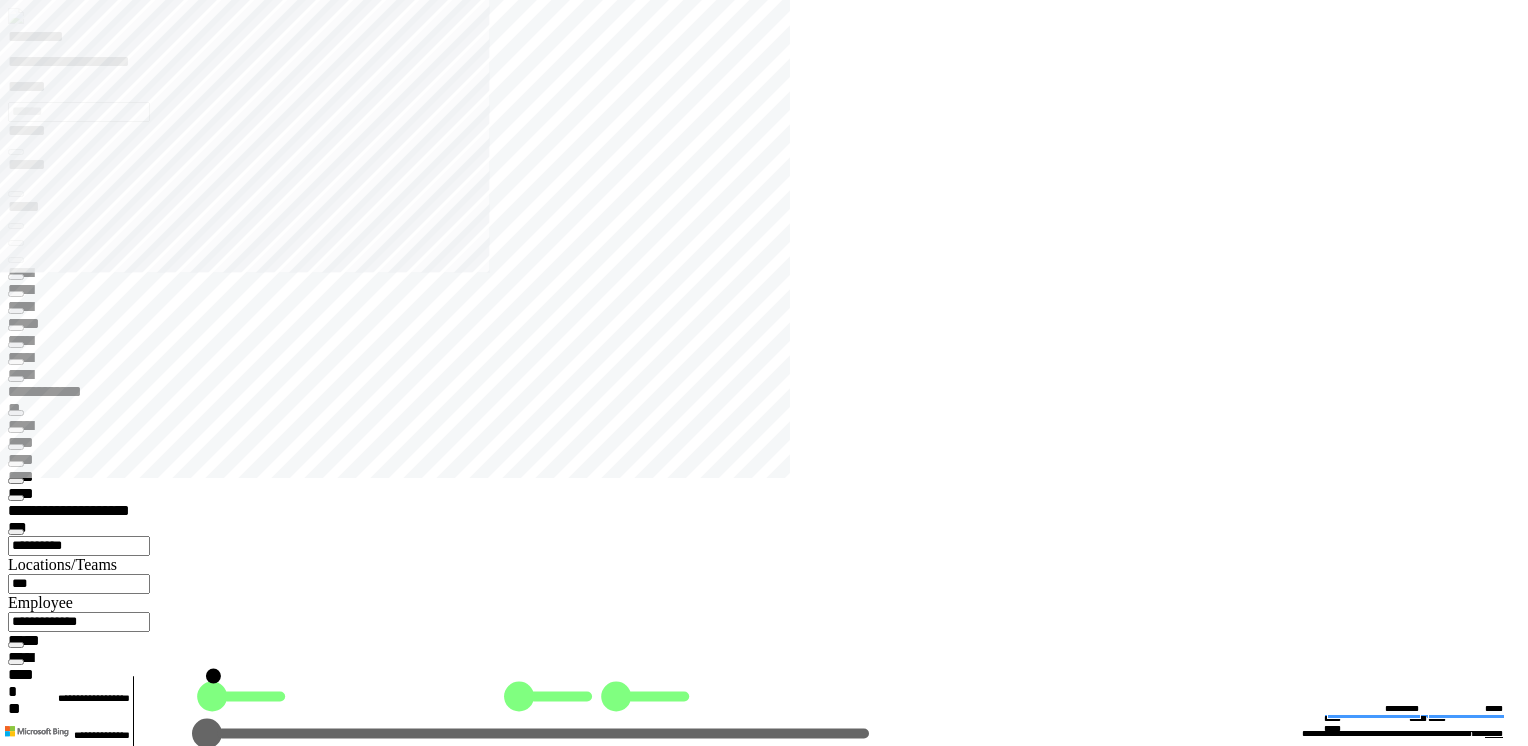 click on "**********" at bounding box center (67, 23009) 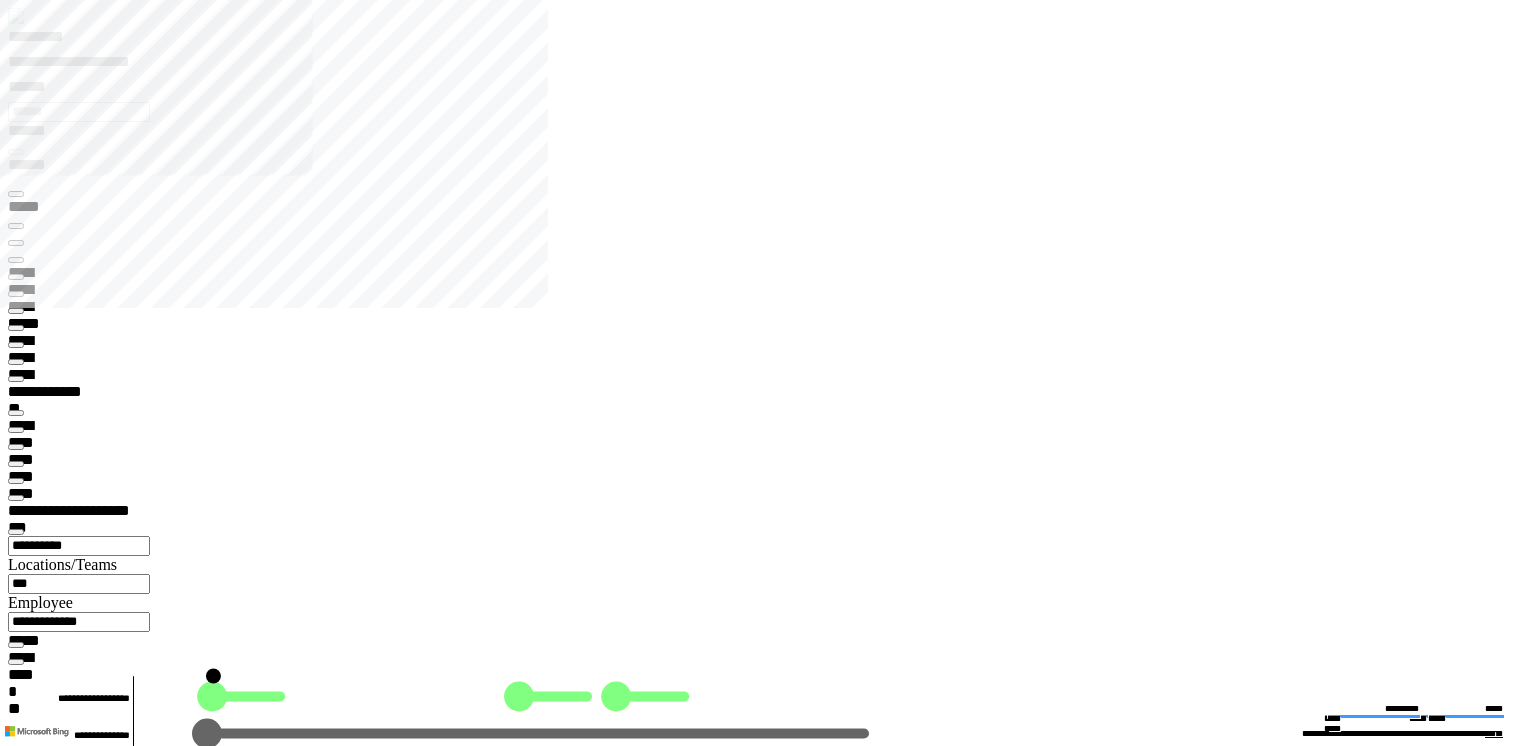 type on "*******" 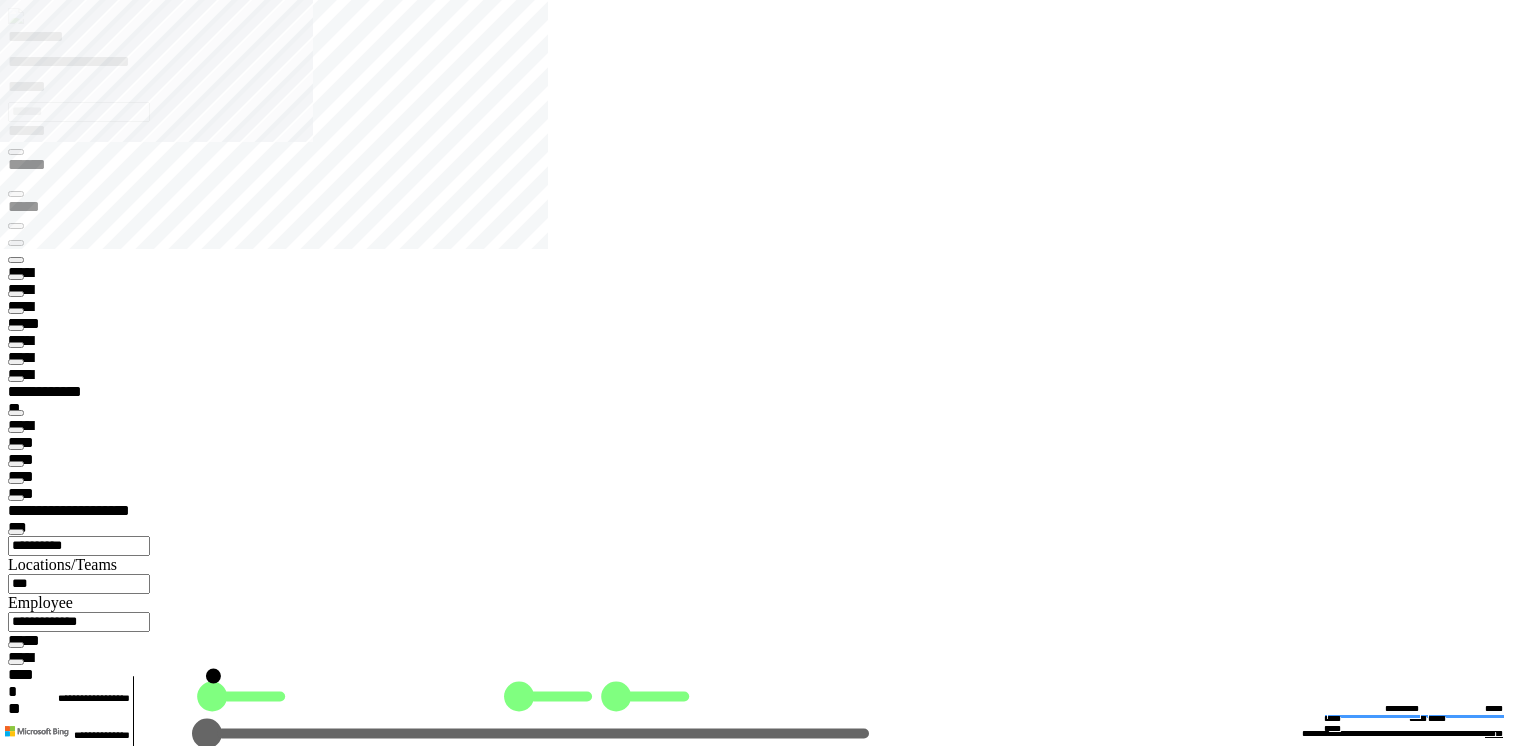 click at bounding box center [16, 9773] 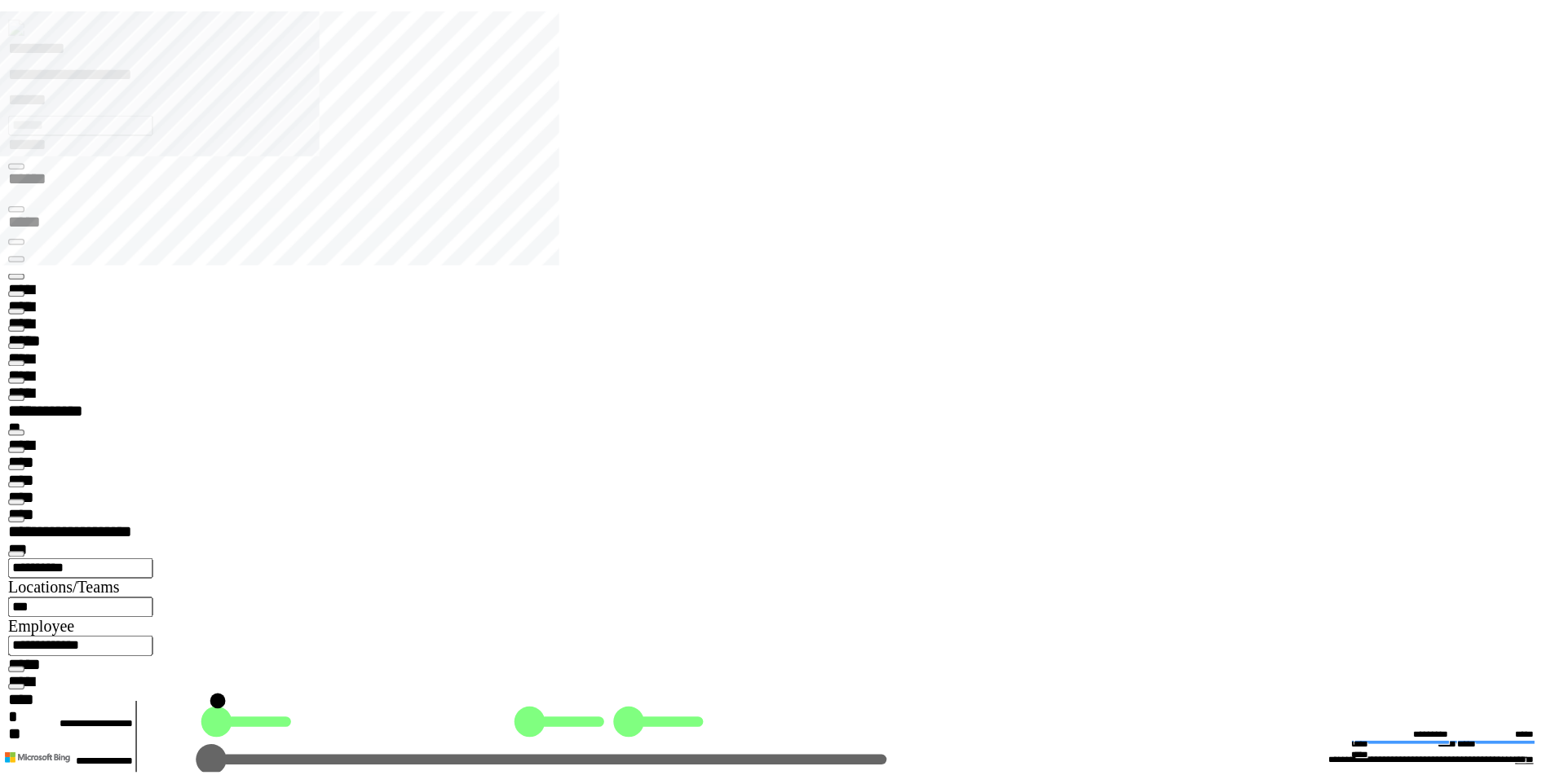 scroll, scrollTop: 0, scrollLeft: 0, axis: both 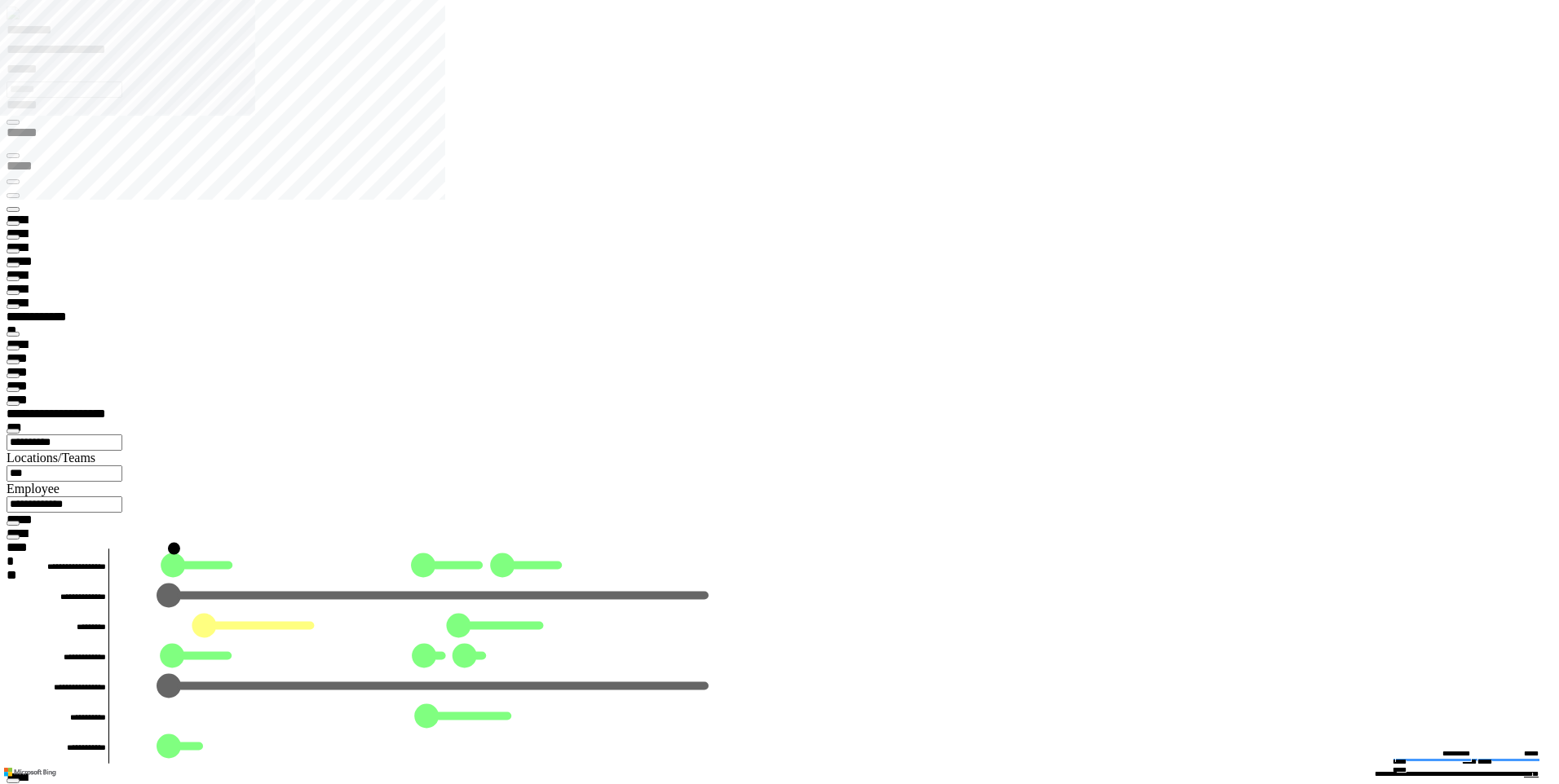 click at bounding box center (13, 6910) 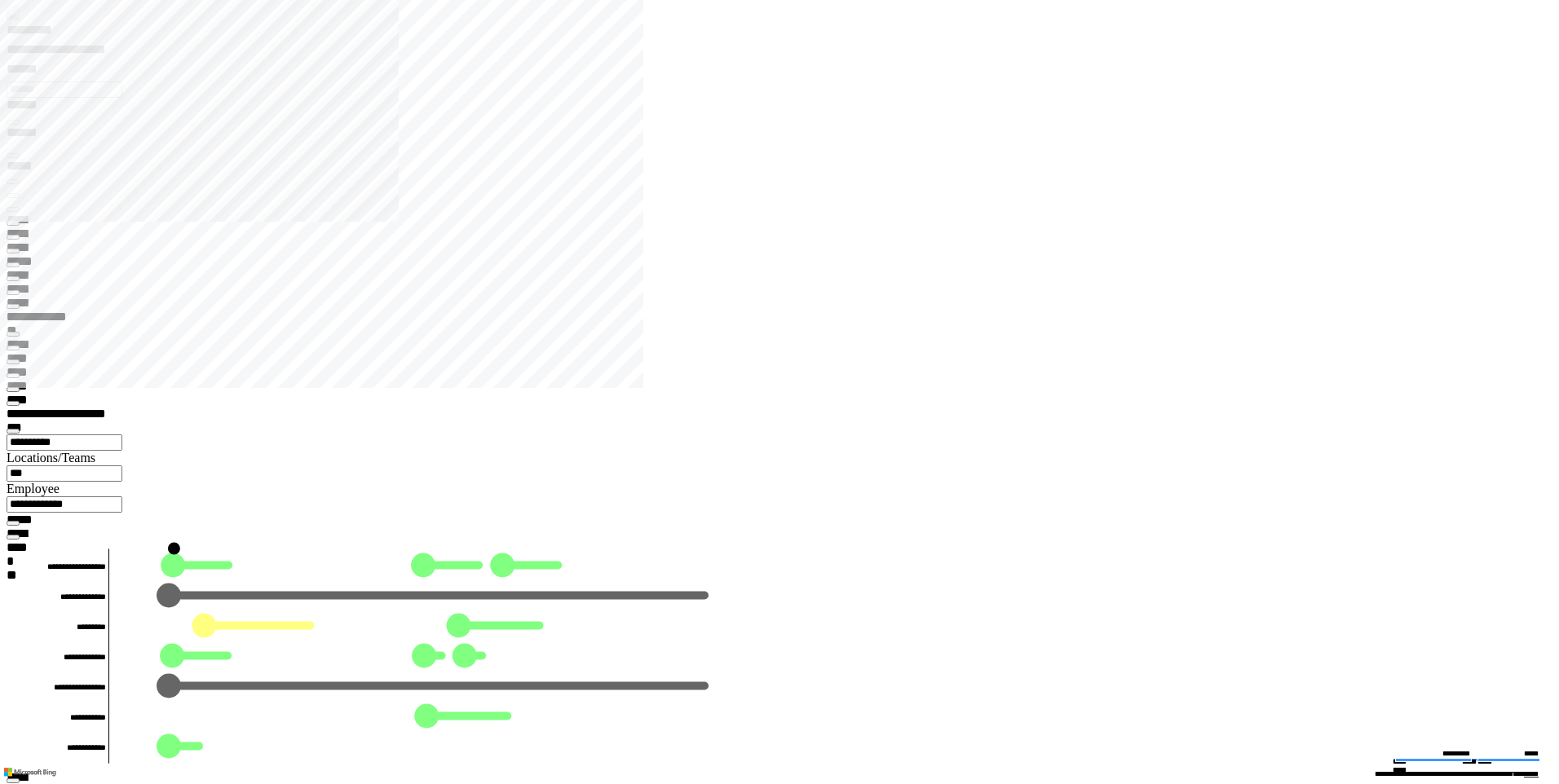 click on "**********" at bounding box center (55, 14872) 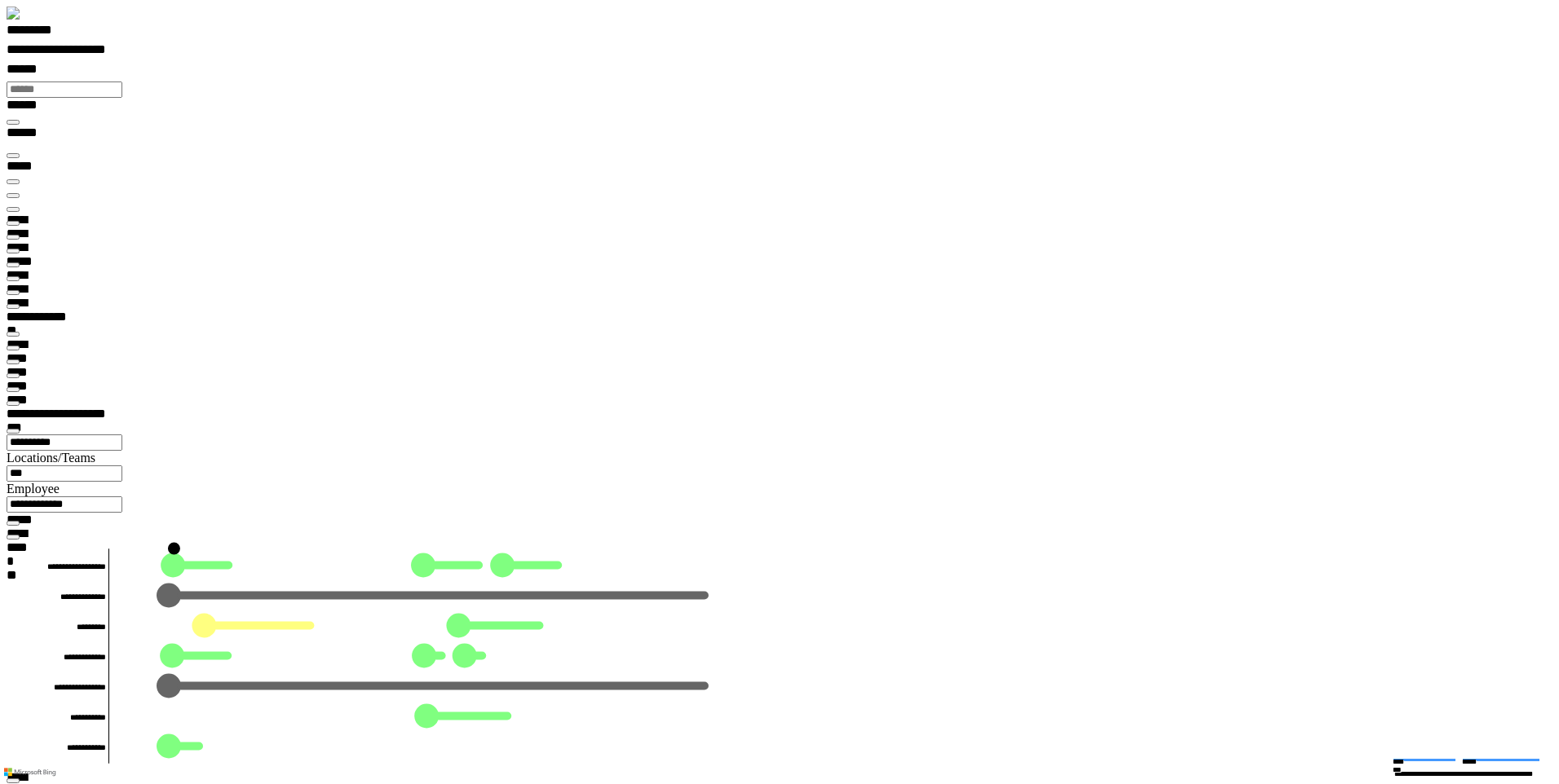scroll, scrollTop: 81472, scrollLeft: 81366, axis: both 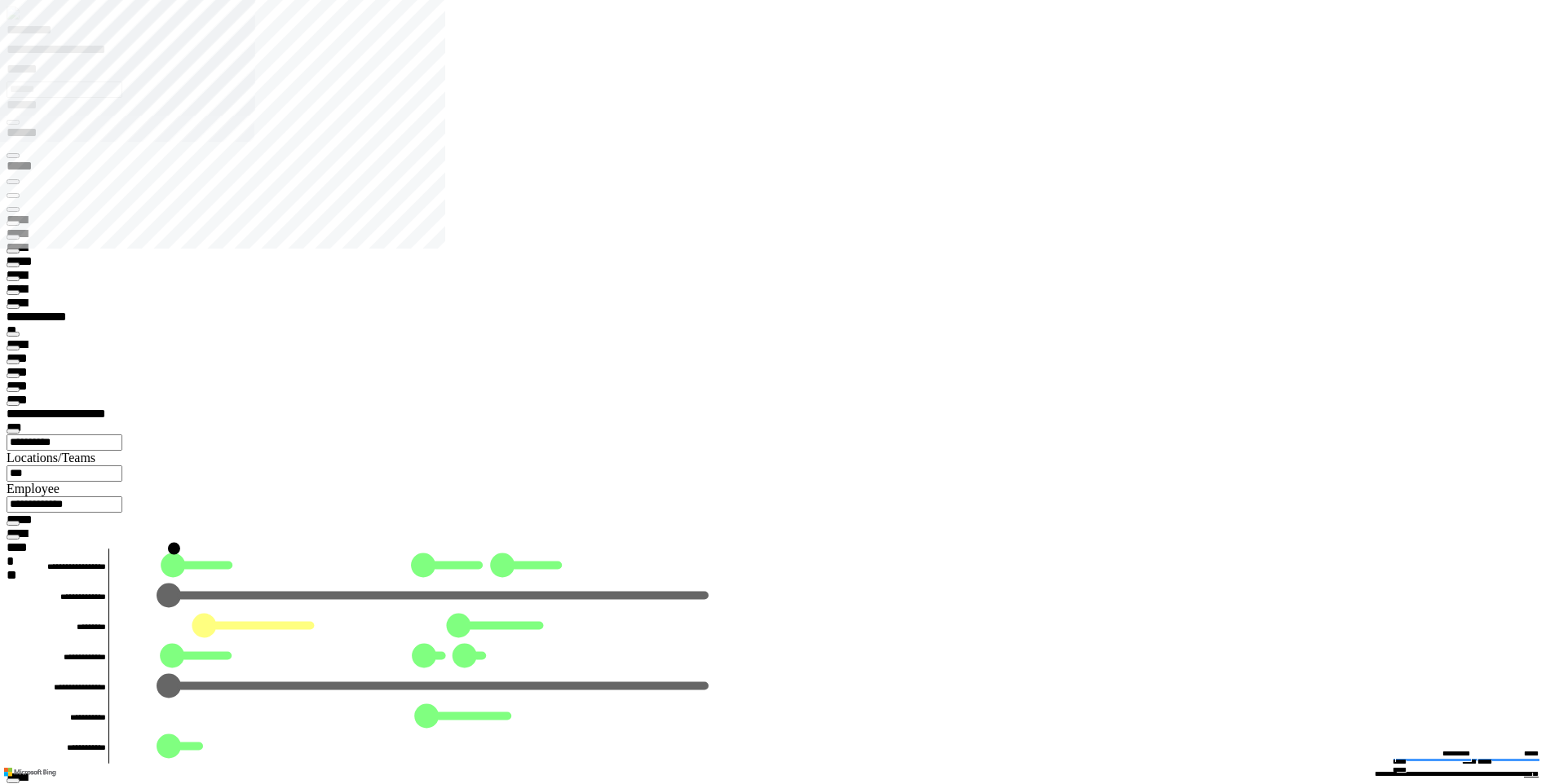 type on "*********" 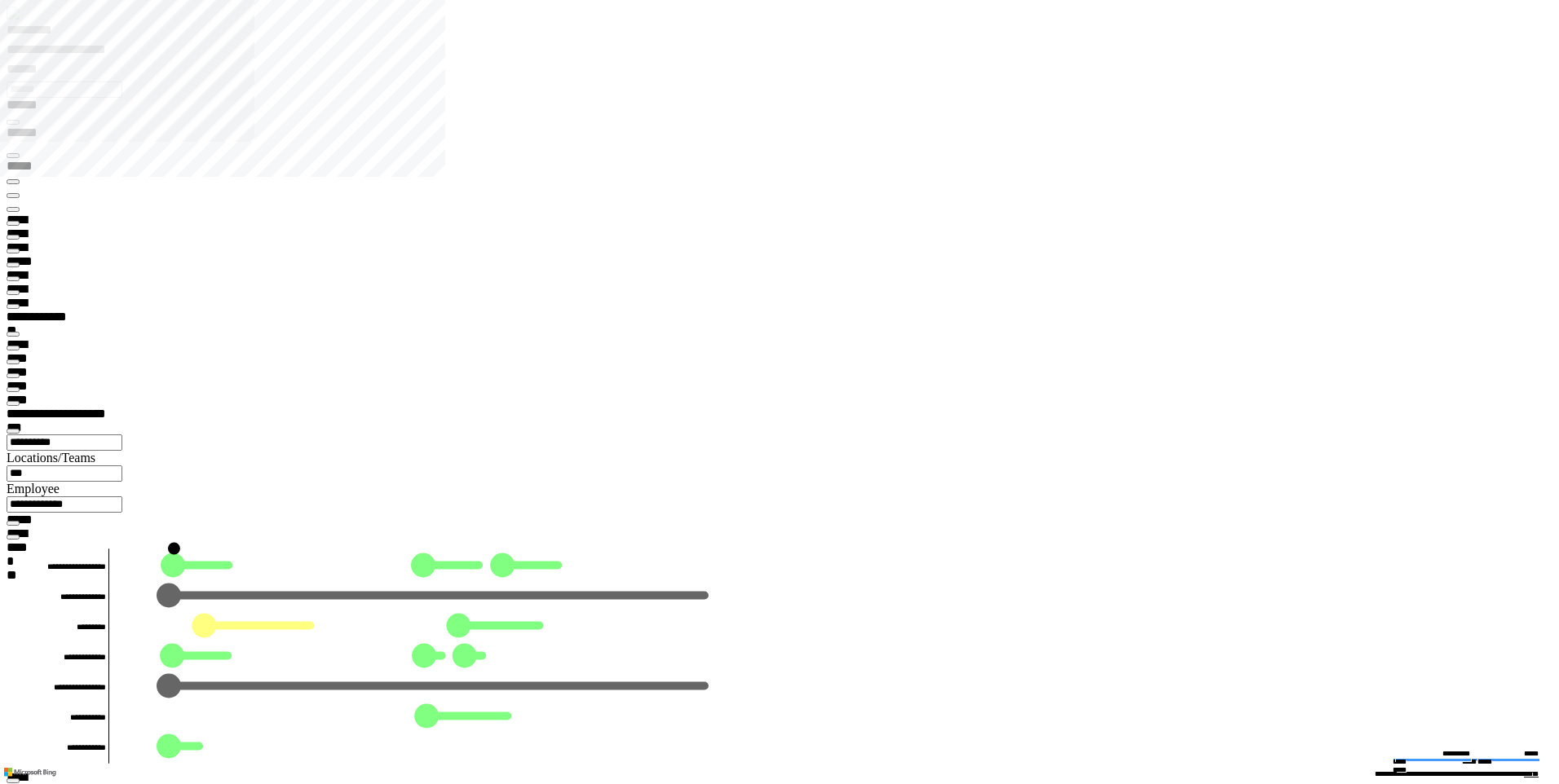 scroll, scrollTop: 244, scrollLeft: 0, axis: vertical 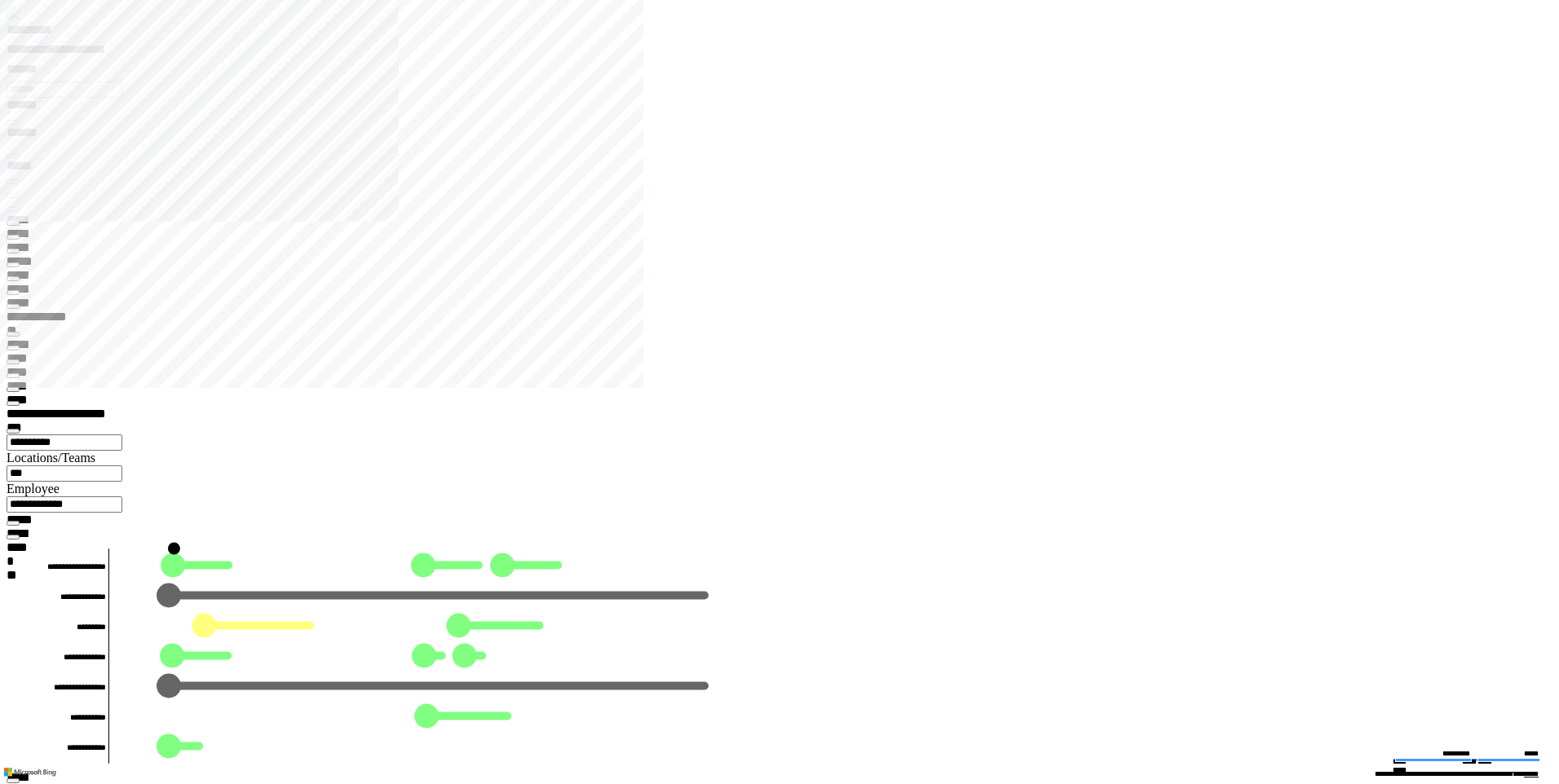 click at bounding box center [13, 209] 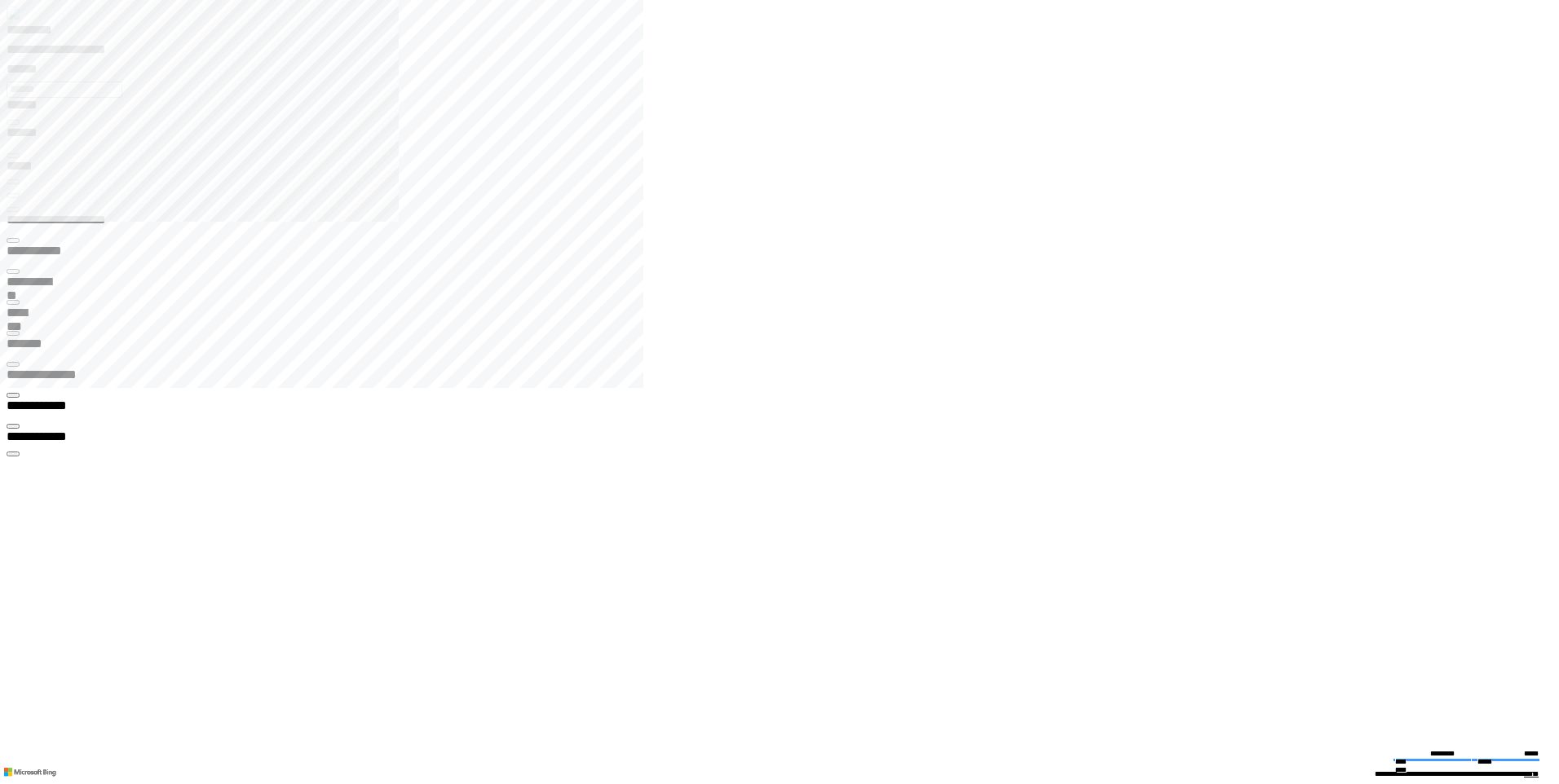 click 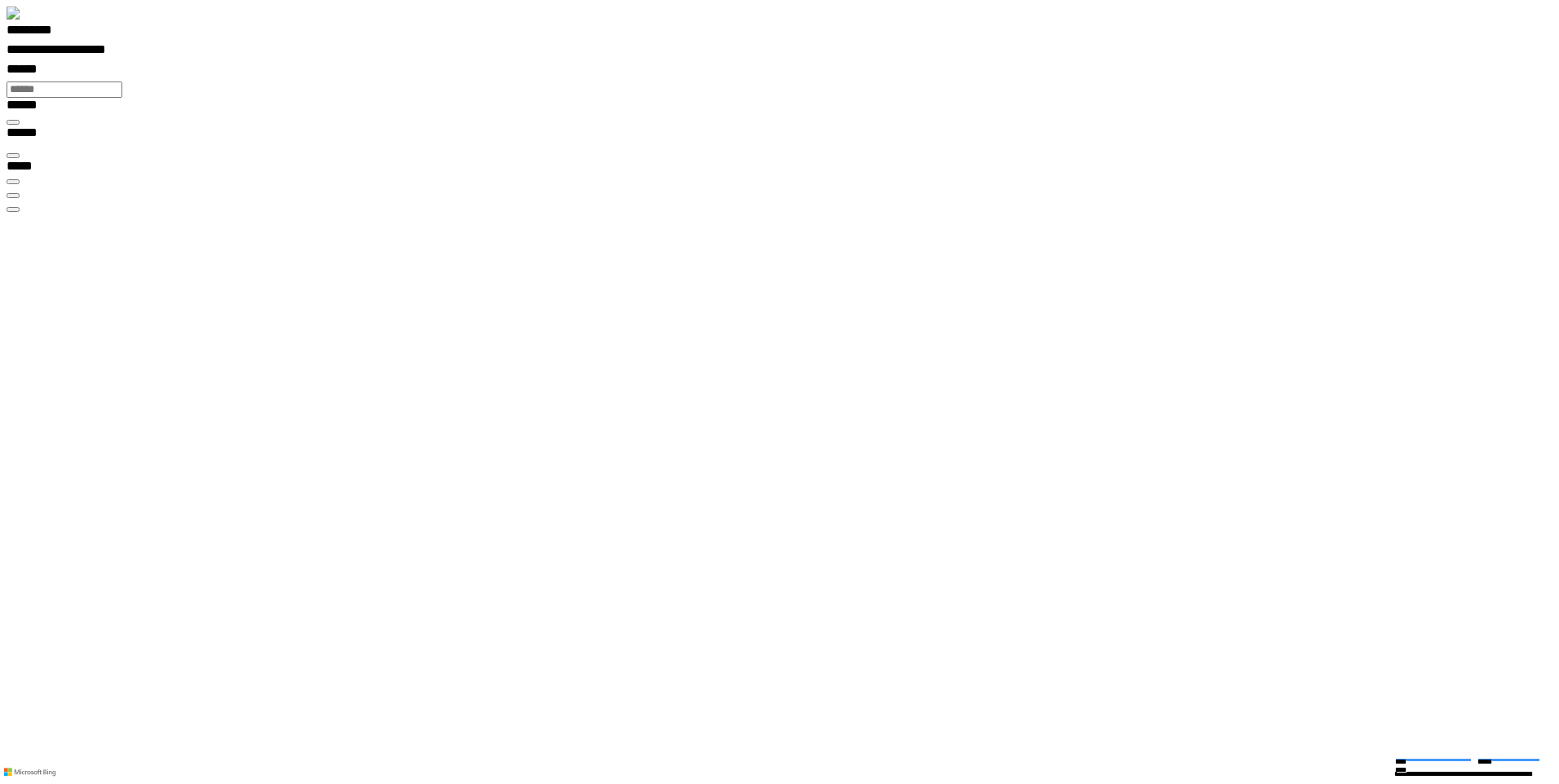 scroll, scrollTop: 81472, scrollLeft: 81366, axis: both 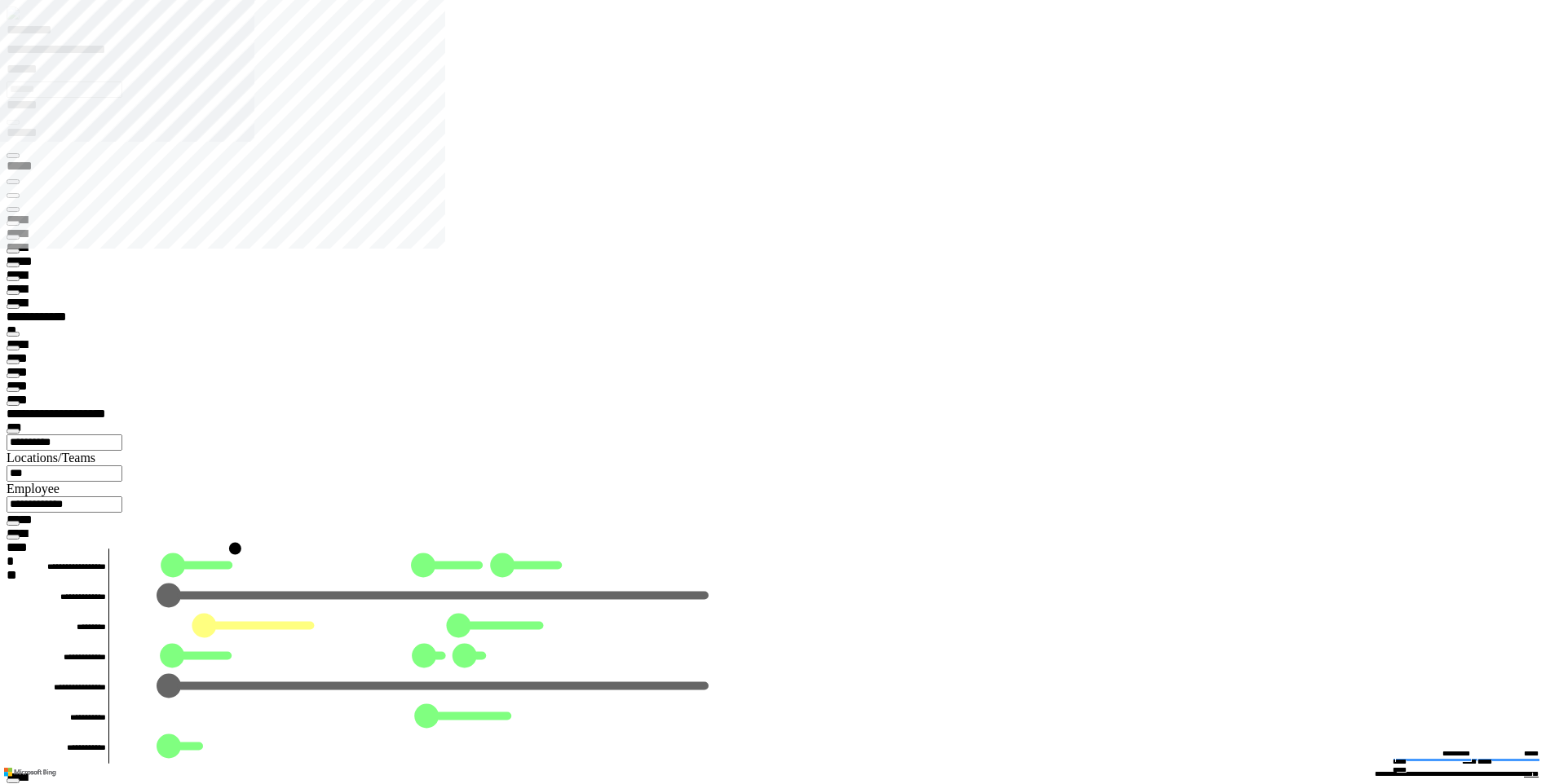type on "*********" 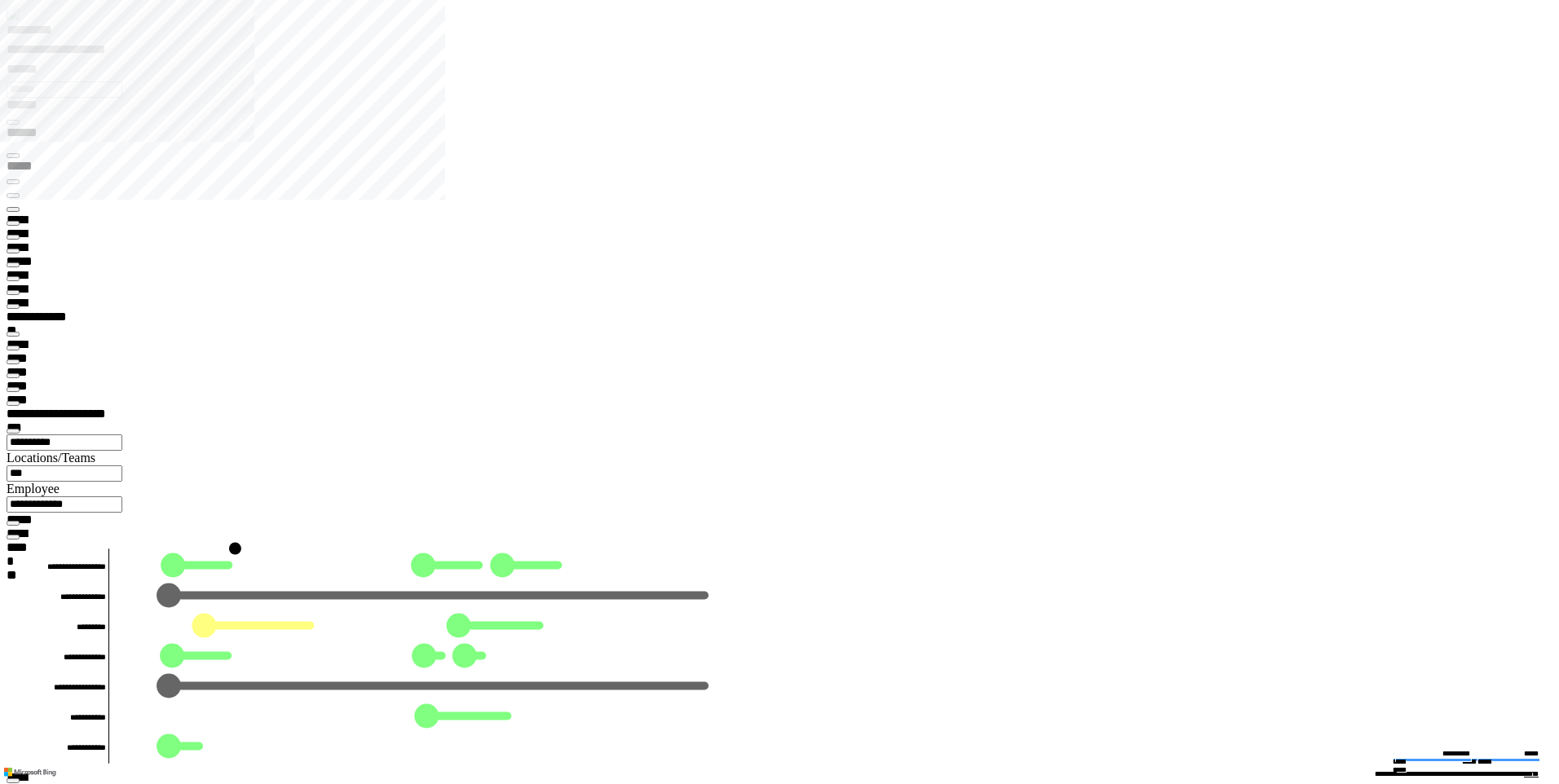 click on "******** *" at bounding box center [47, 9422] 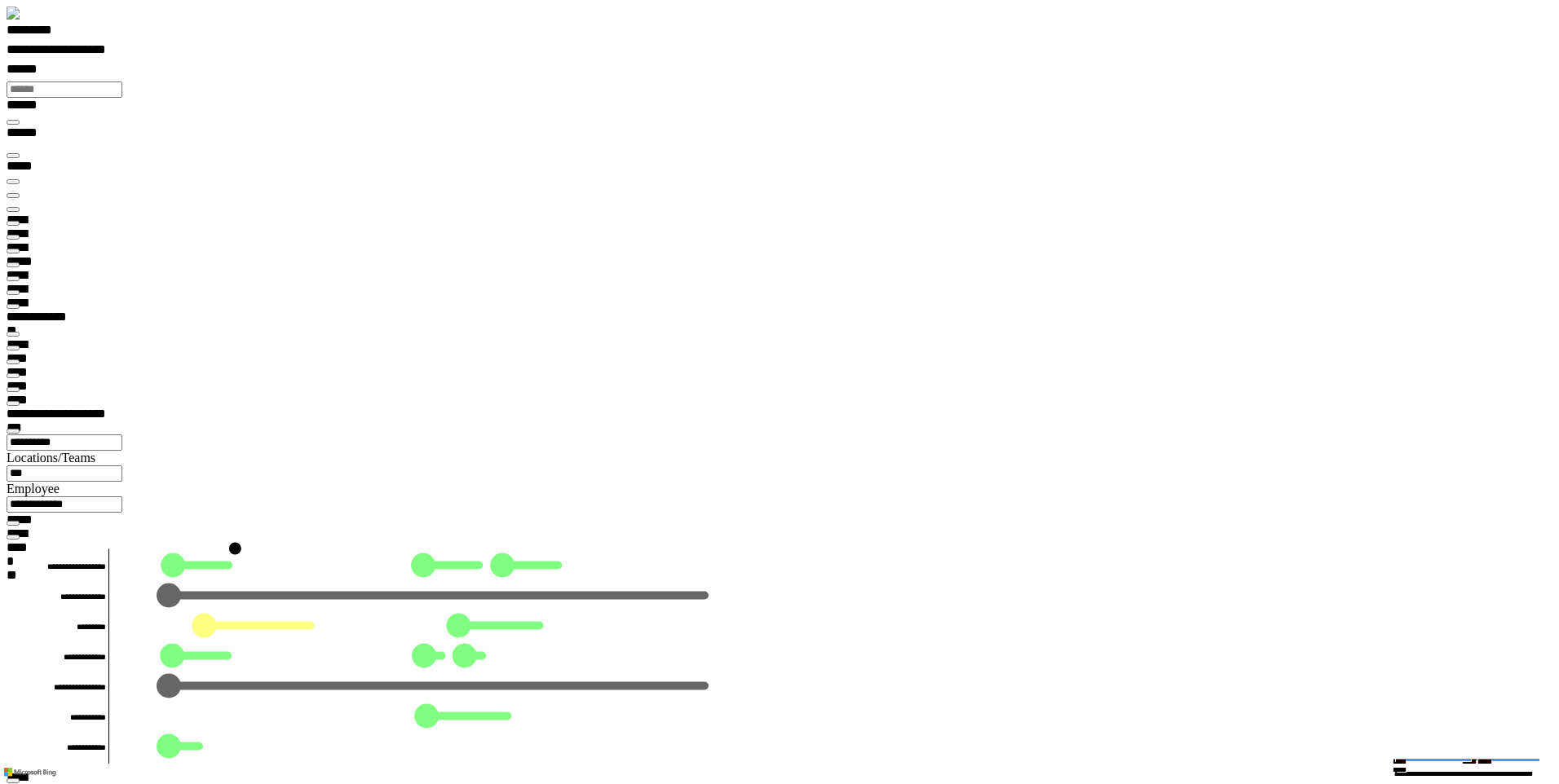click on "******** *" at bounding box center (47, 12097) 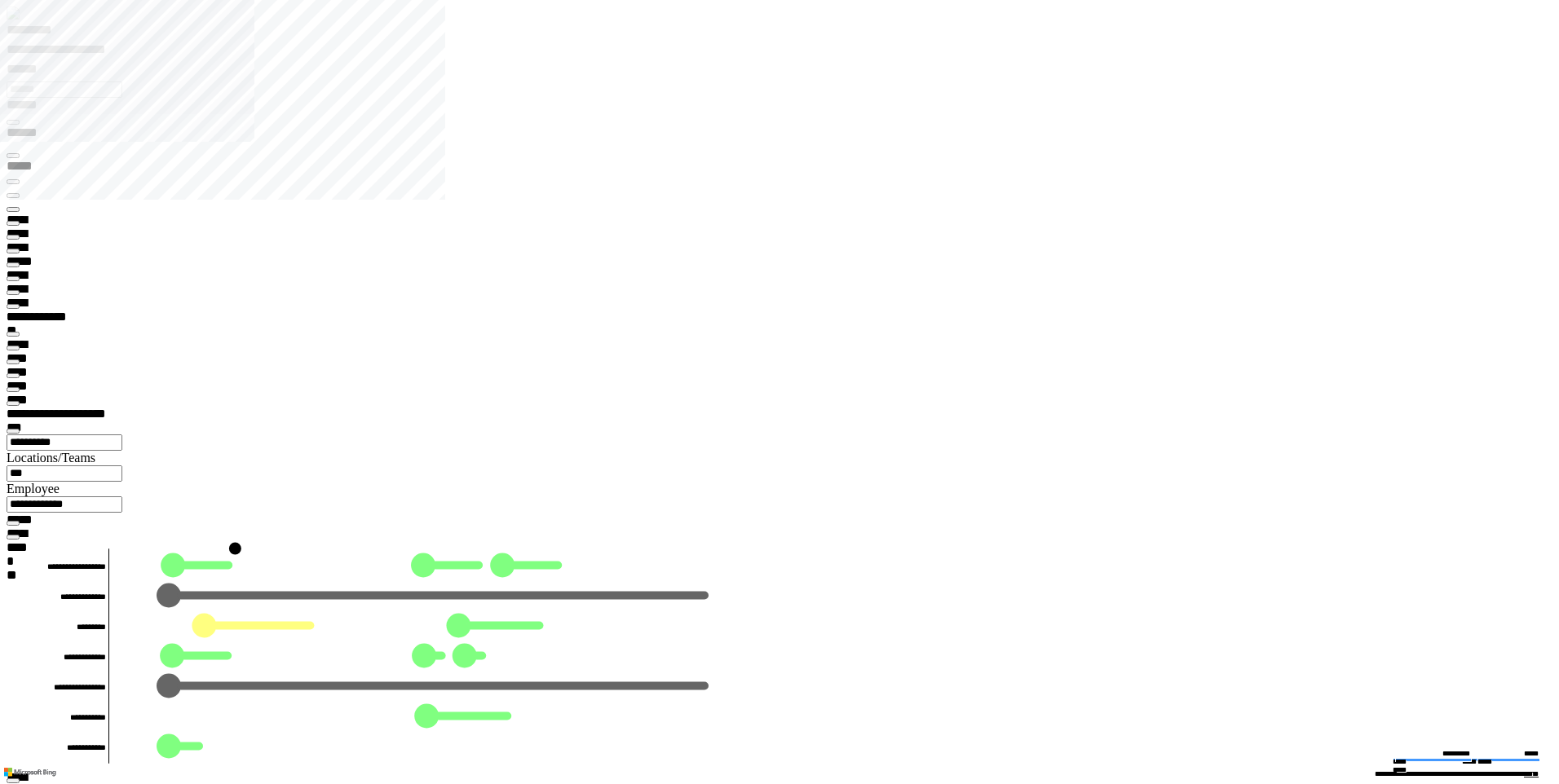 click at bounding box center (13, 11327) 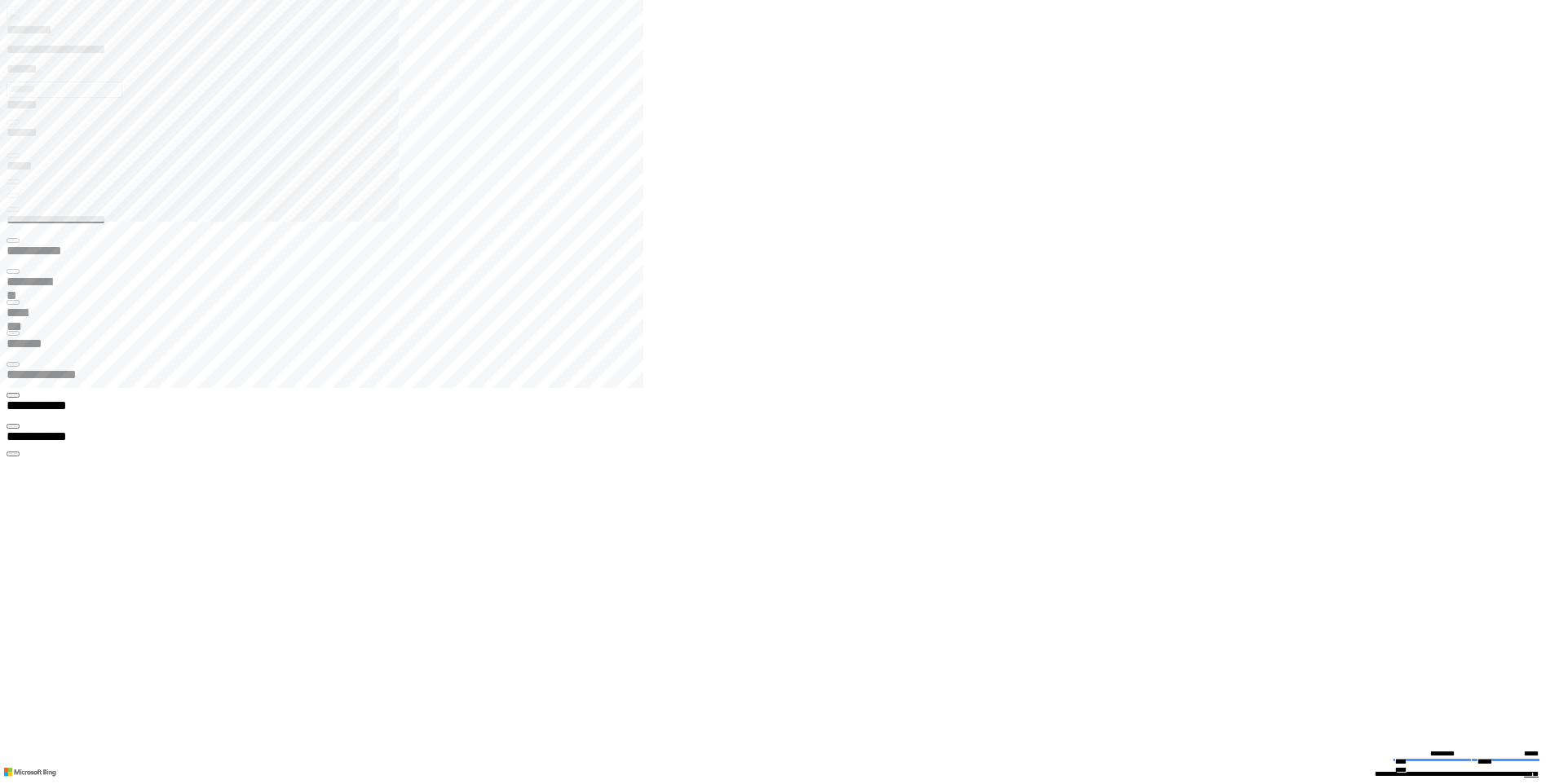 click 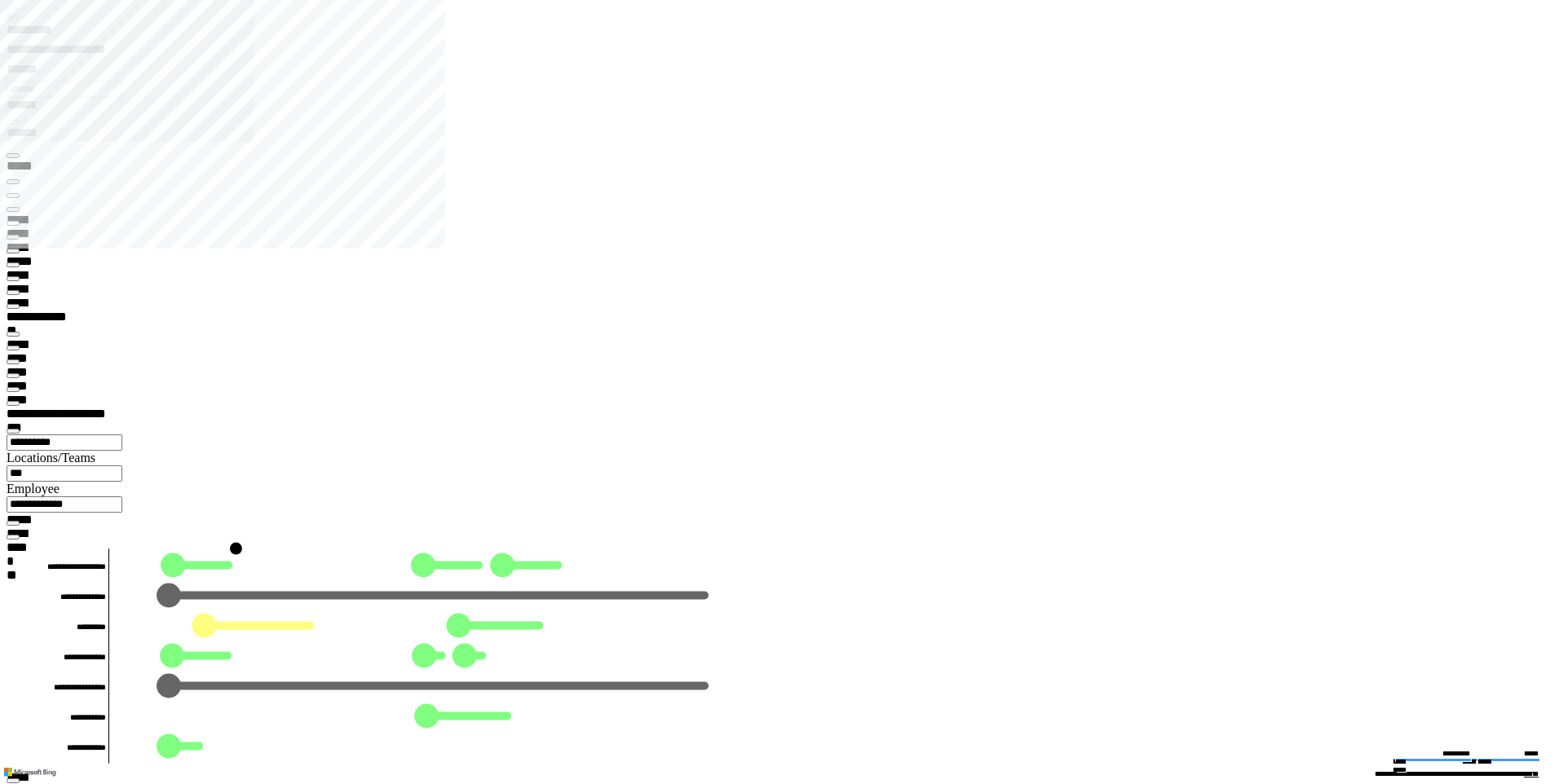 type on "*********" 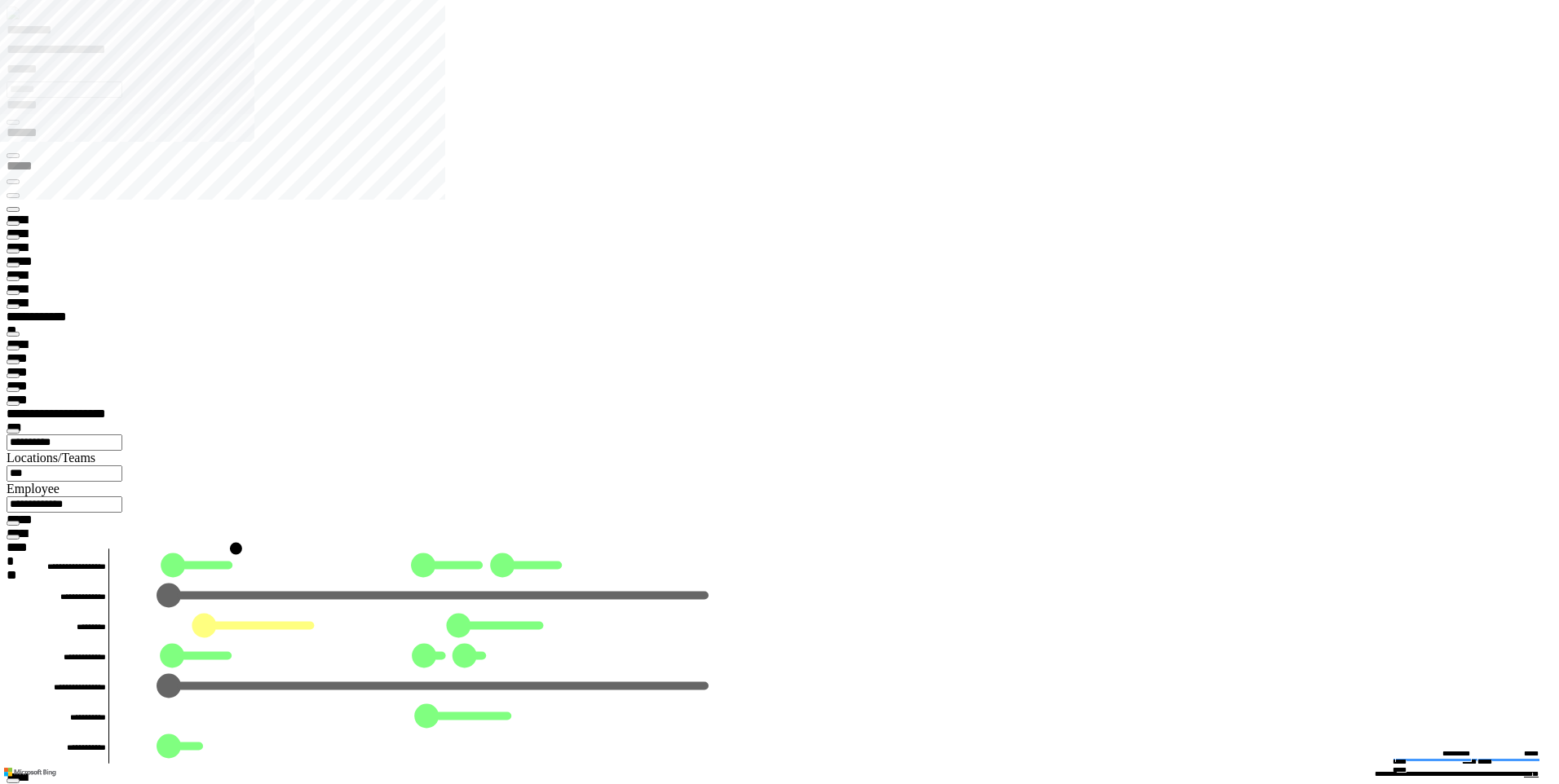 scroll, scrollTop: 0, scrollLeft: 0, axis: both 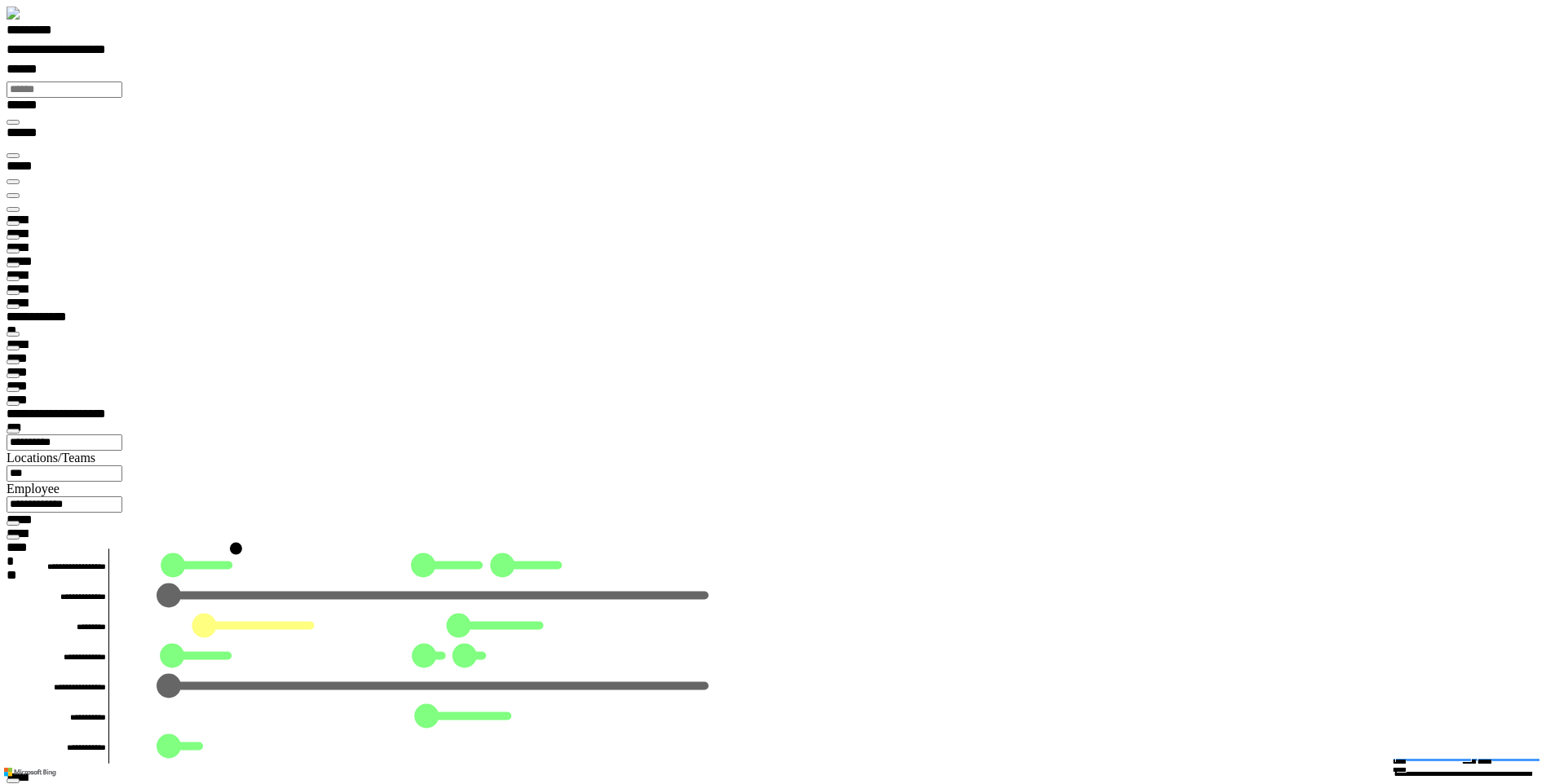 click on "******** *" at bounding box center (47, 12097) 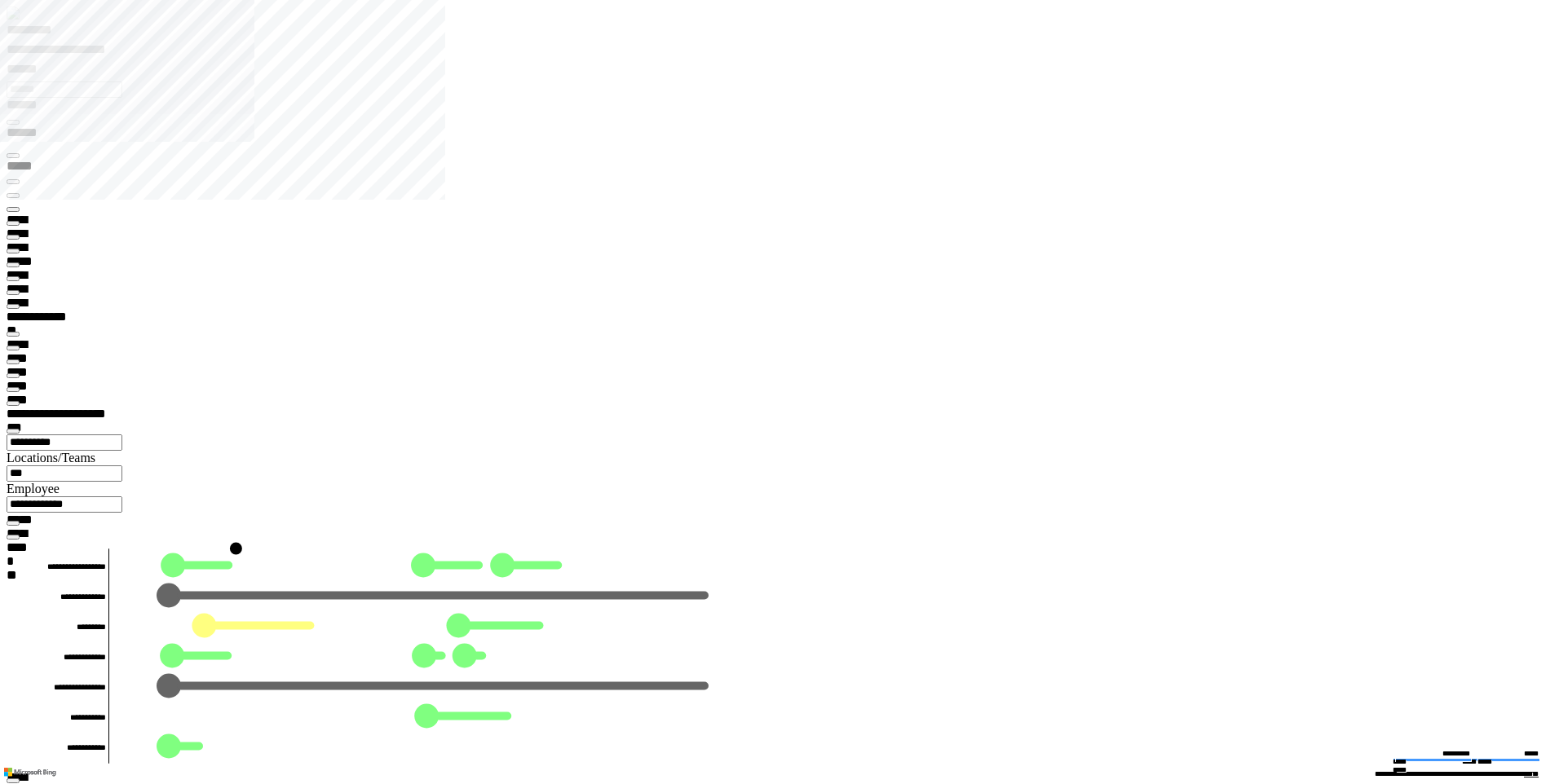 click at bounding box center (13, 6910) 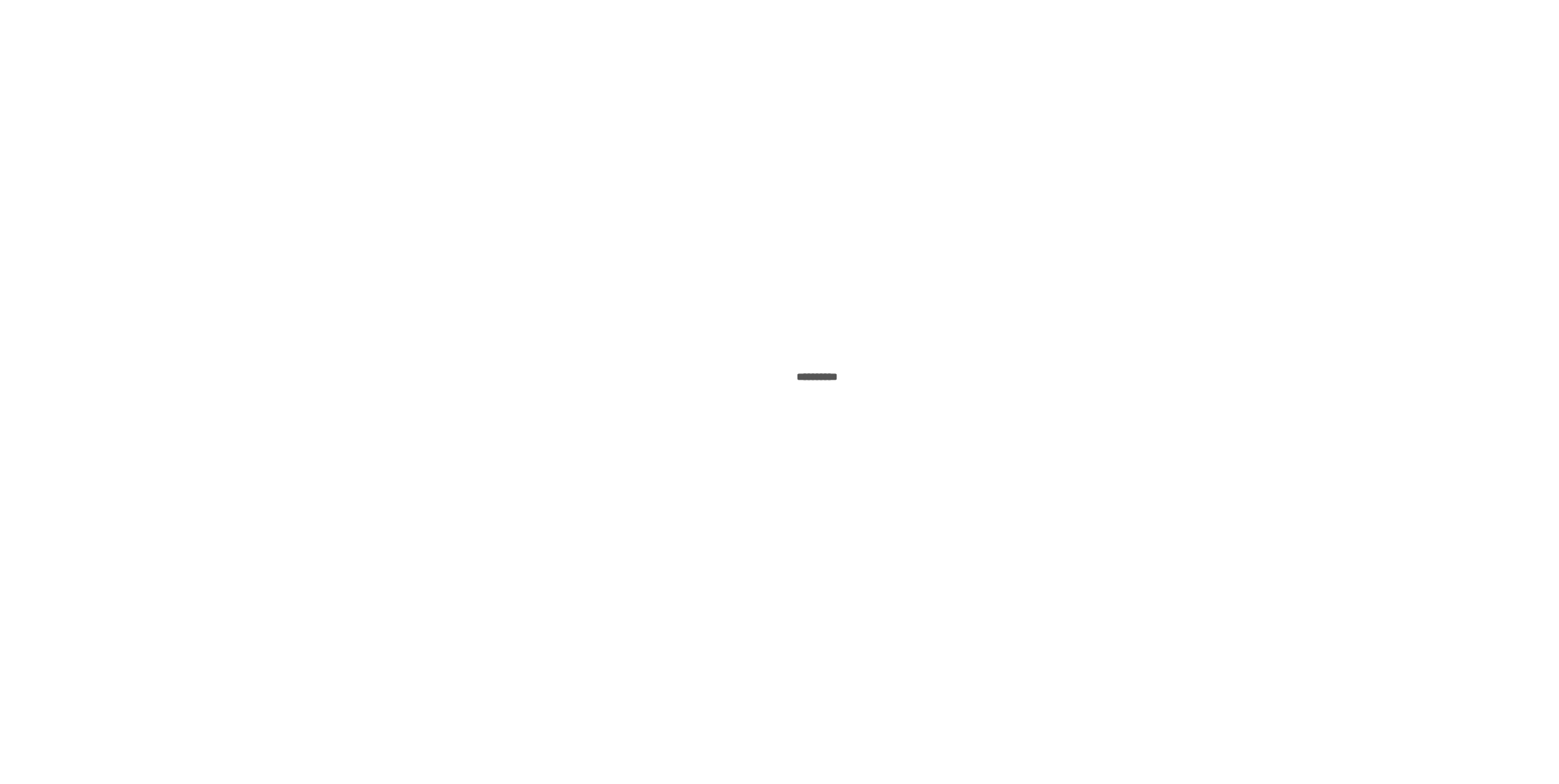 scroll, scrollTop: 0, scrollLeft: 0, axis: both 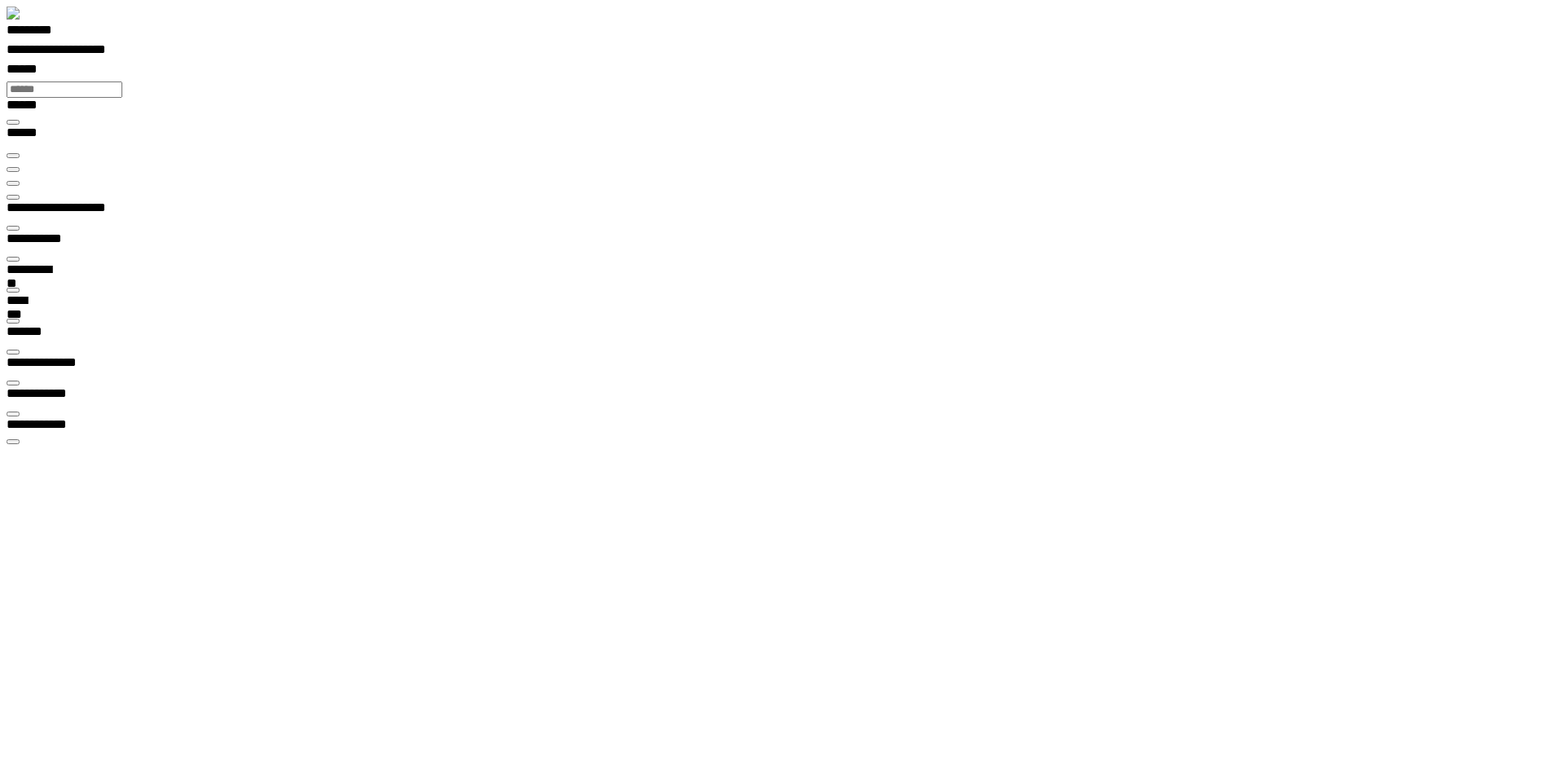 type on "***" 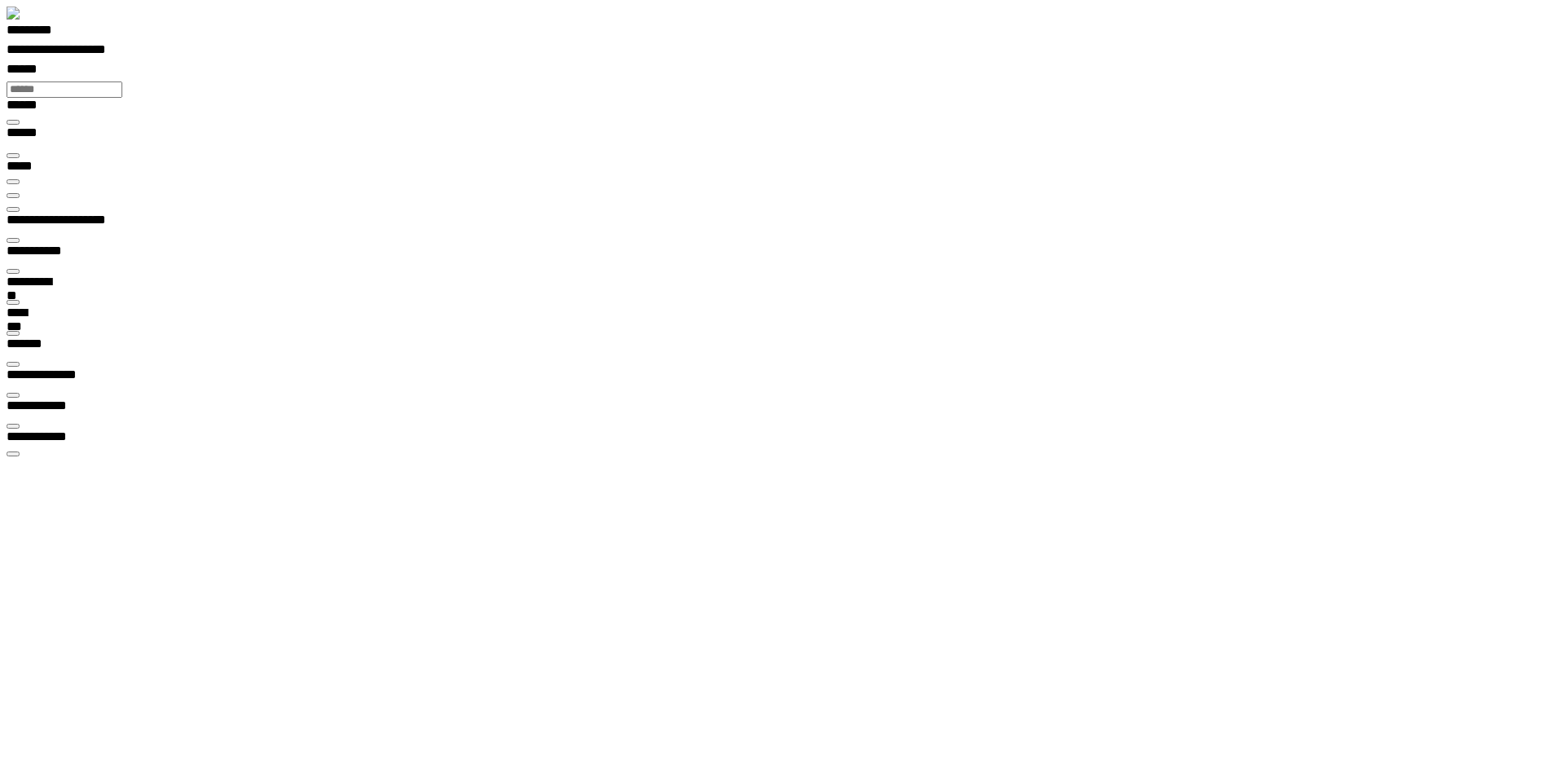 type on "**********" 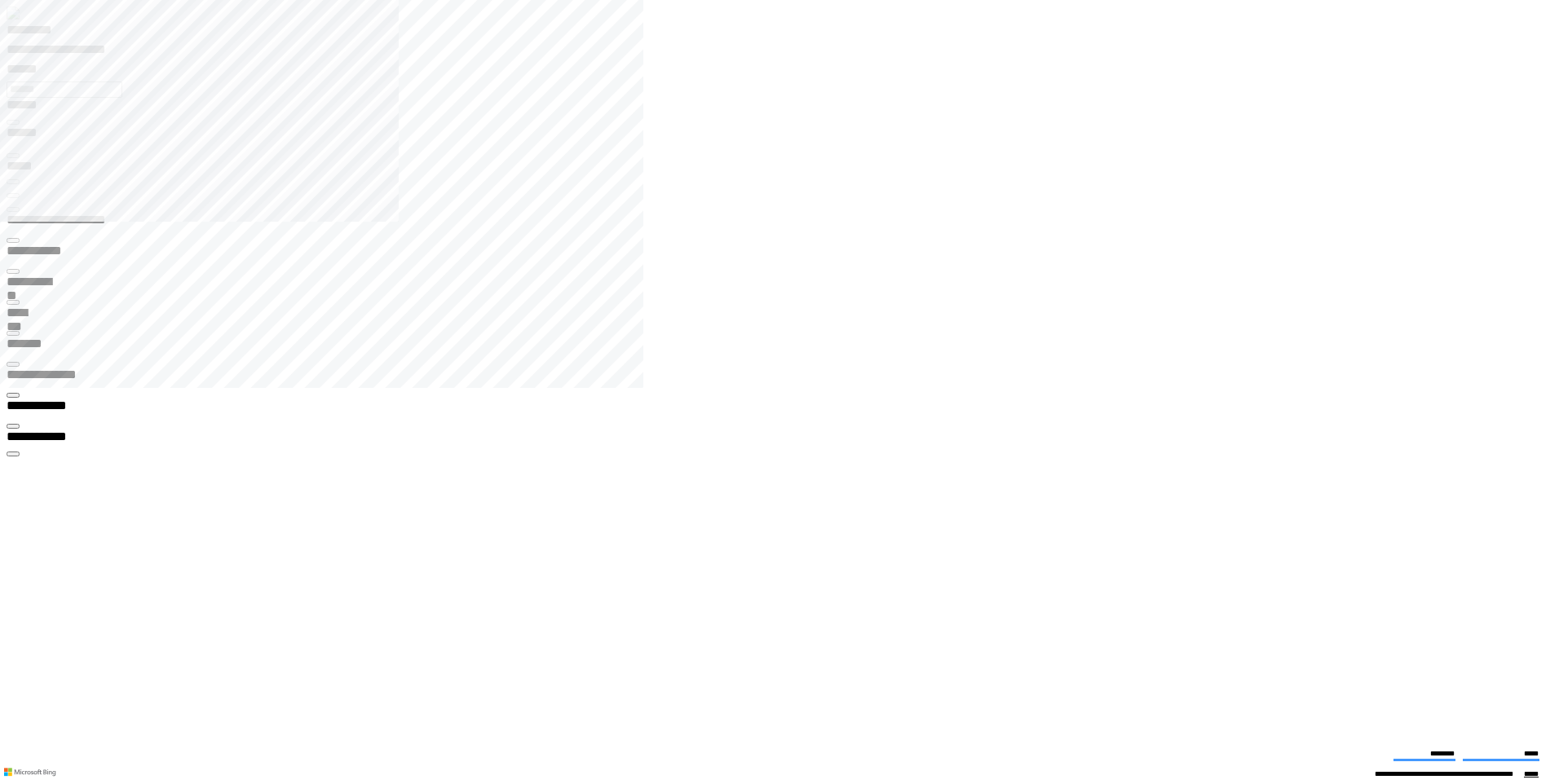 click 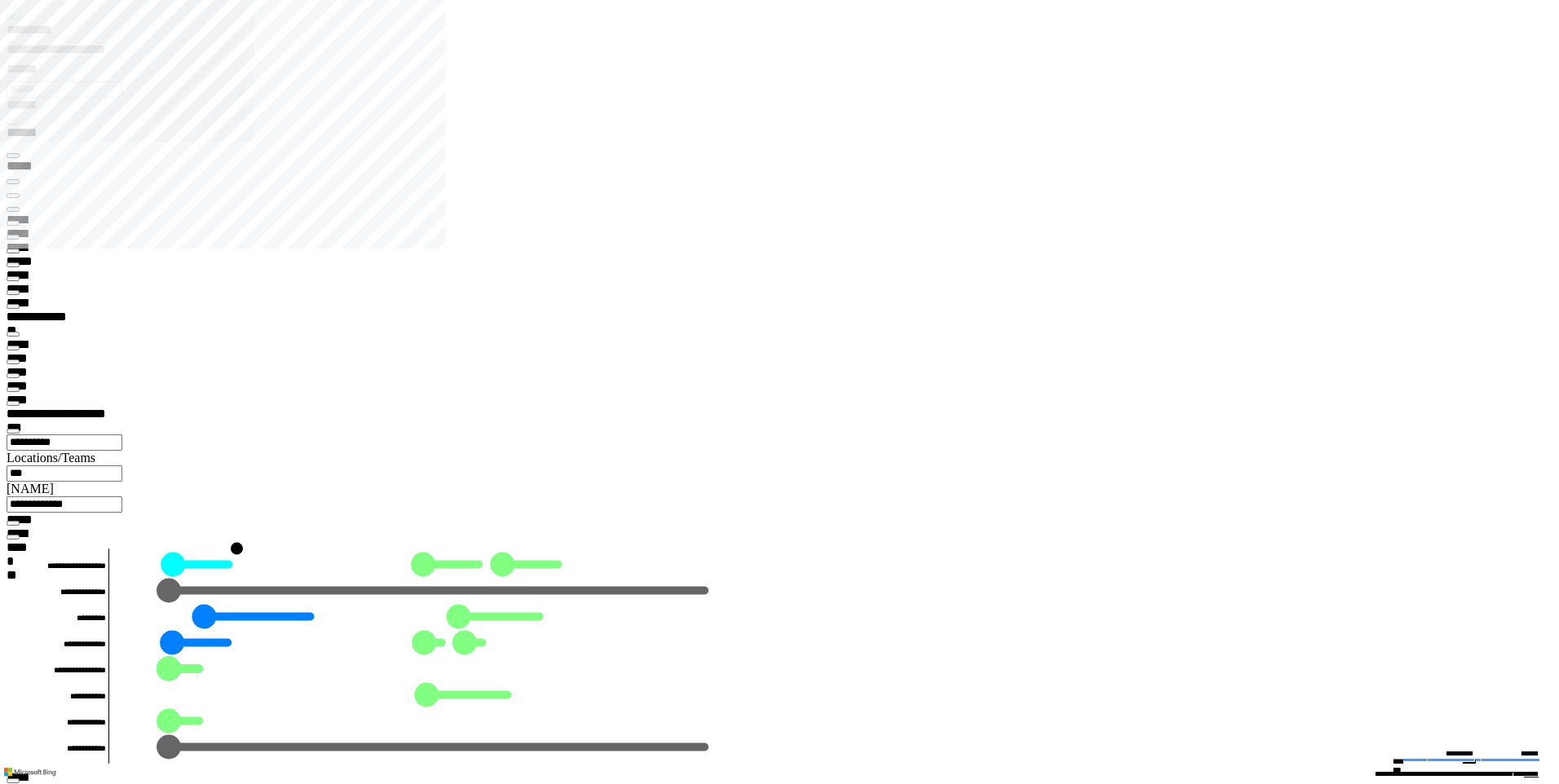 type on "*******" 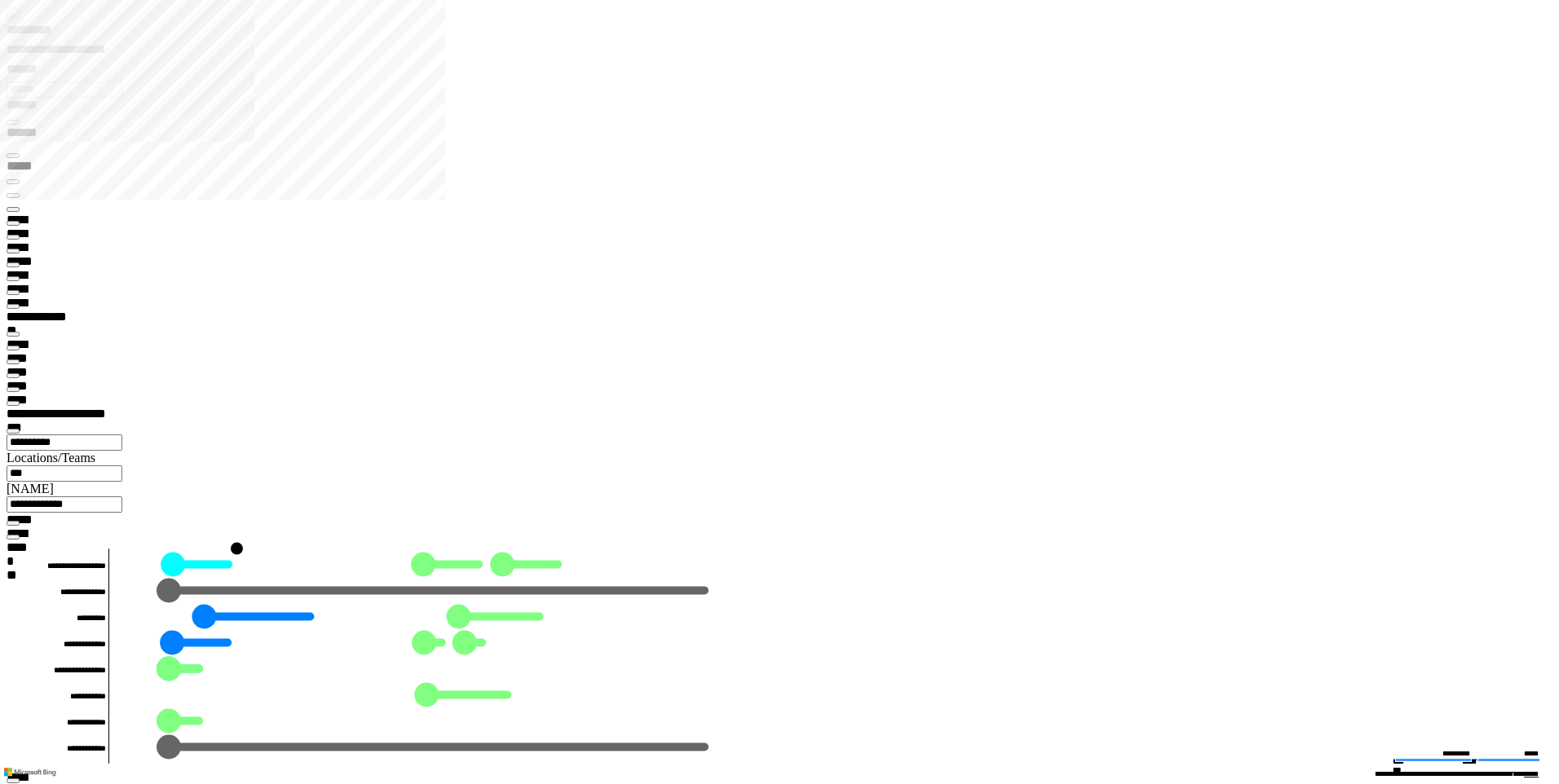 click at bounding box center [13, 9701] 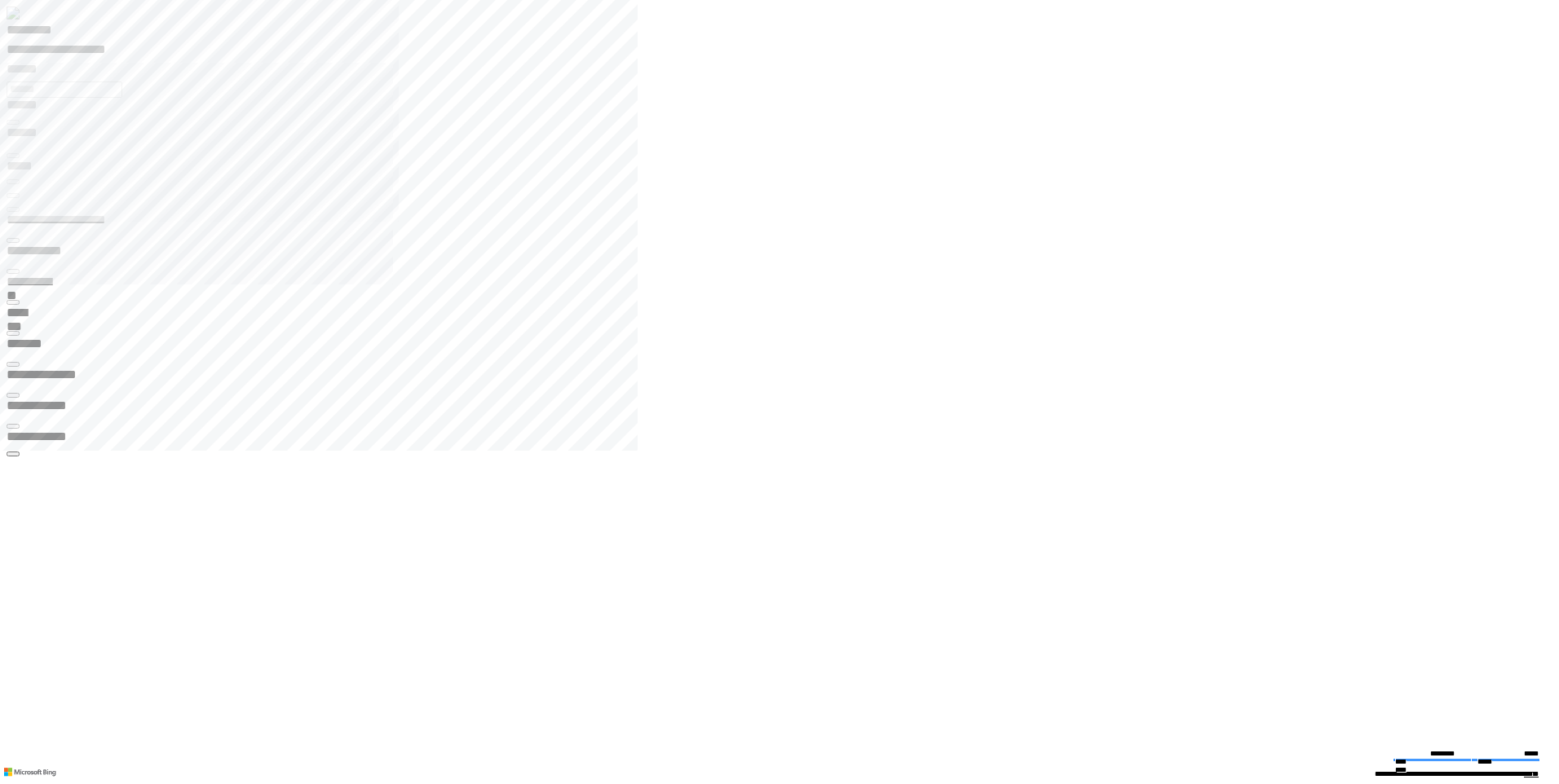 click at bounding box center (0, 0) 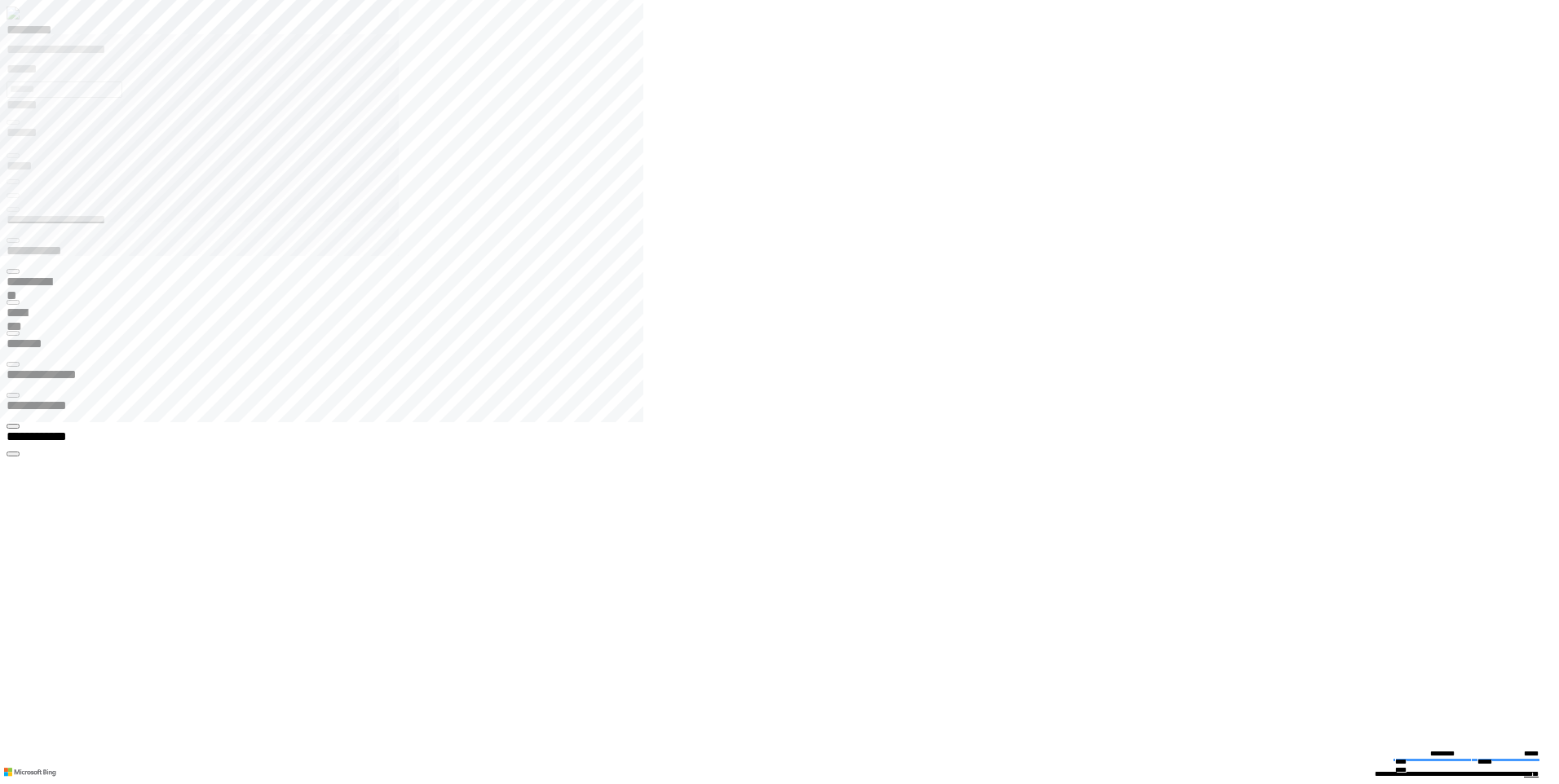 click at bounding box center (0, 0) 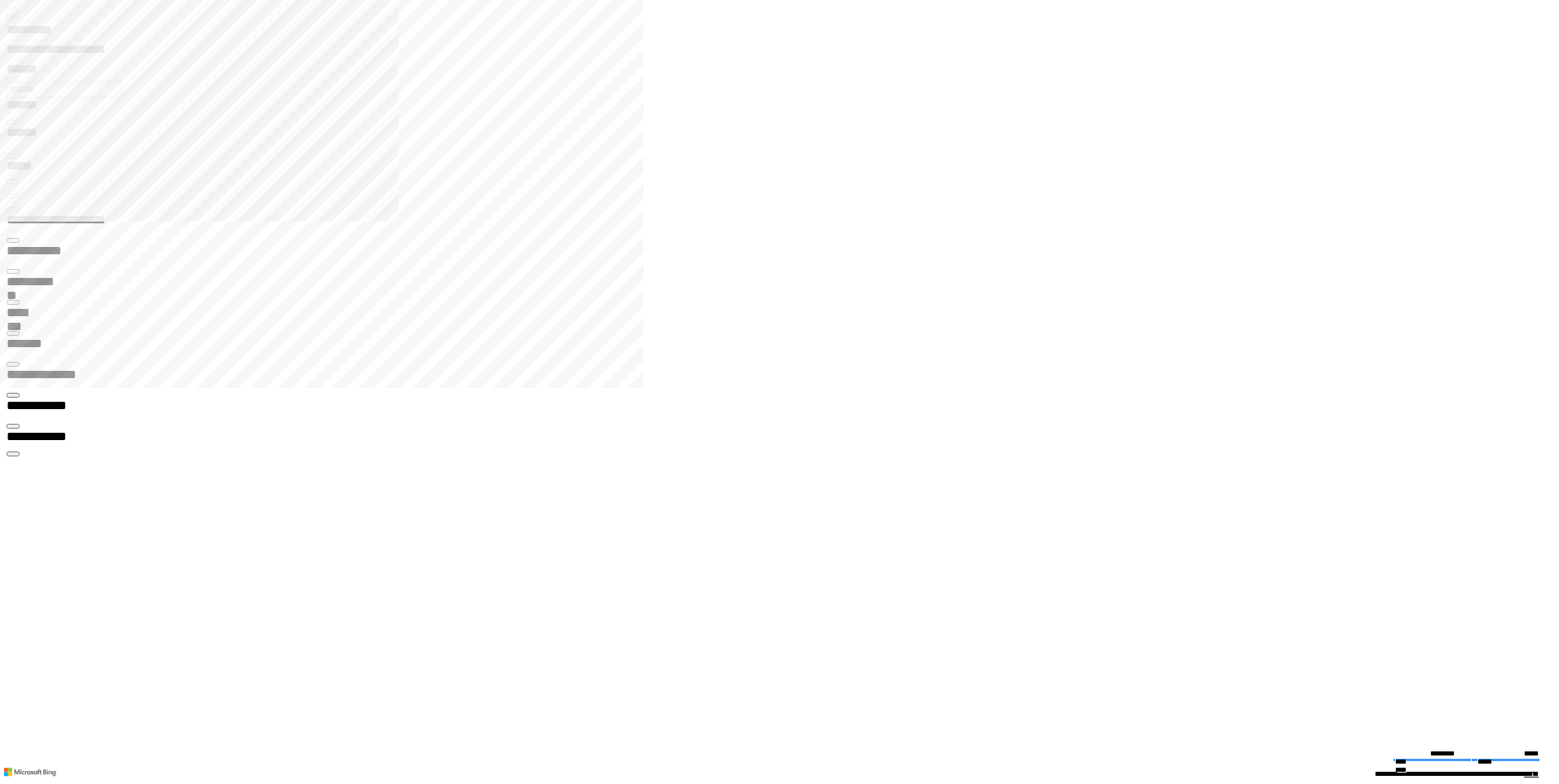 click 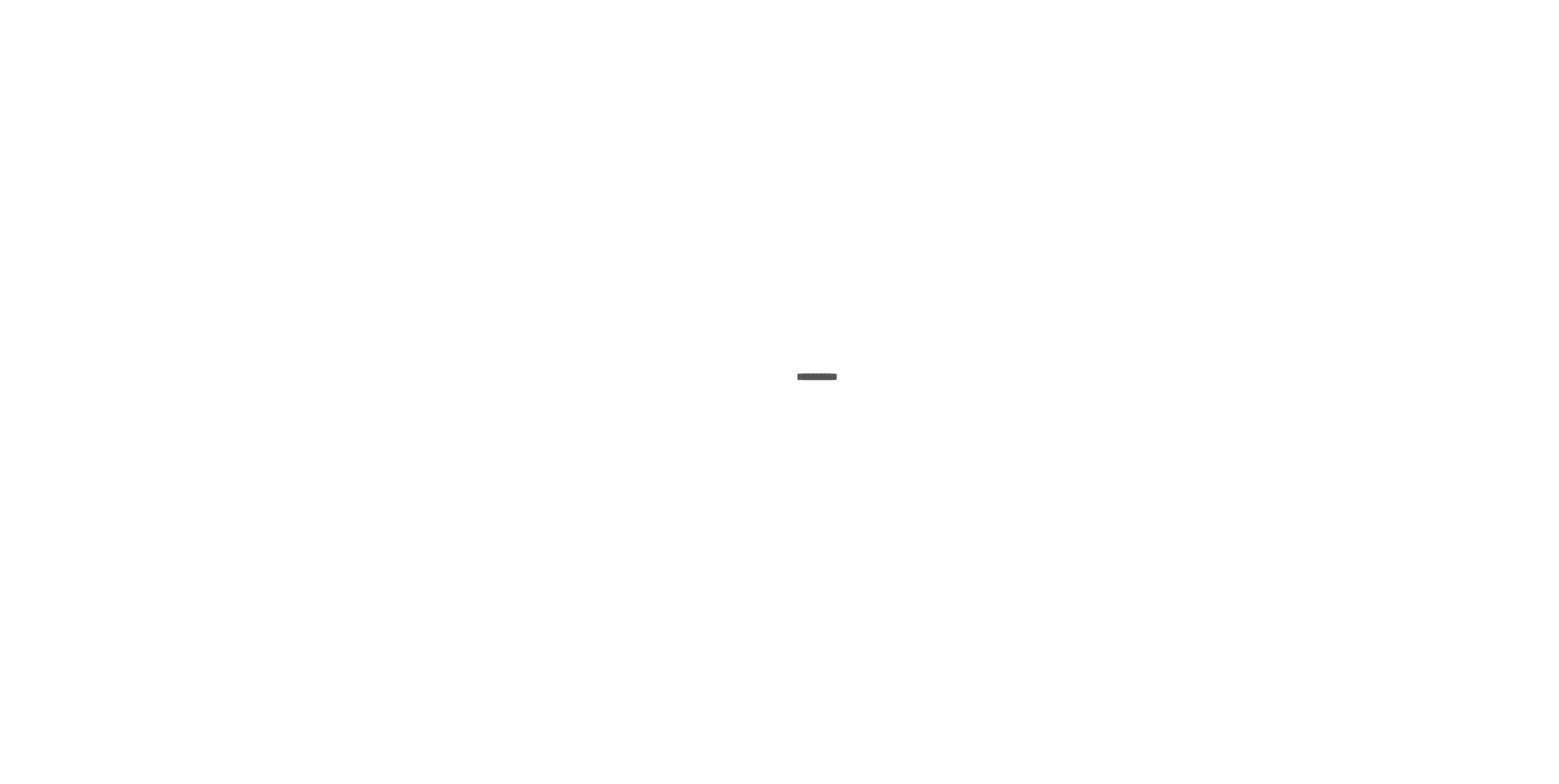 scroll, scrollTop: 0, scrollLeft: 0, axis: both 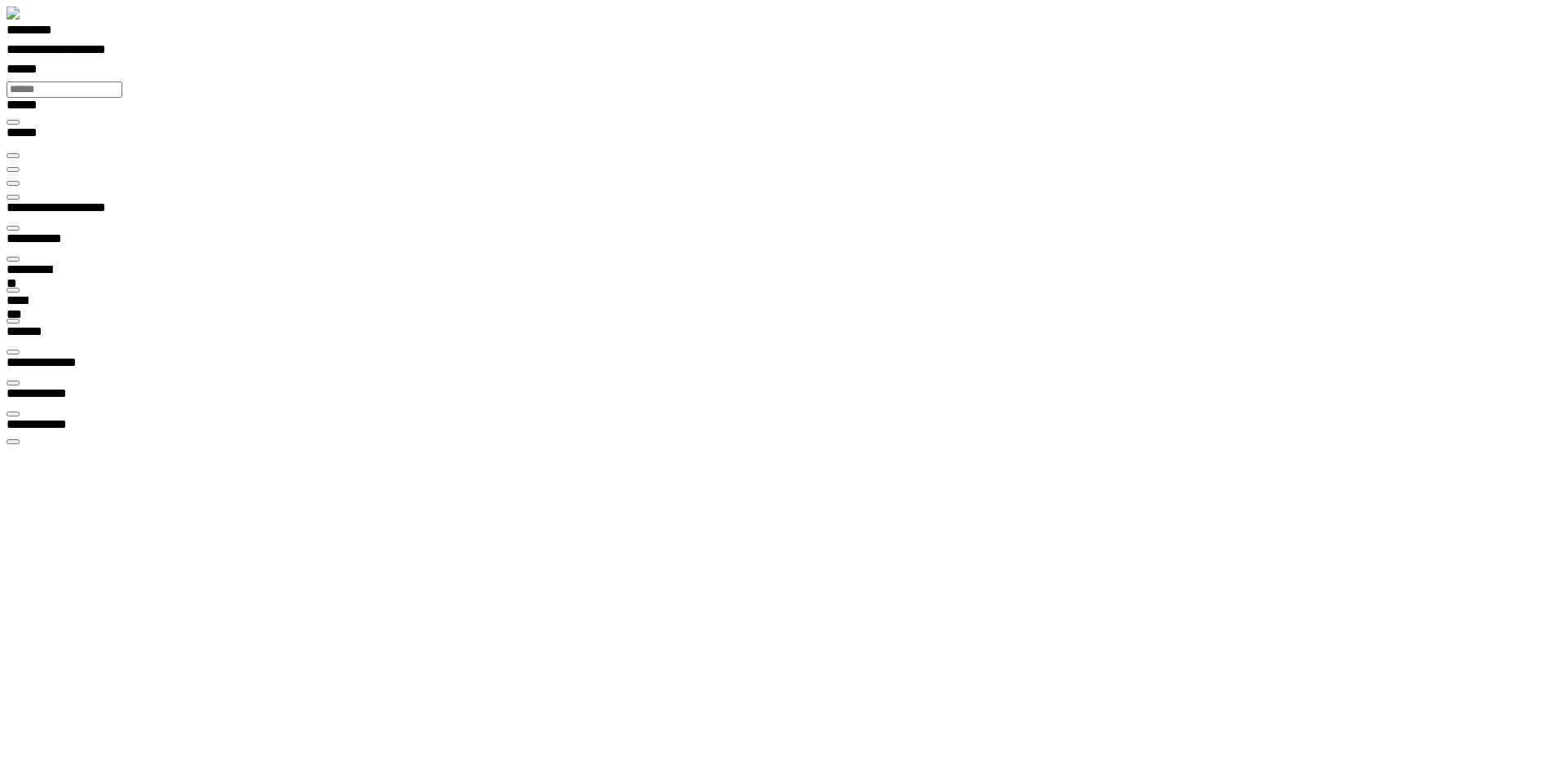 type on "***" 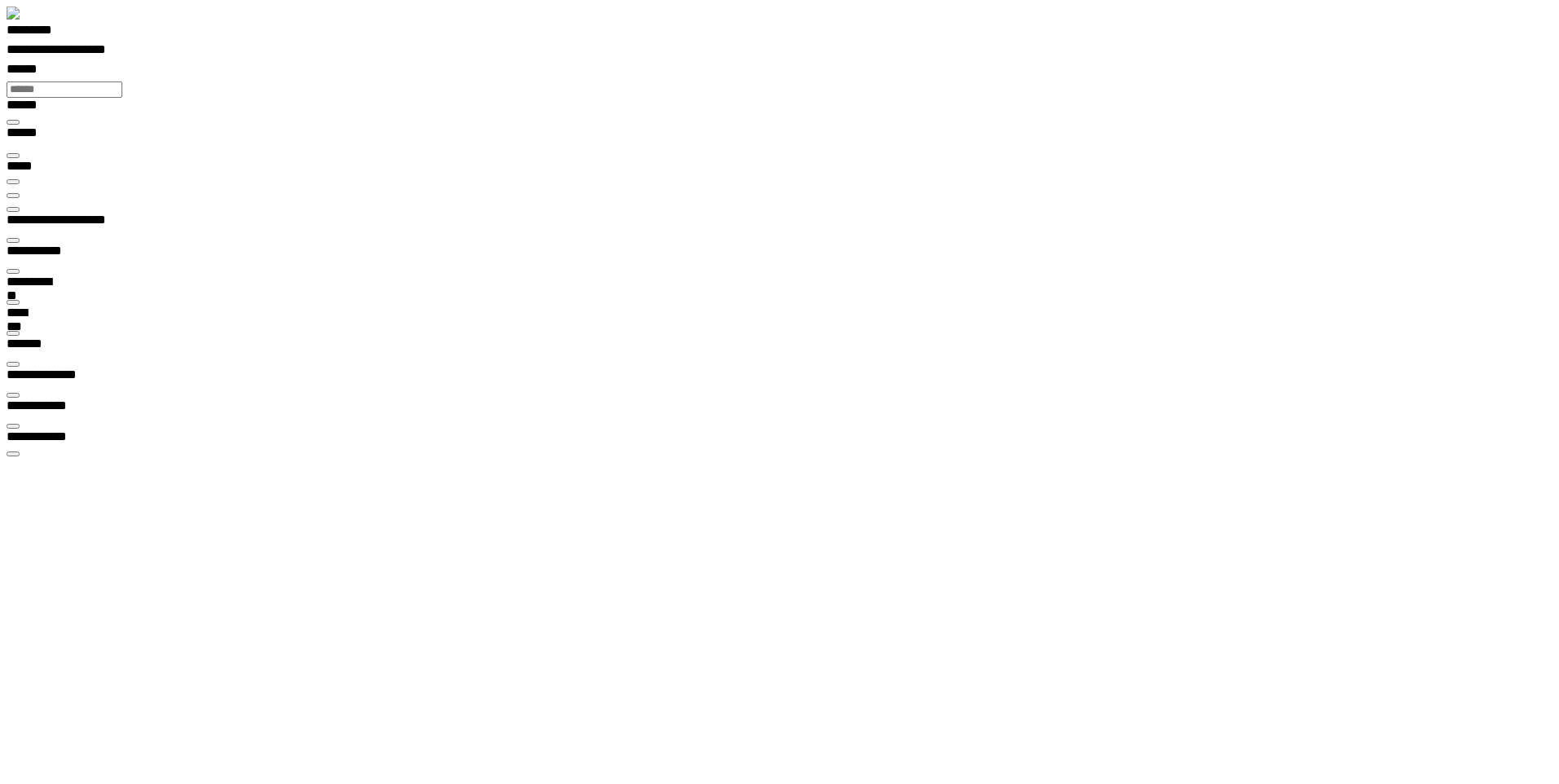type on "**********" 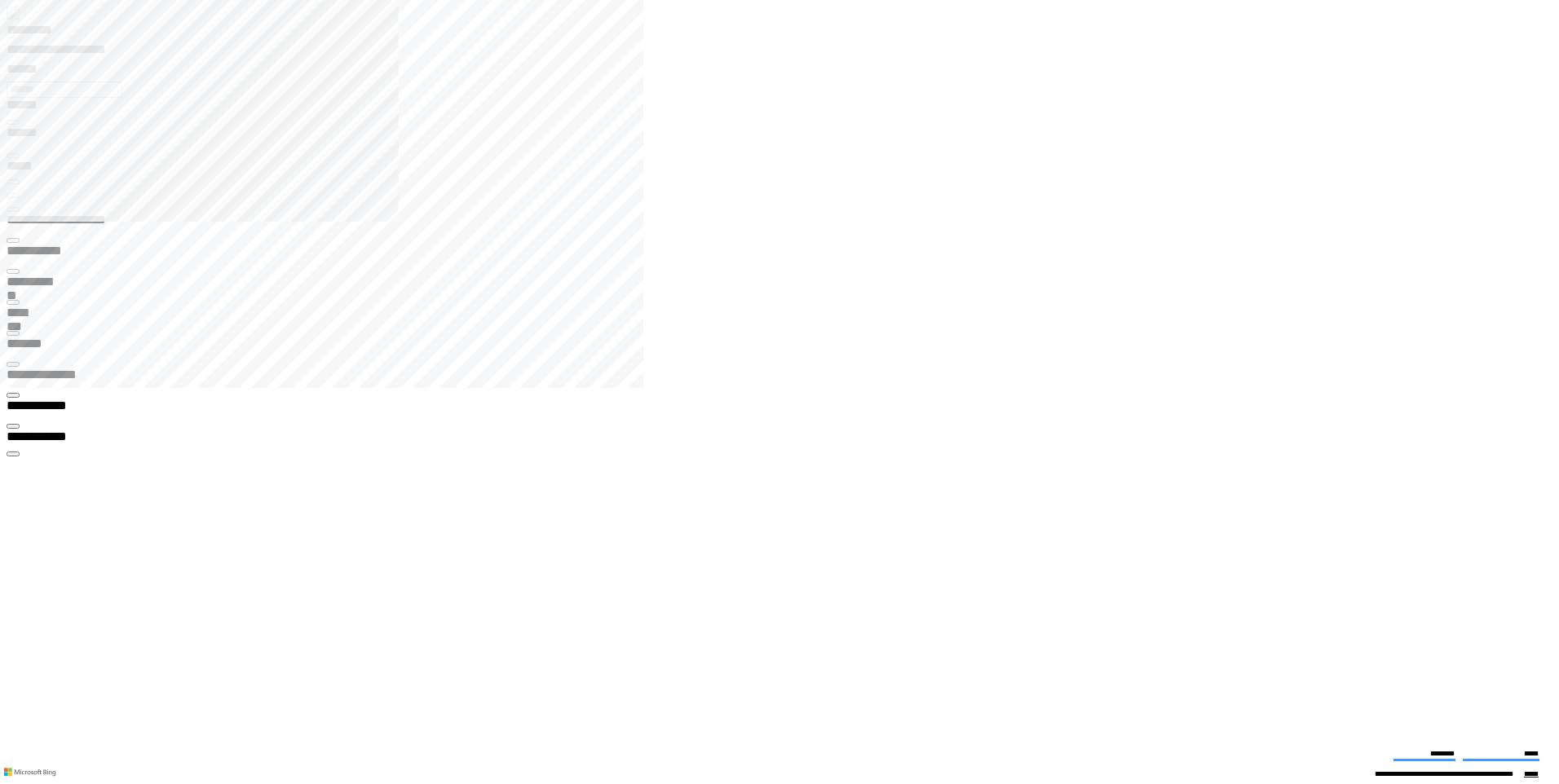 click 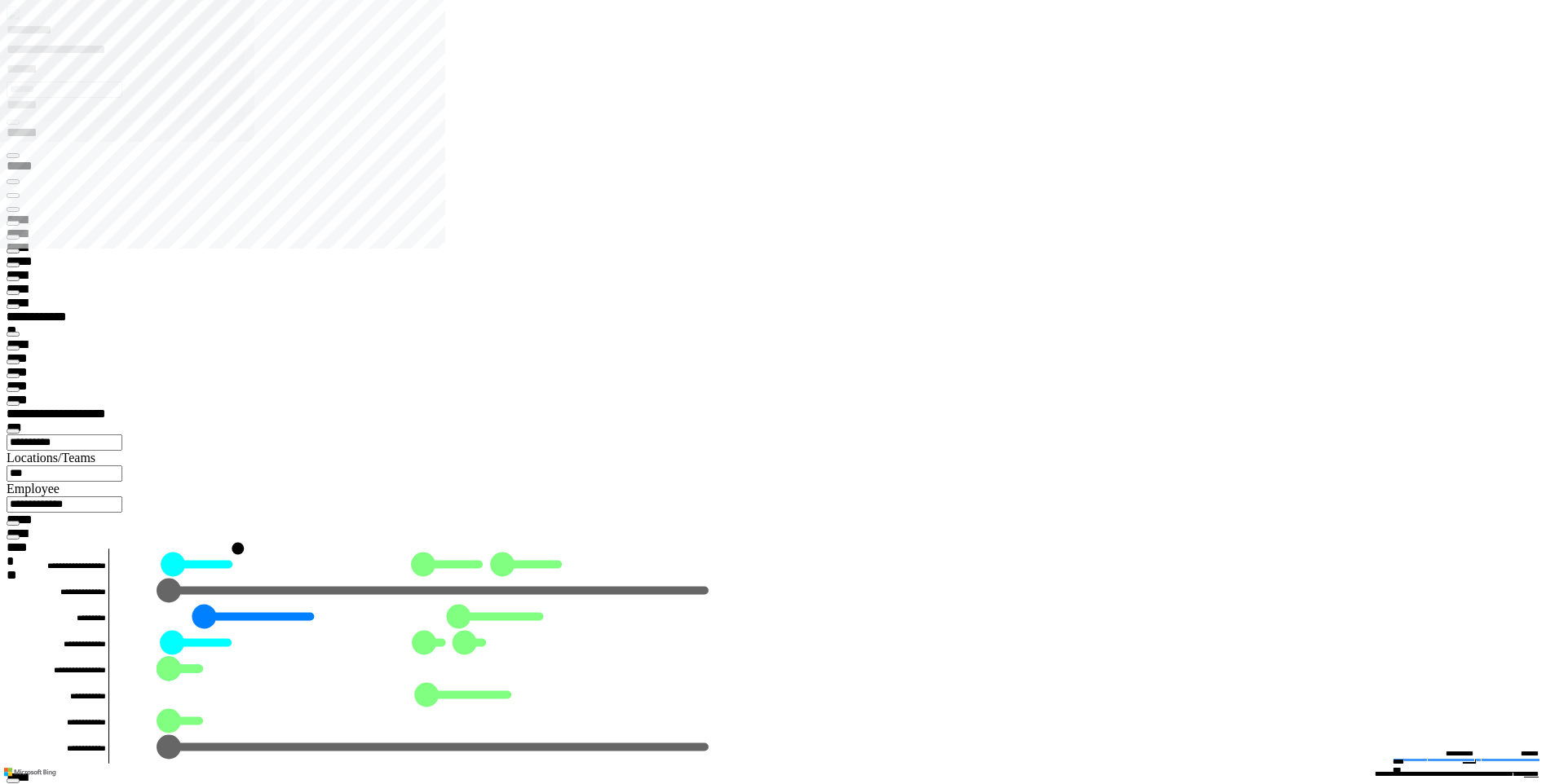 type on "*********" 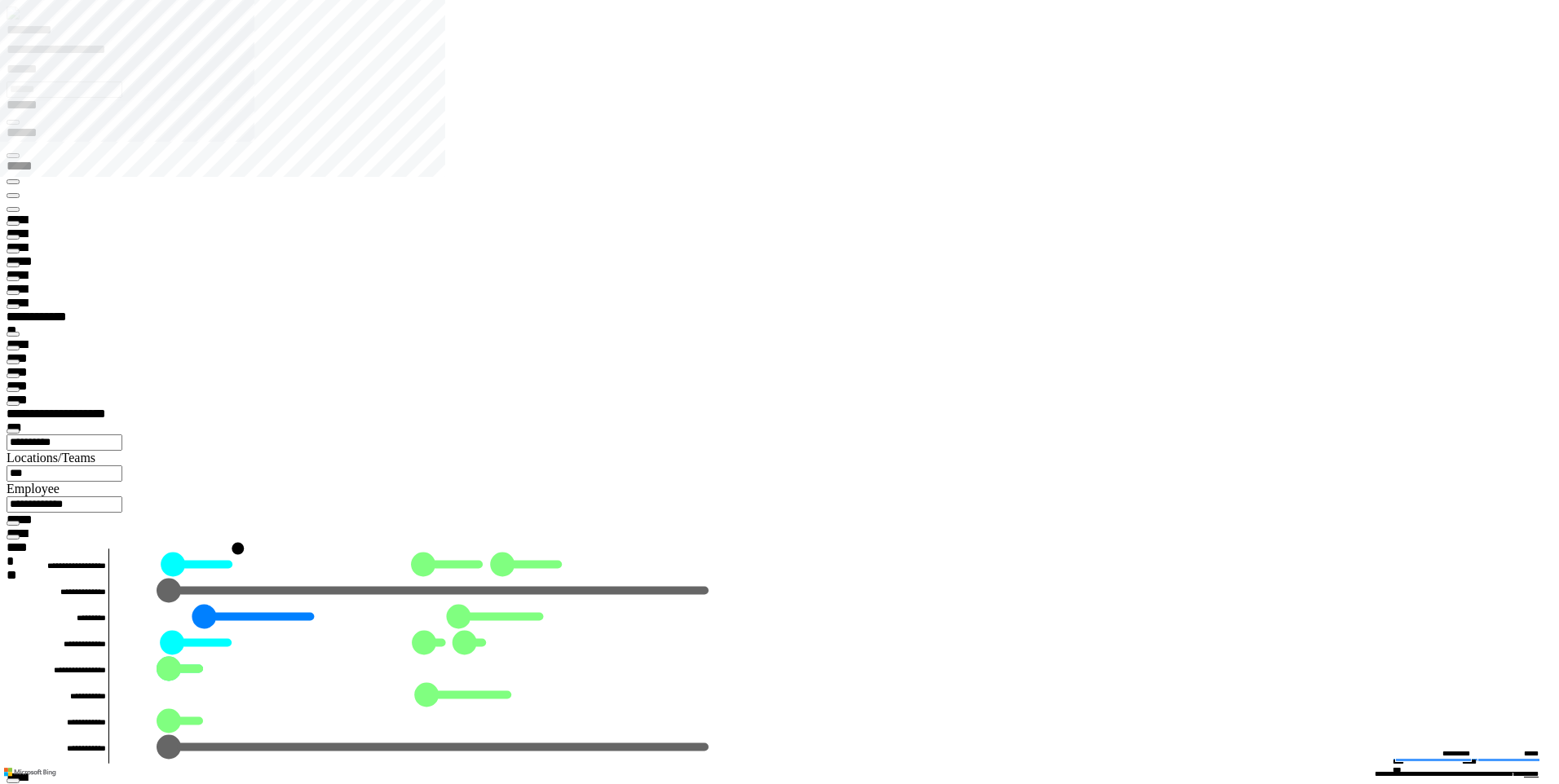 click on "**********" at bounding box center [32, 9694] 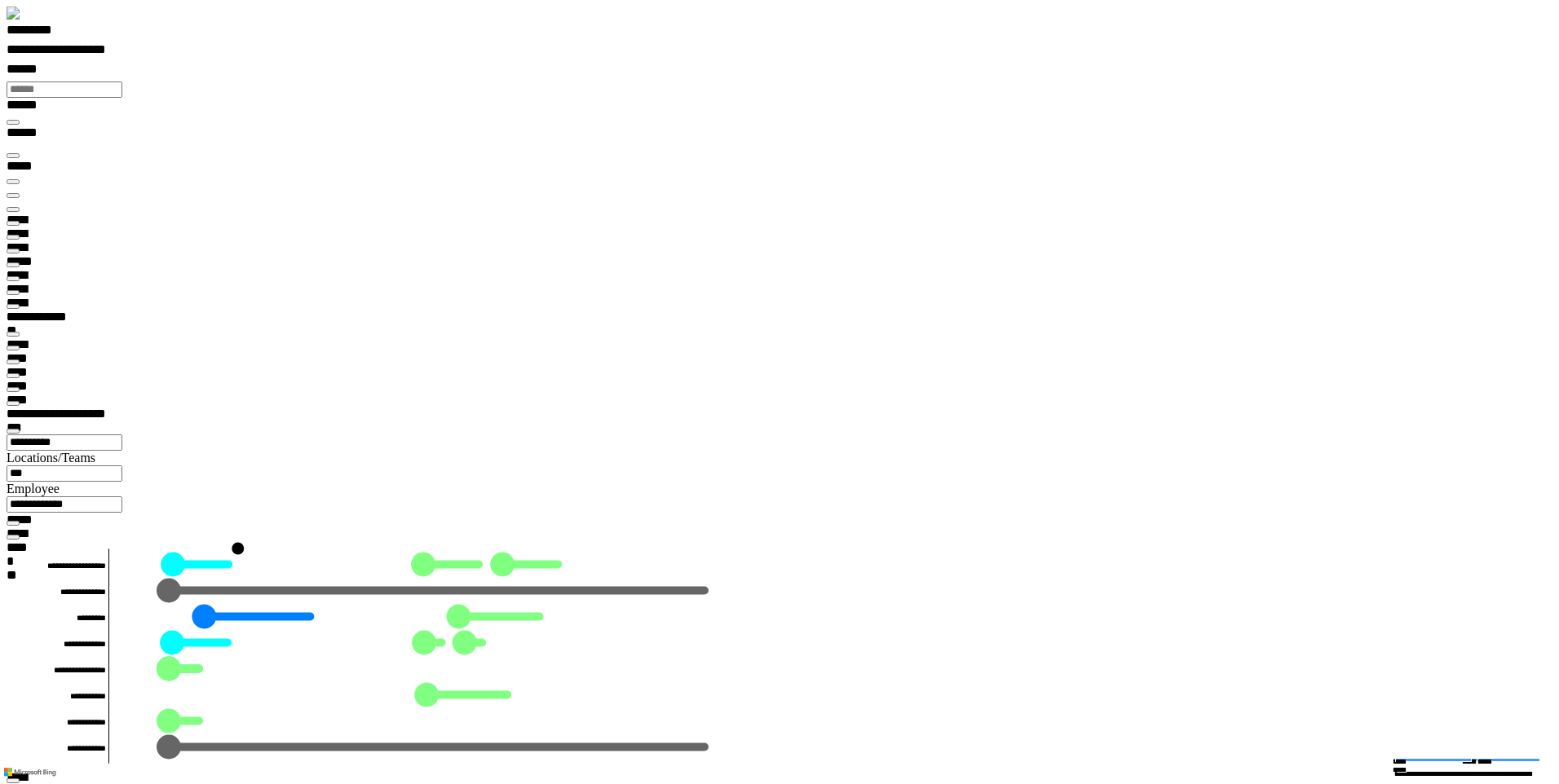 click on "**********" at bounding box center [186, 15902] 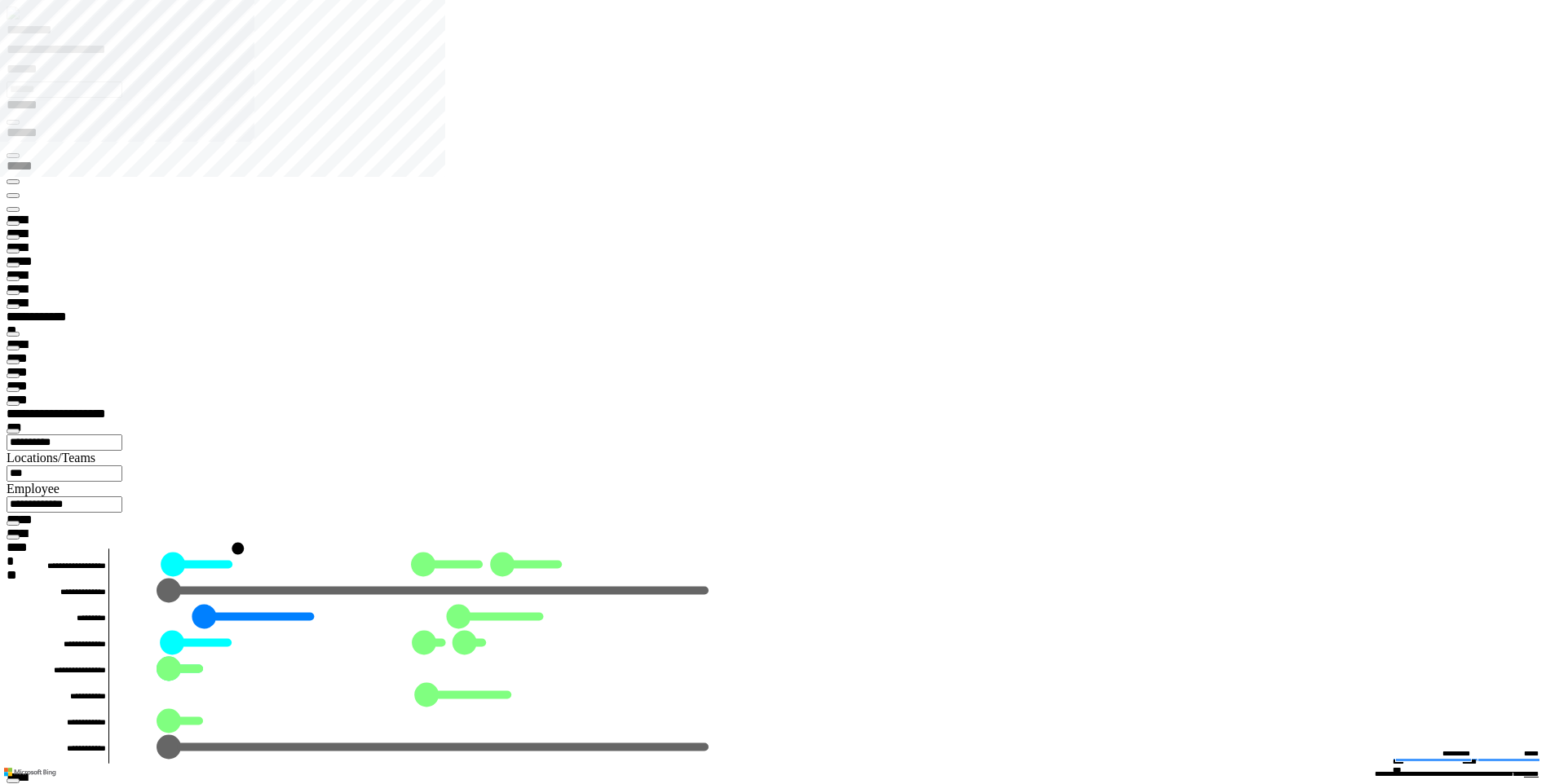 click at bounding box center (13, 7342) 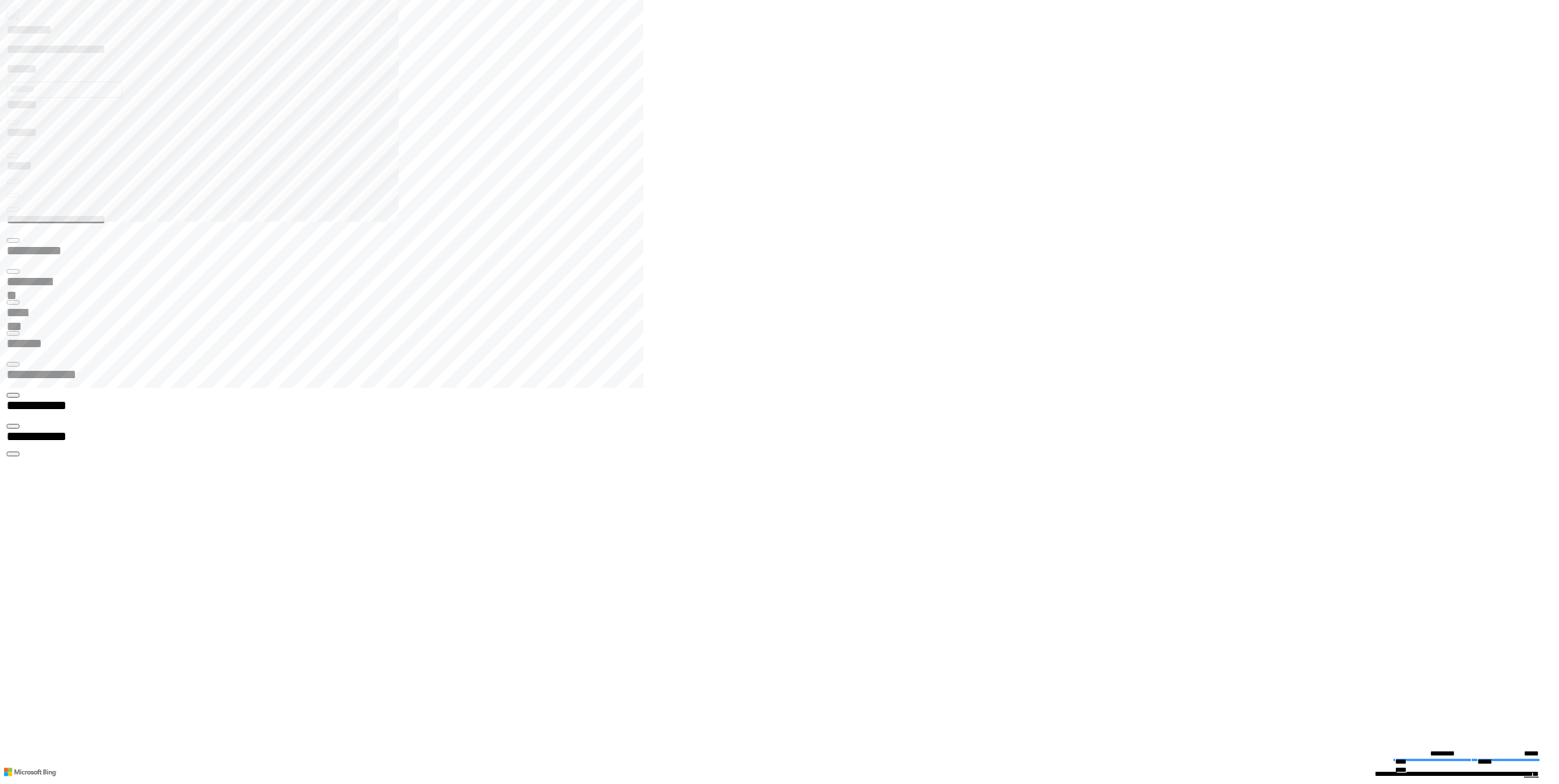 click at bounding box center (786, 2025) 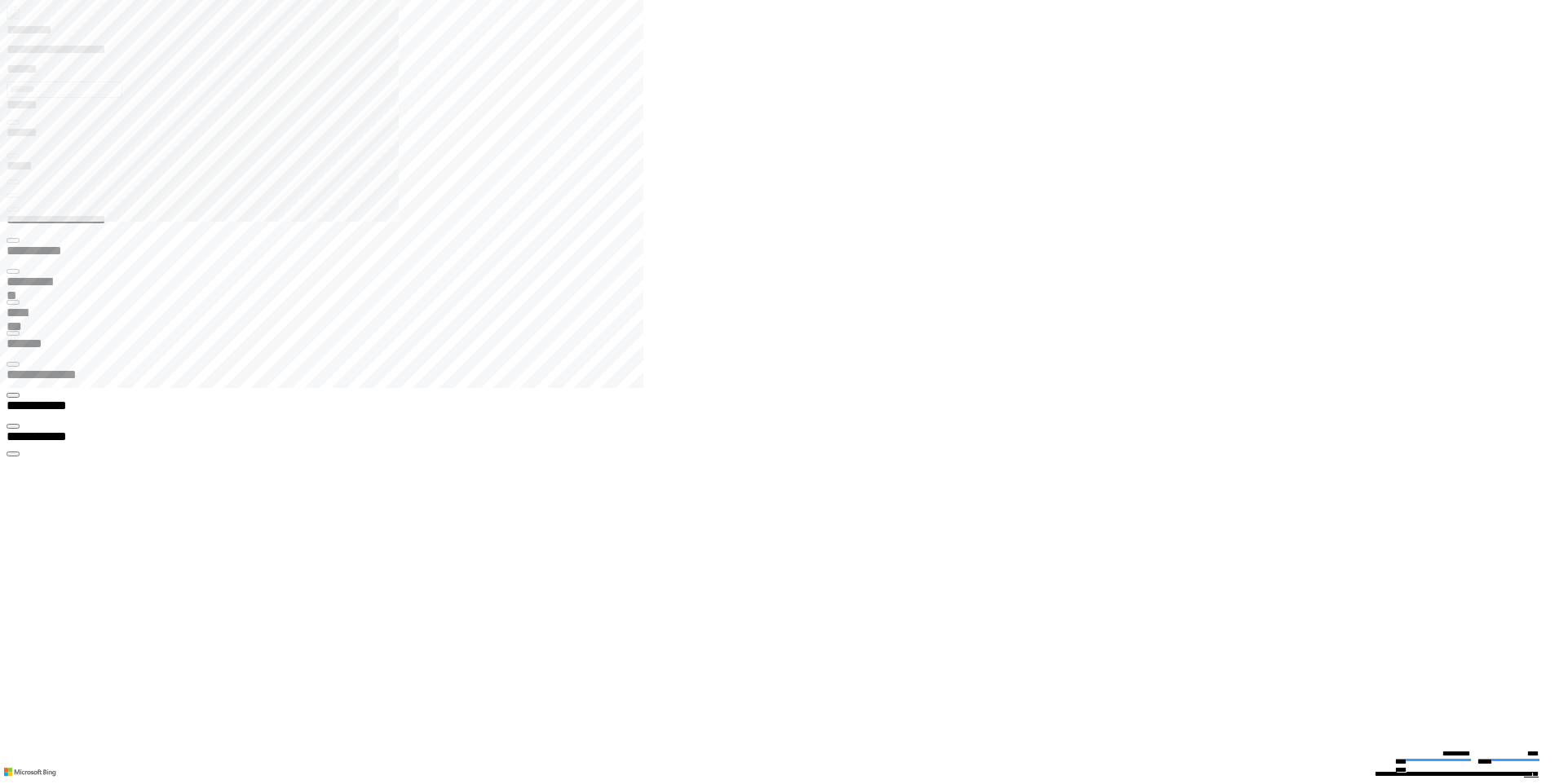 click 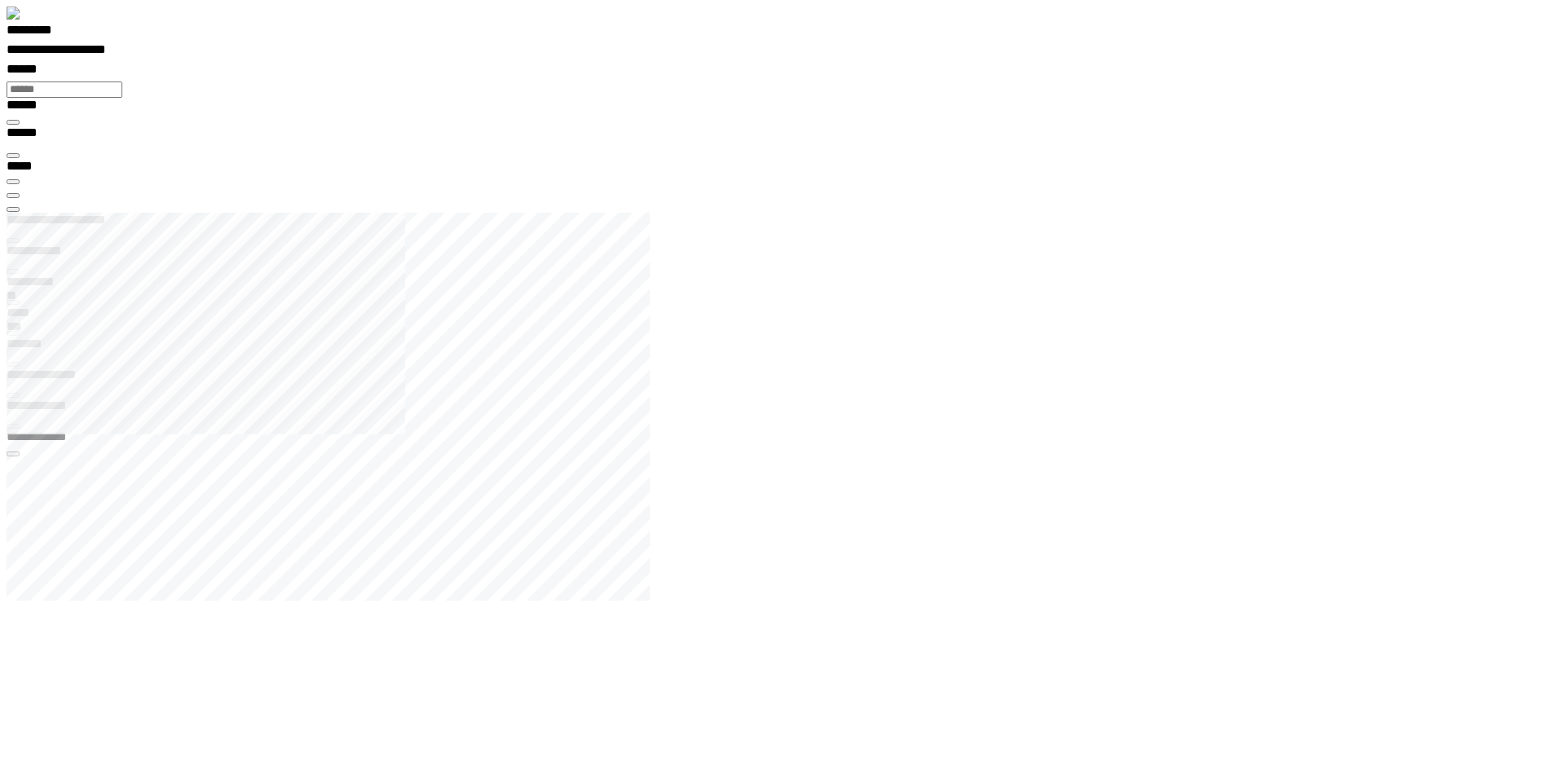 scroll, scrollTop: 81472, scrollLeft: 81366, axis: both 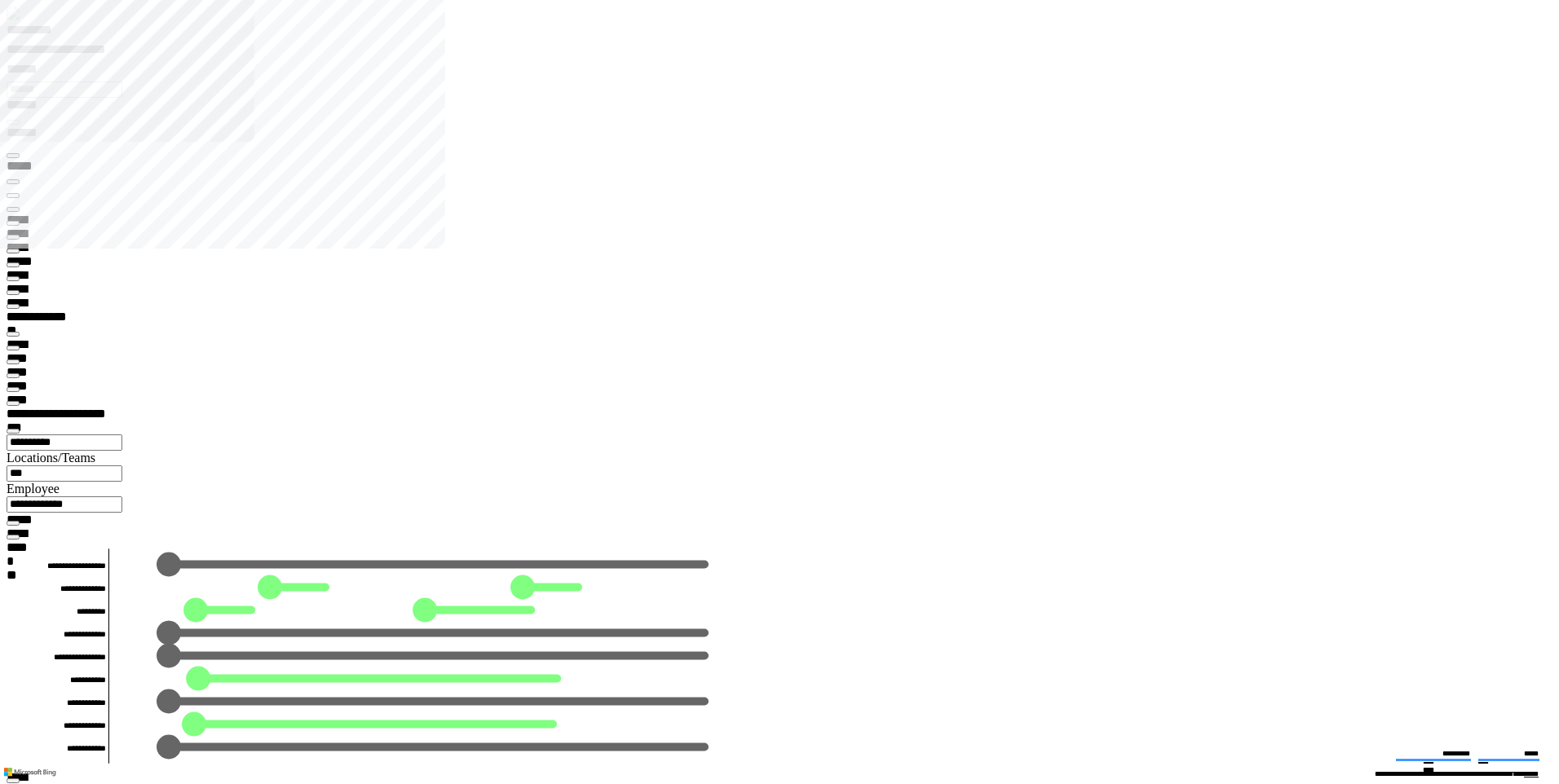 type on "*********" 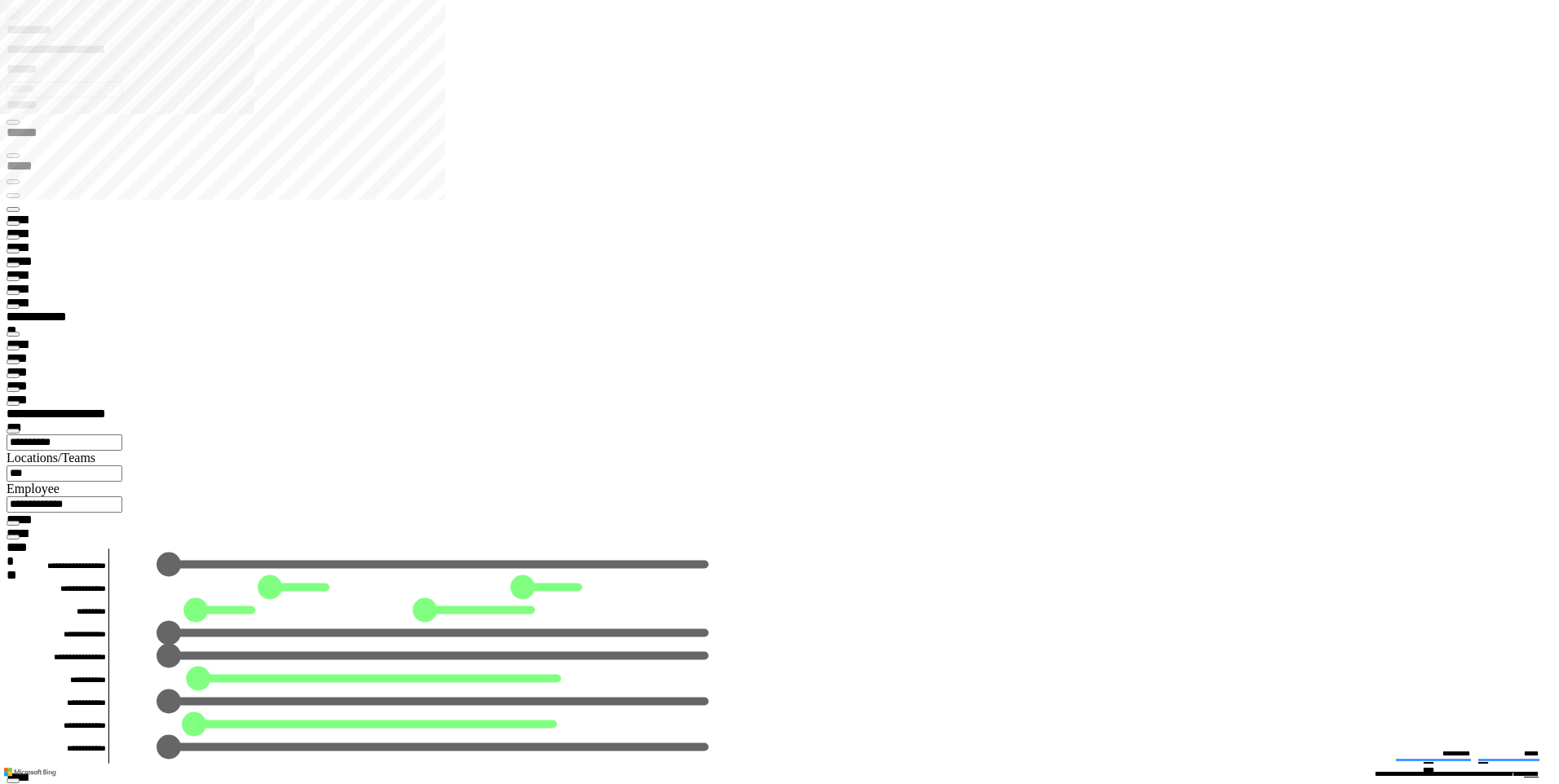 click on "******** *" at bounding box center [47, 9369] 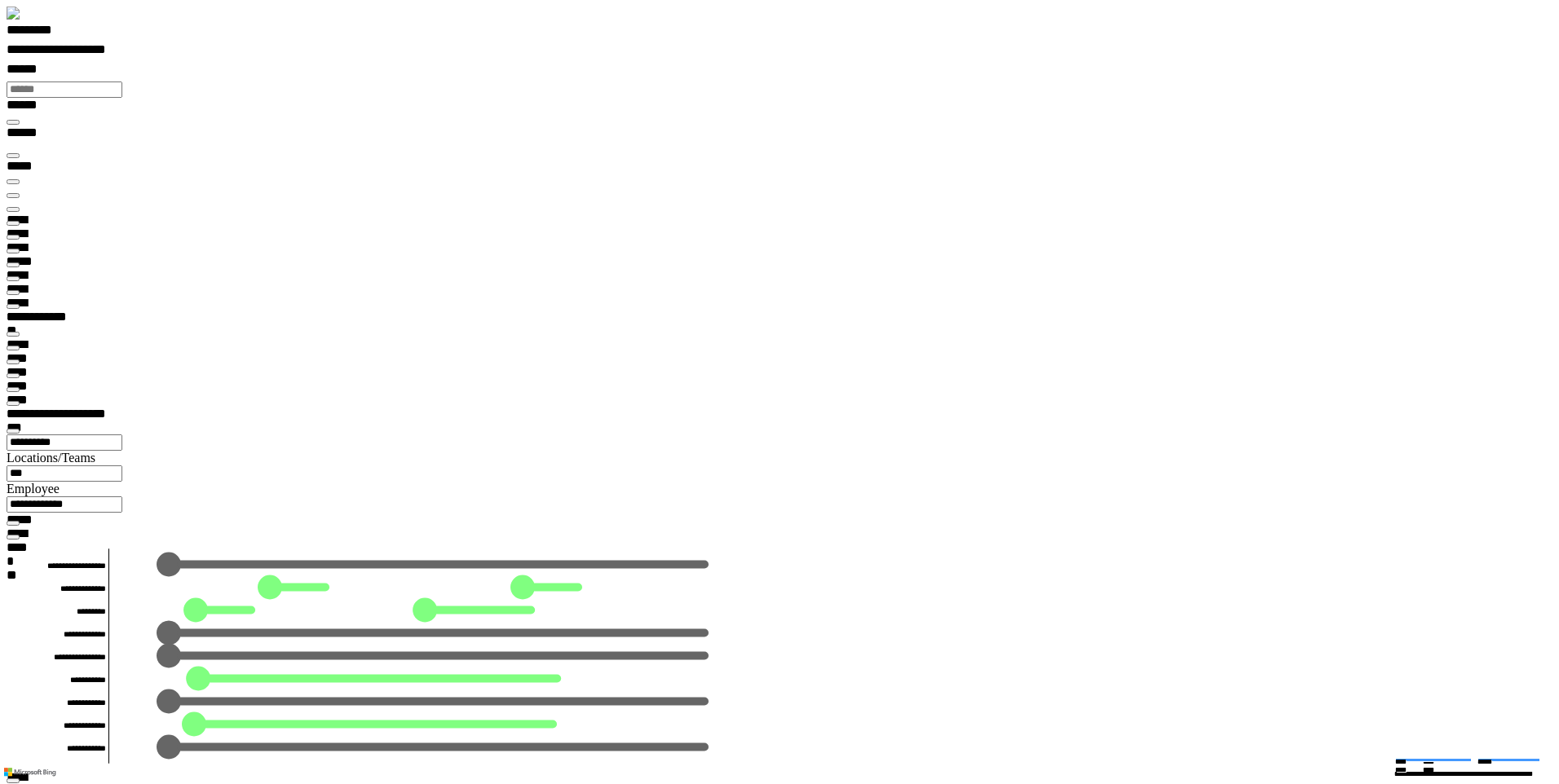 scroll, scrollTop: 582, scrollLeft: 0, axis: vertical 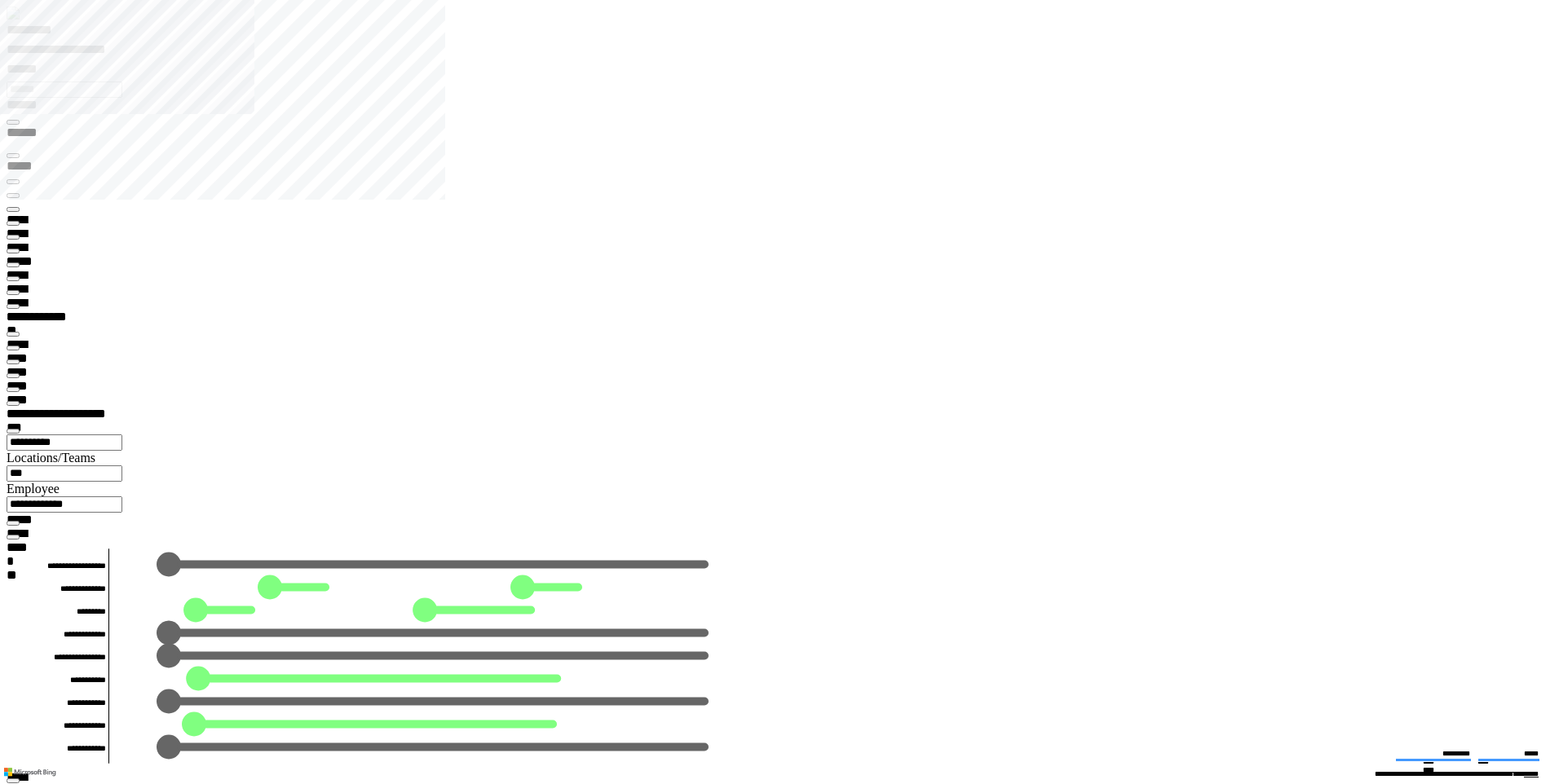 click at bounding box center (13, 6798) 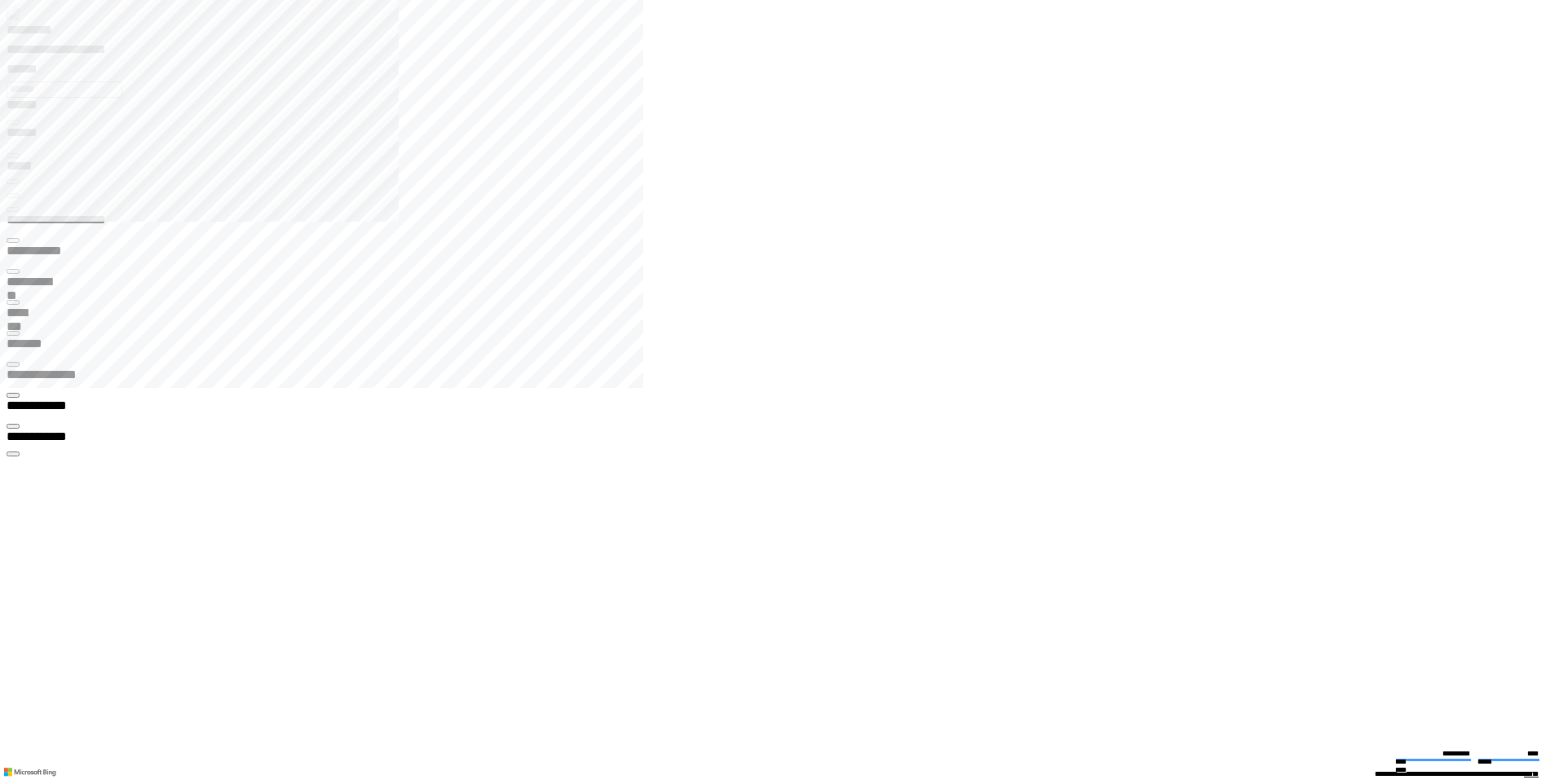 click 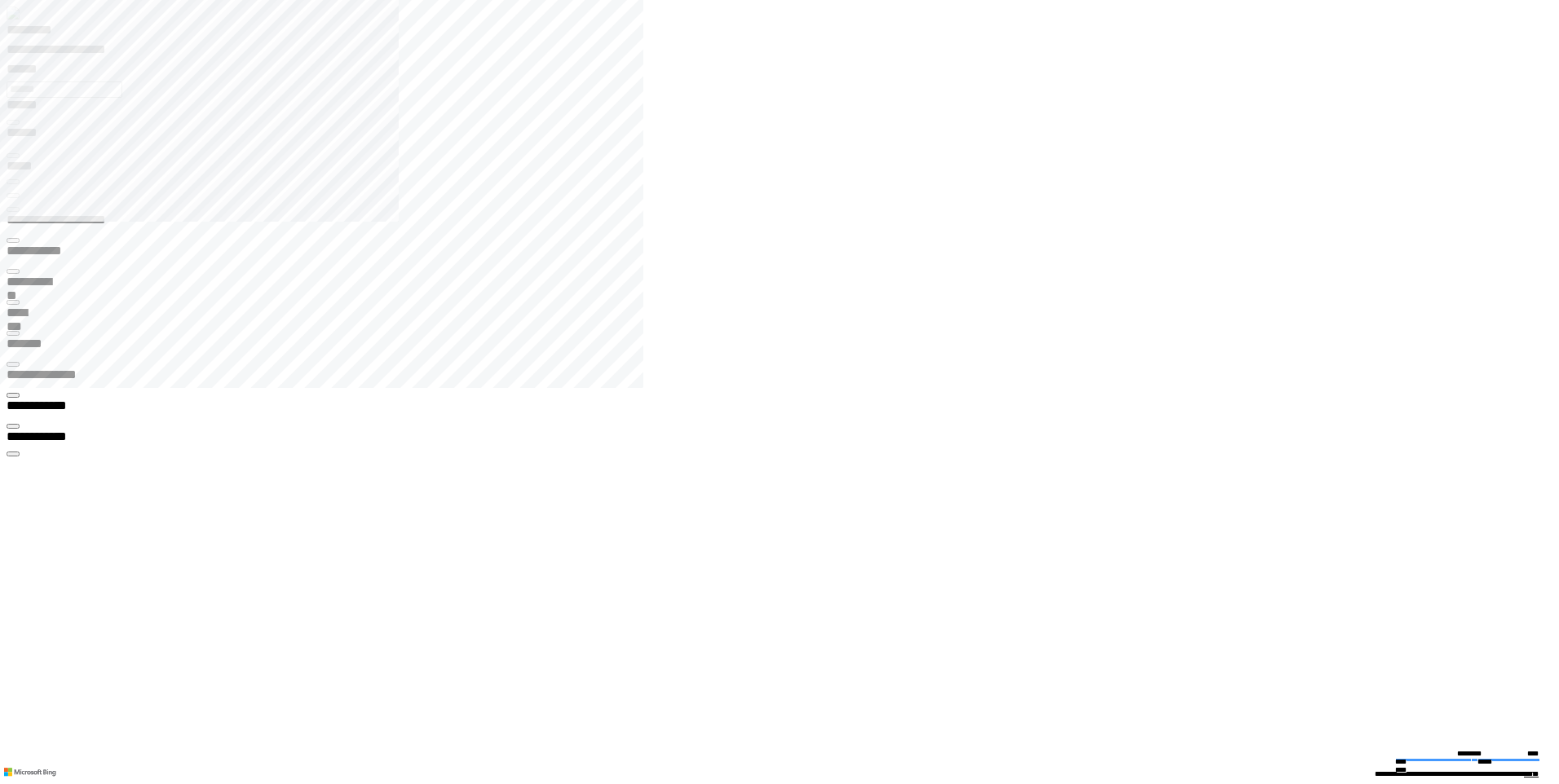 click at bounding box center [786, 2025] 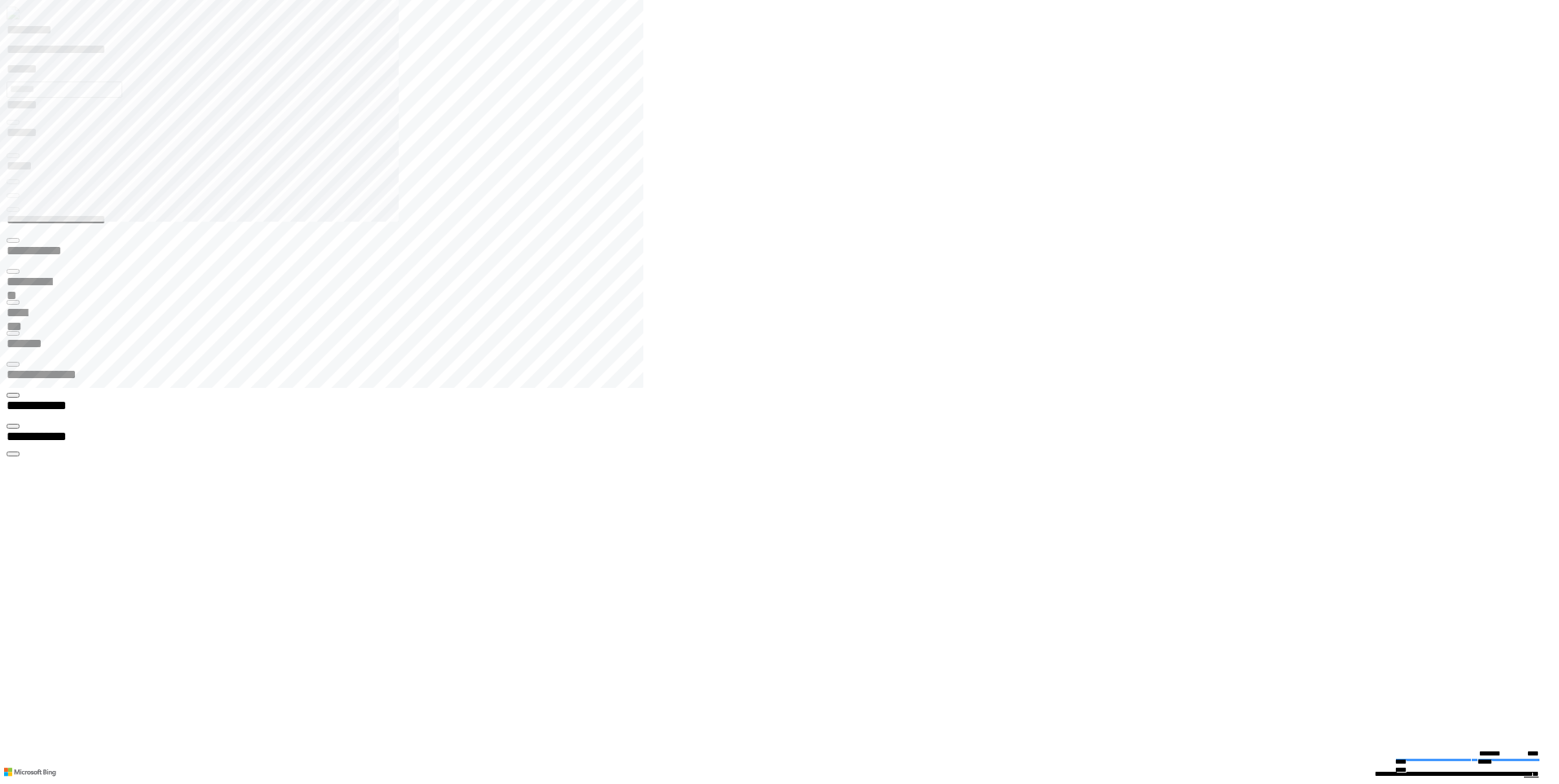 click at bounding box center [786, 2025] 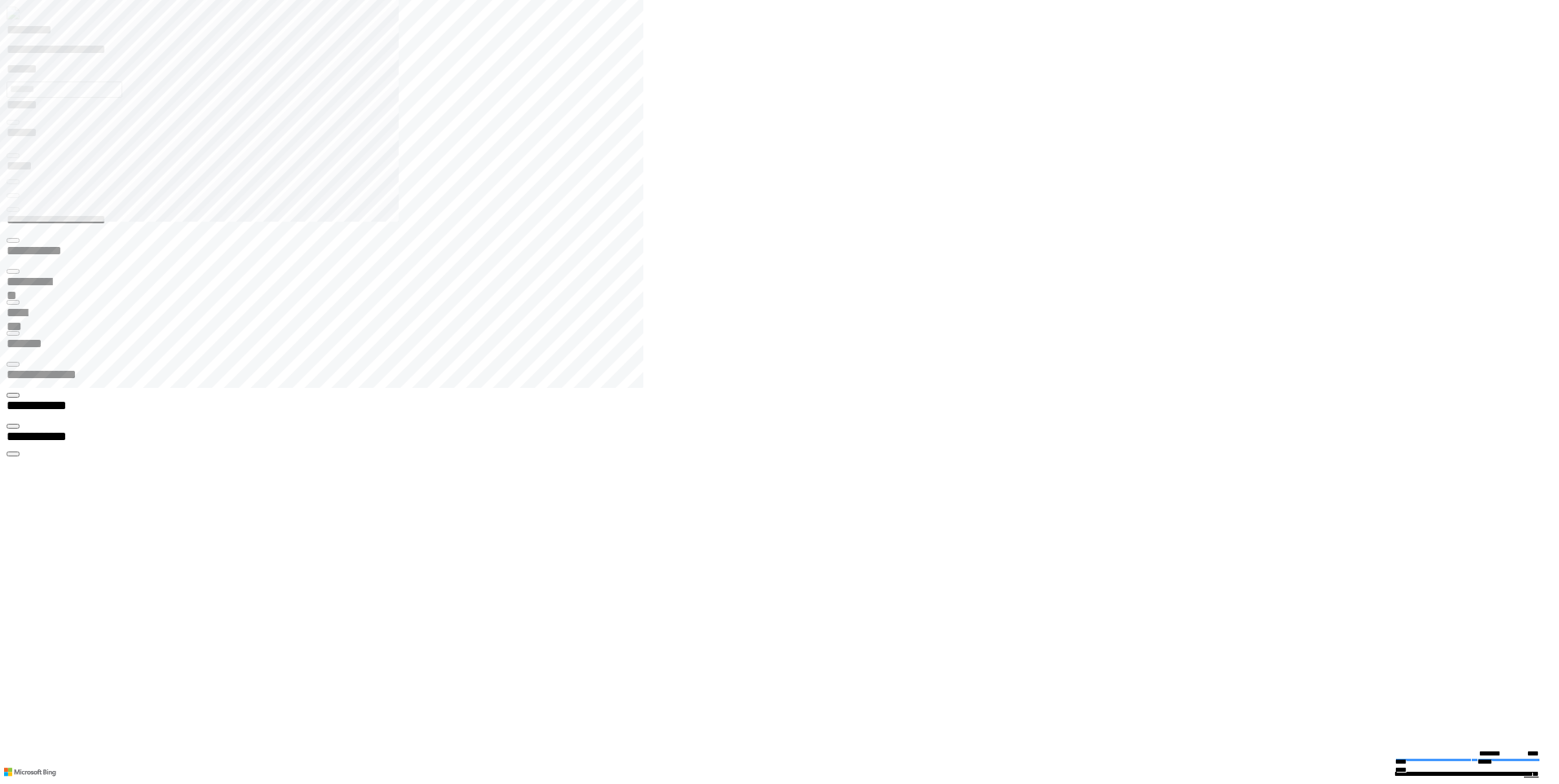 scroll, scrollTop: 0, scrollLeft: 0, axis: both 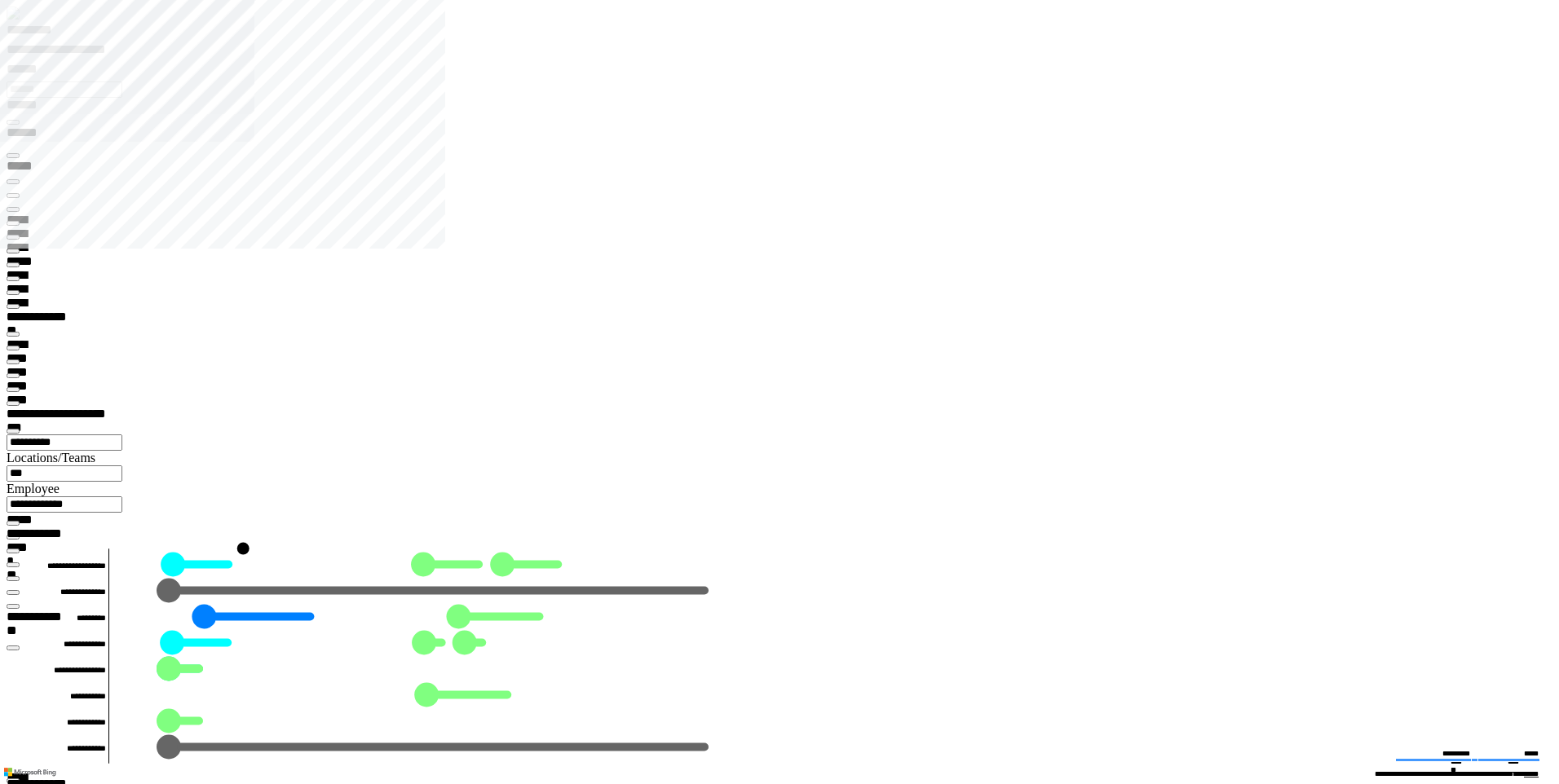 type on "*******" 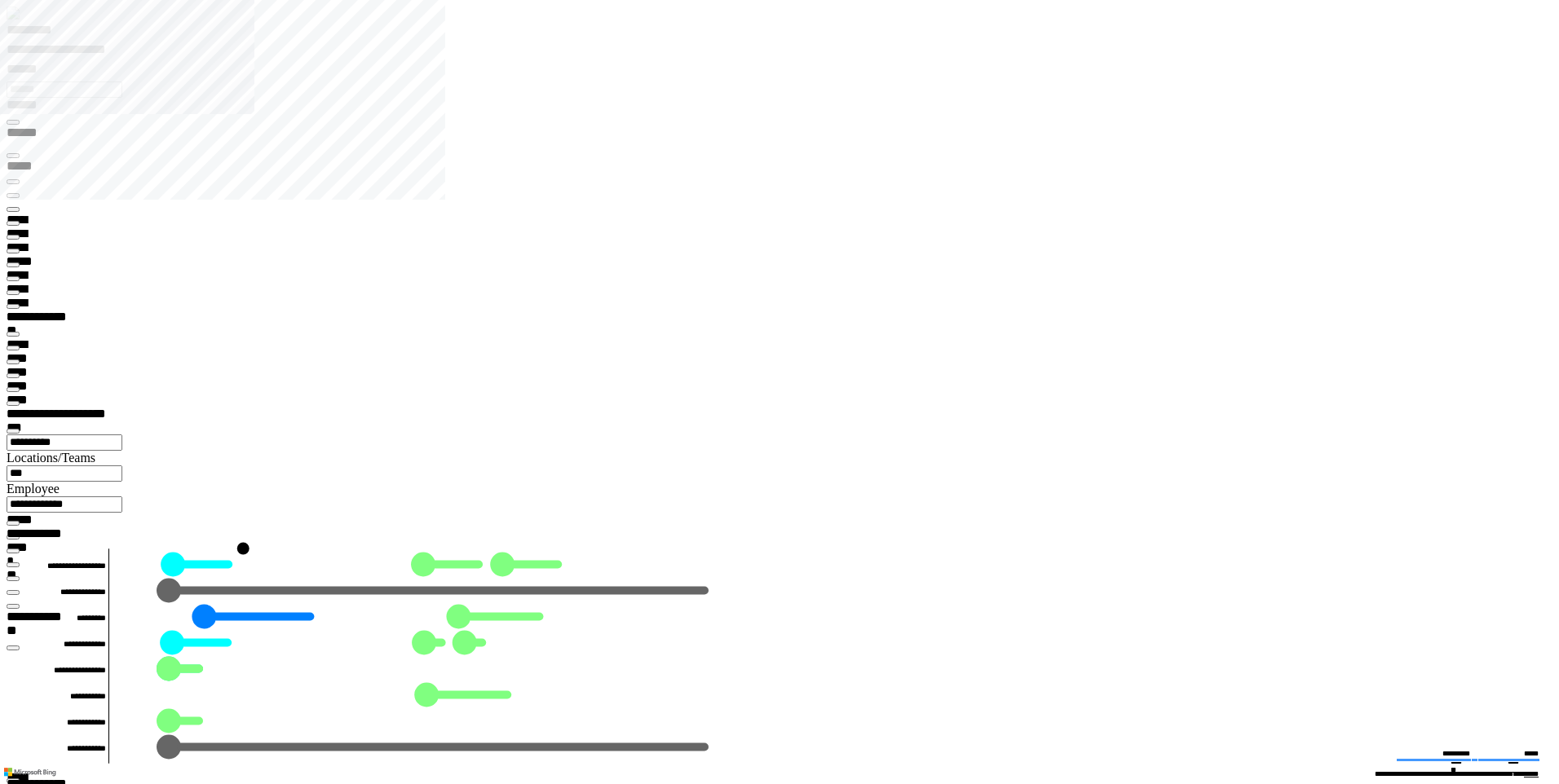 click at bounding box center [13, 4429] 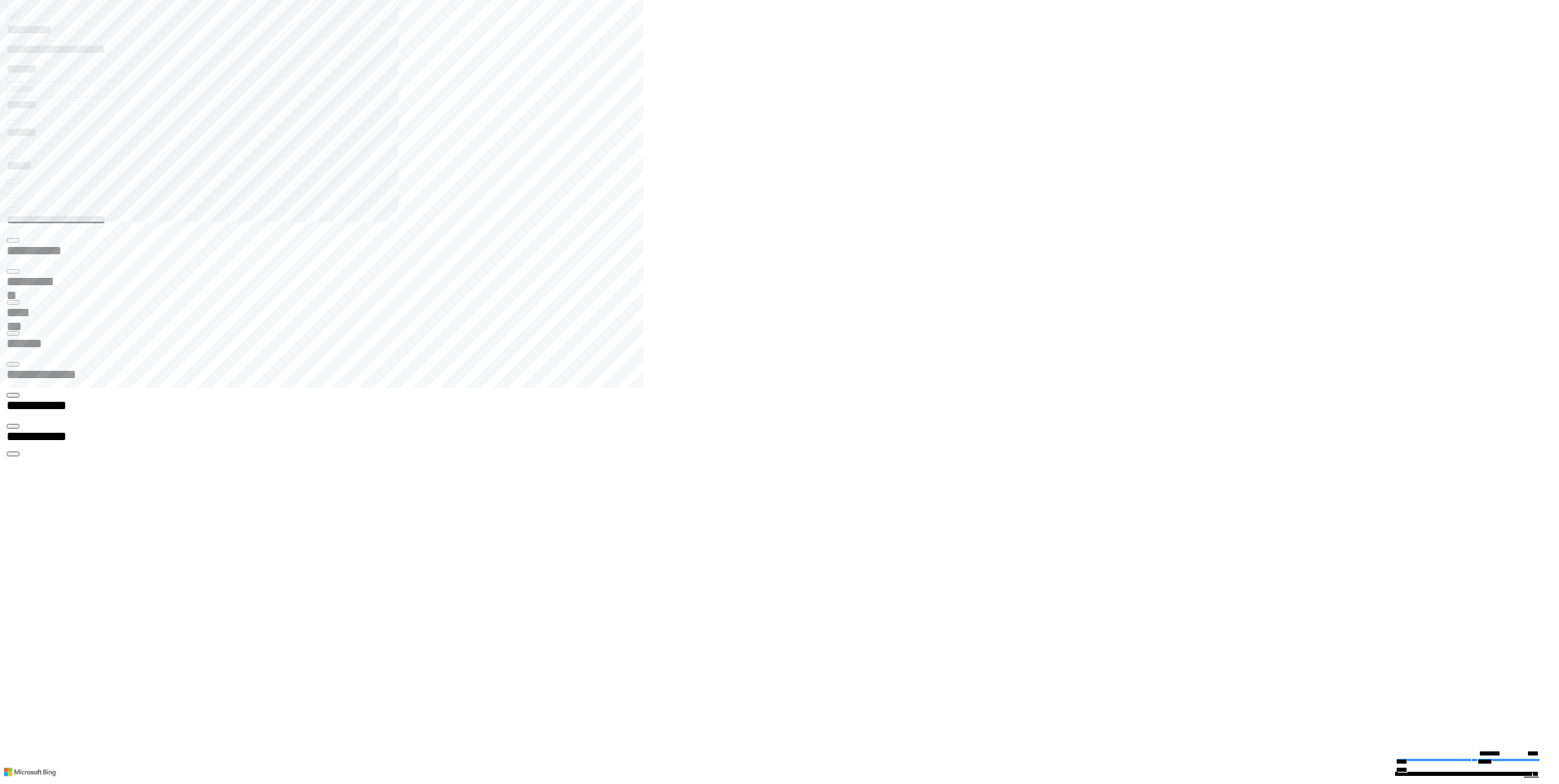 click 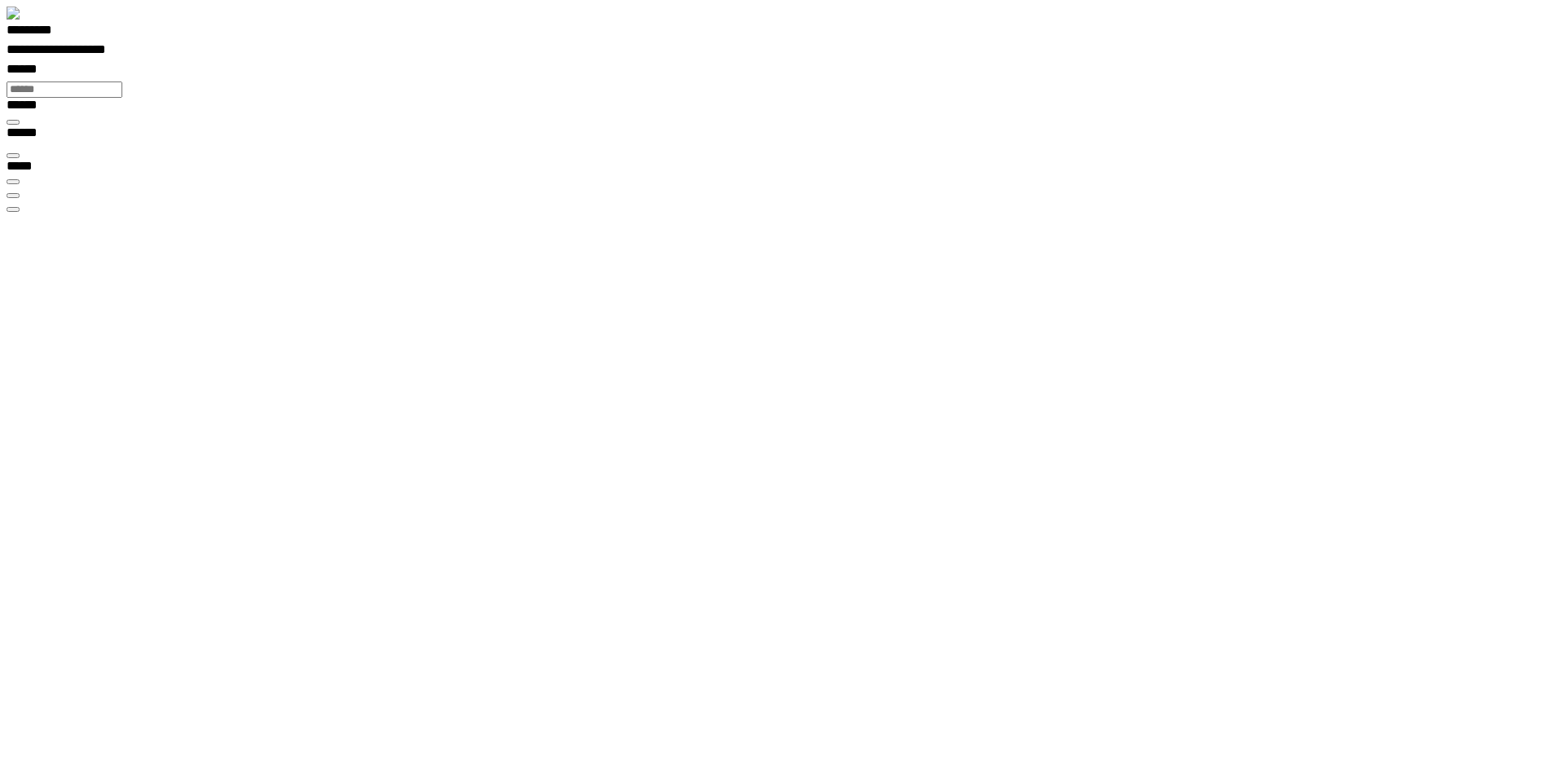 scroll, scrollTop: 81472, scrollLeft: 81366, axis: both 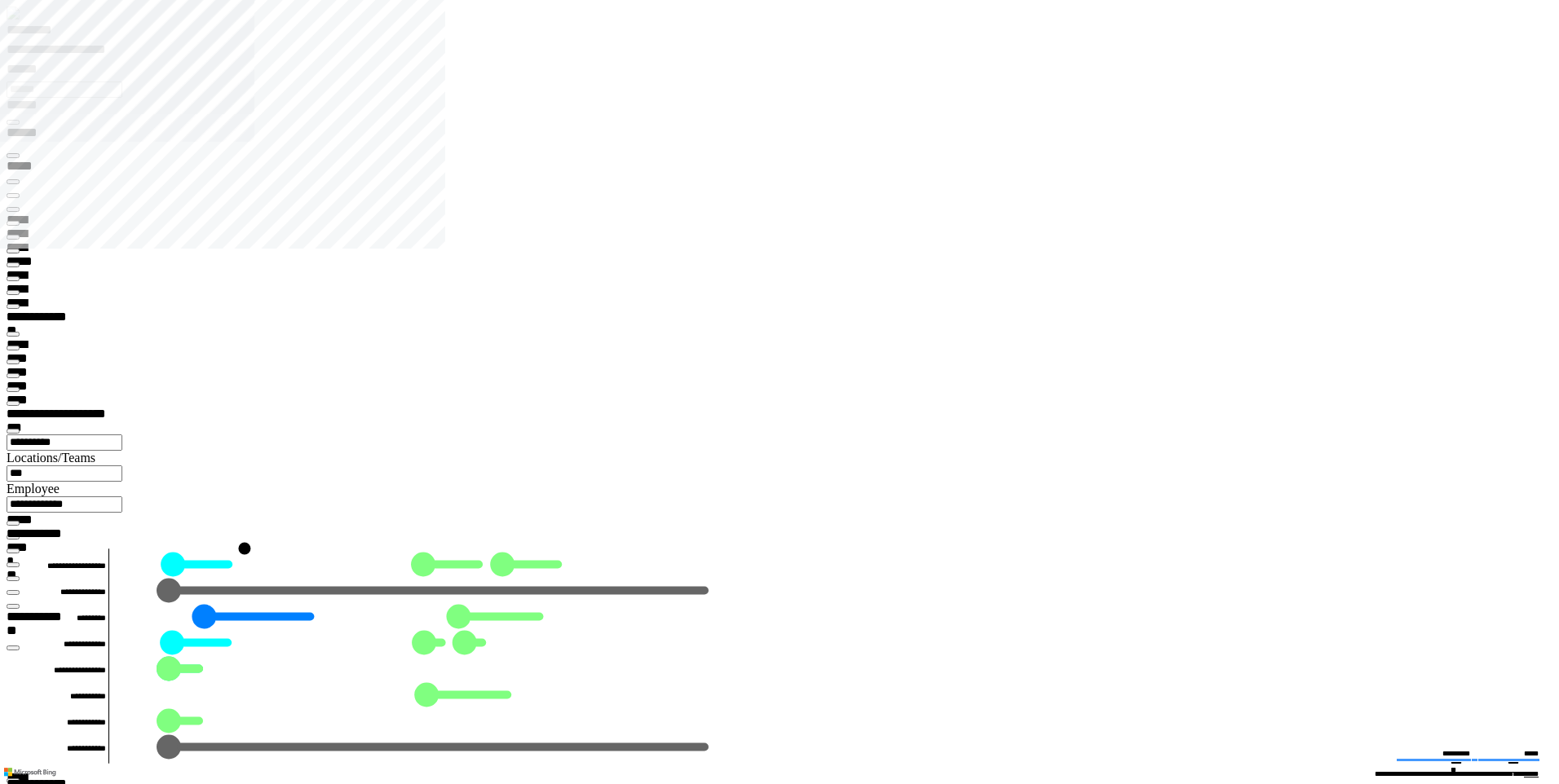 type on "*********" 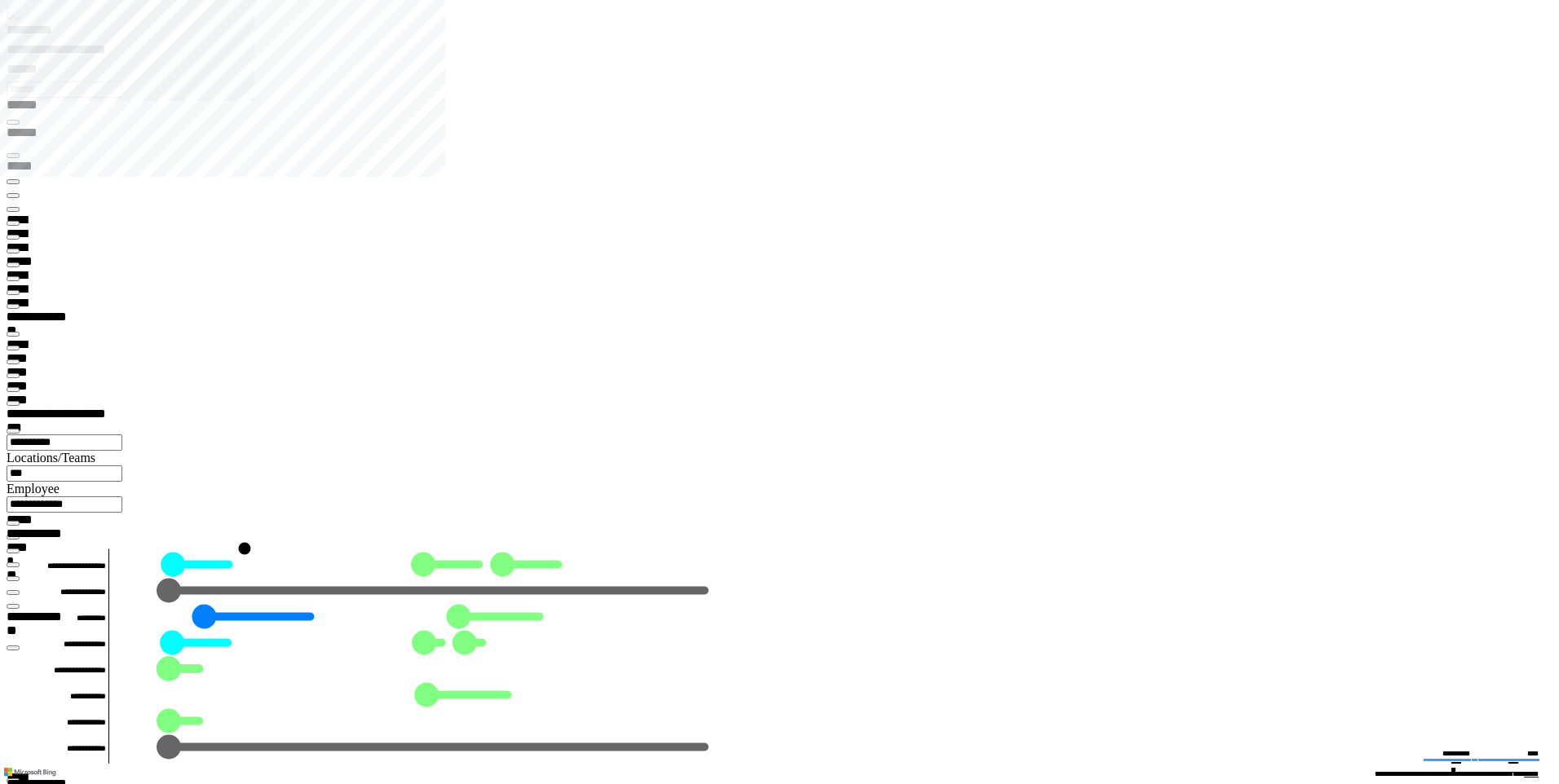 click at bounding box center [13, 4429] 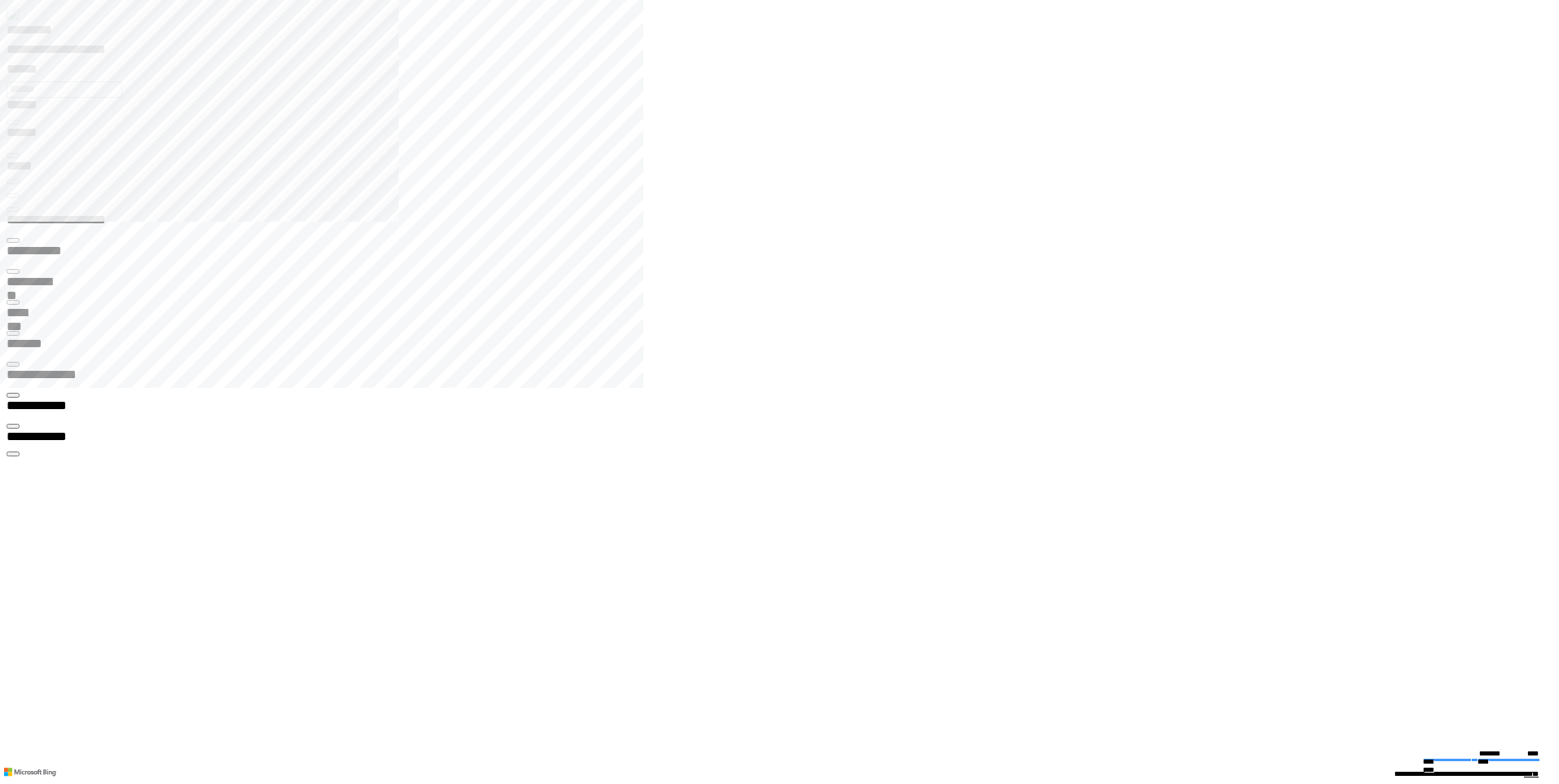 click 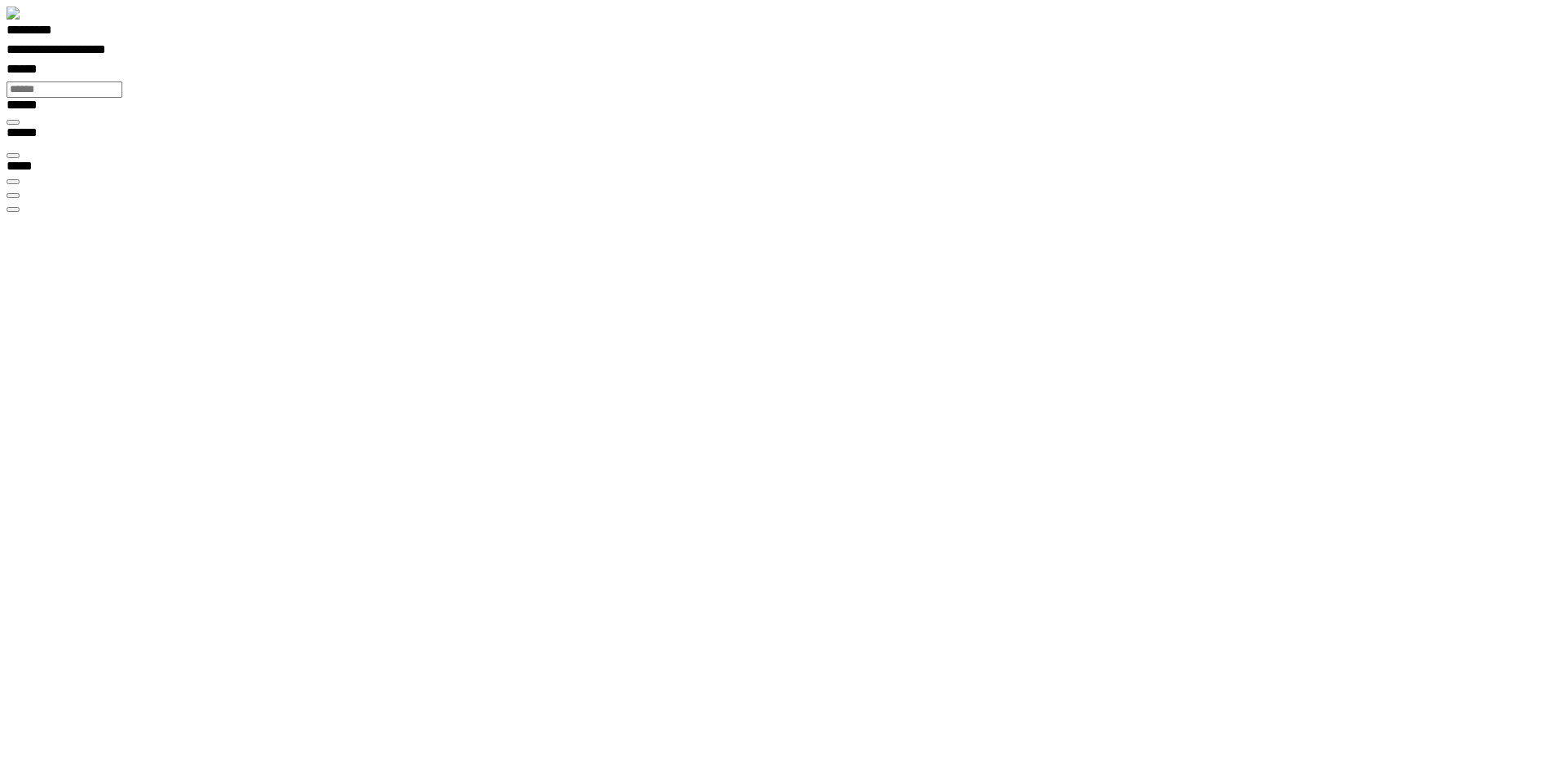 scroll, scrollTop: 81472, scrollLeft: 81366, axis: both 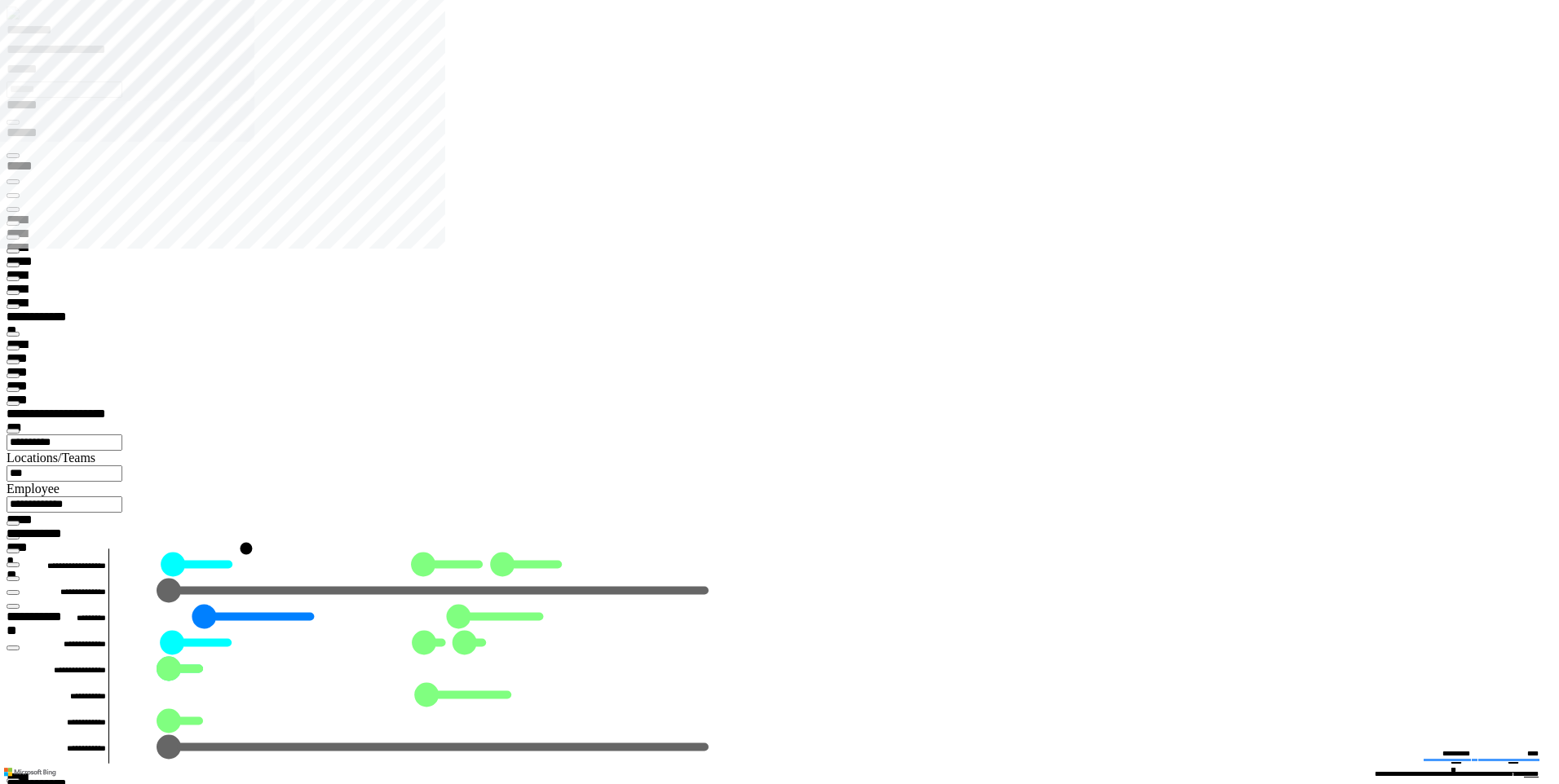 type on "*********" 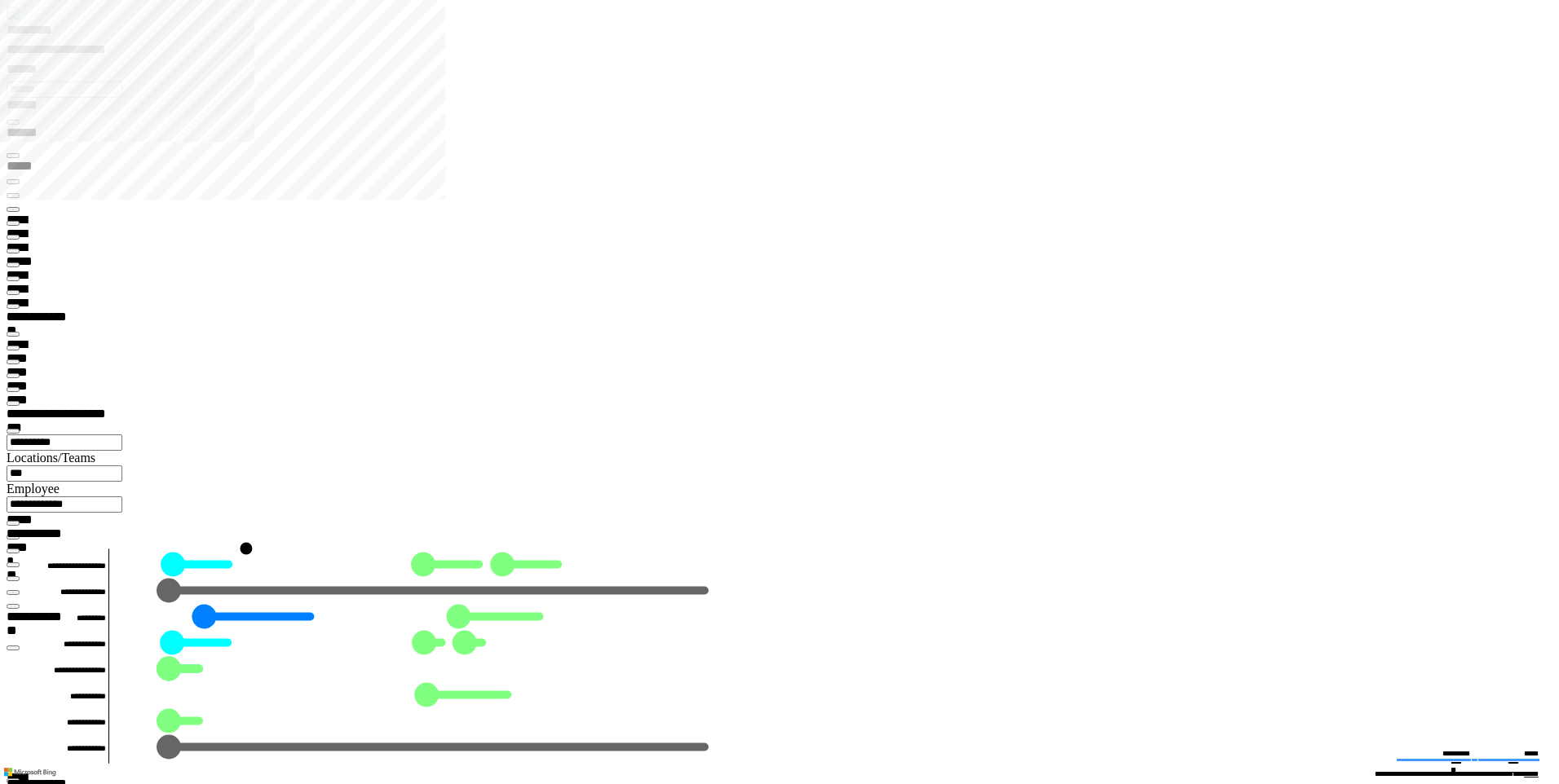 click at bounding box center (13, 4443) 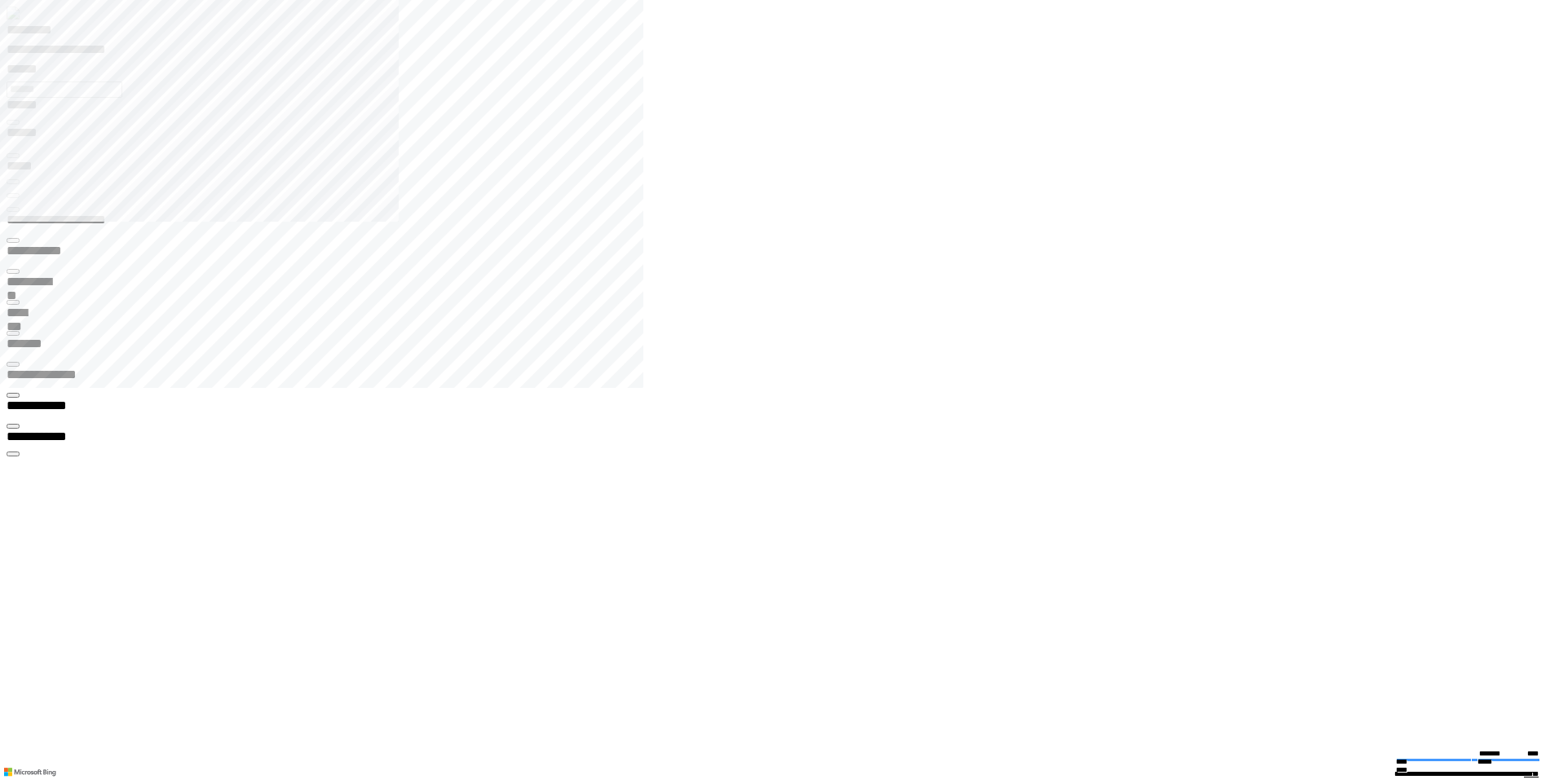 click at bounding box center [786, 2025] 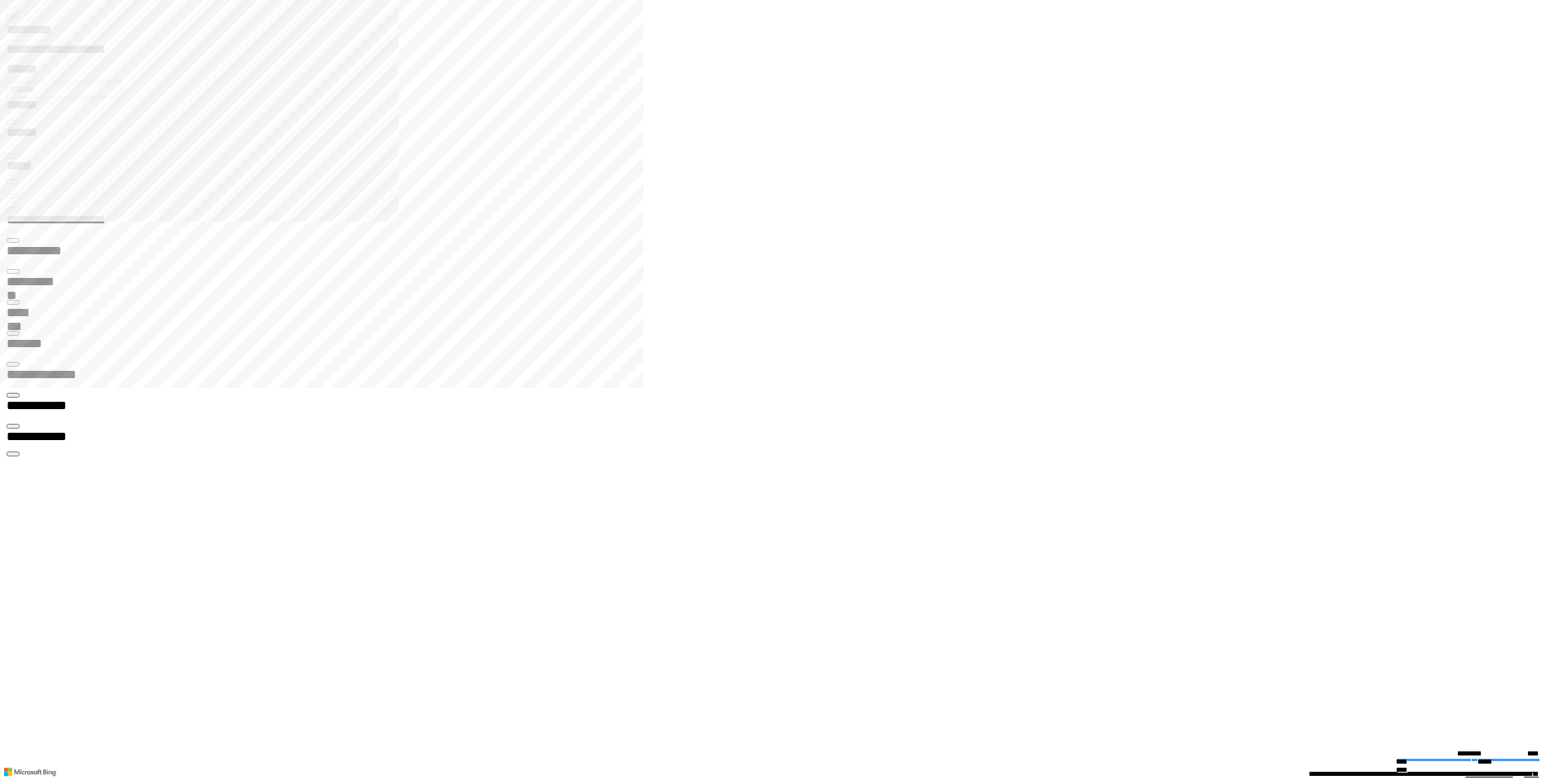 click 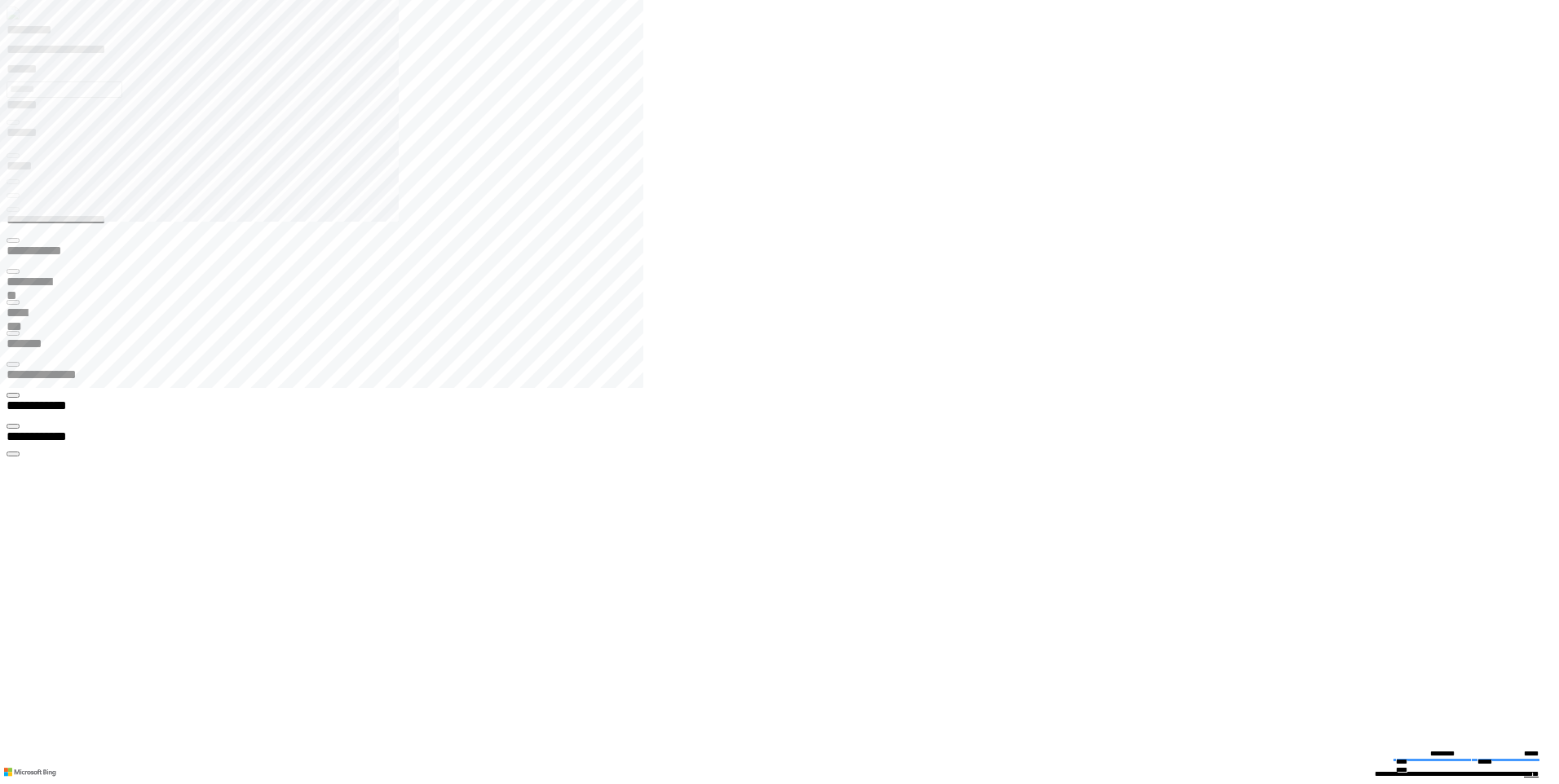 click at bounding box center (786, 2025) 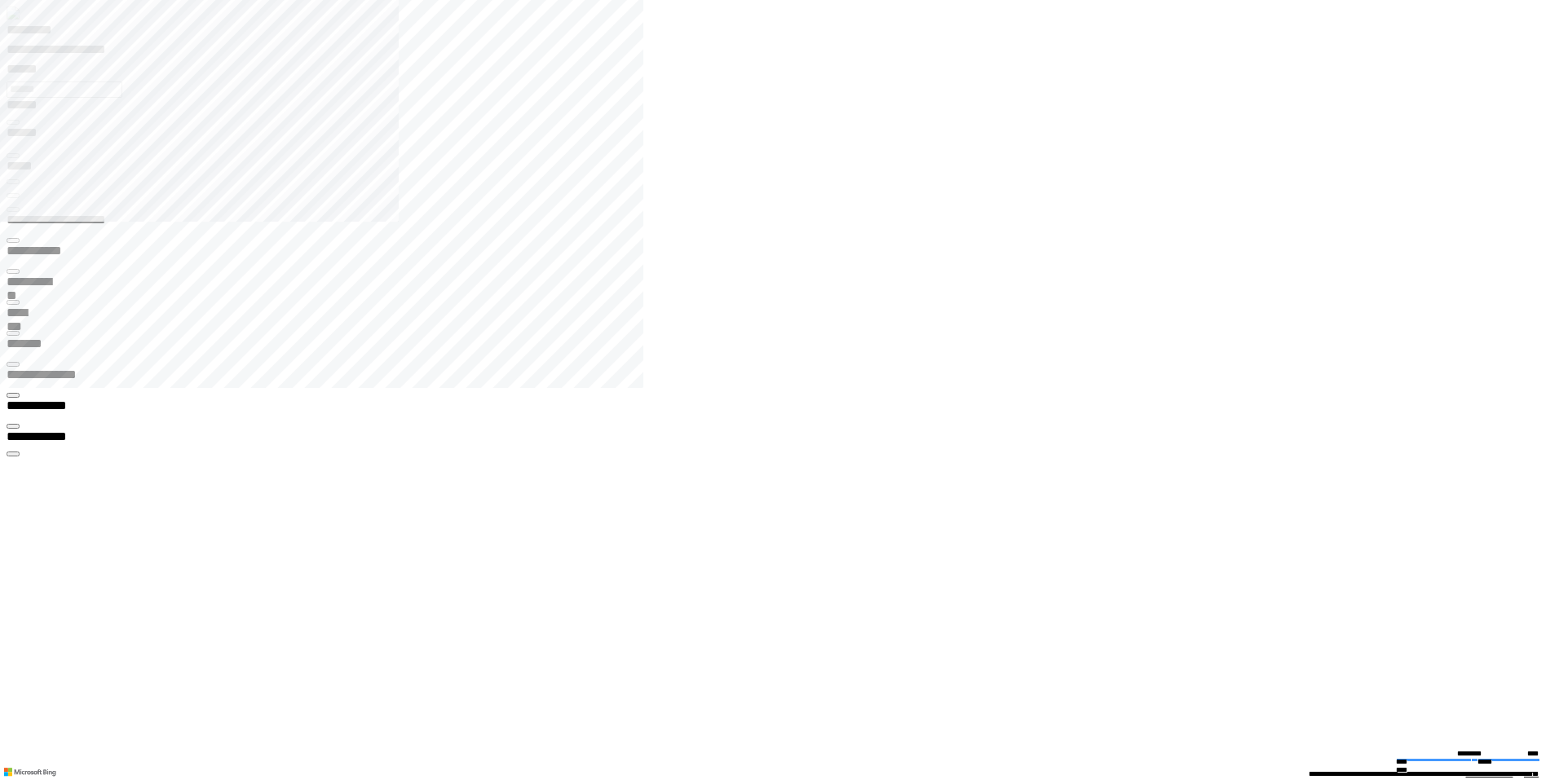 click at bounding box center (786, 2025) 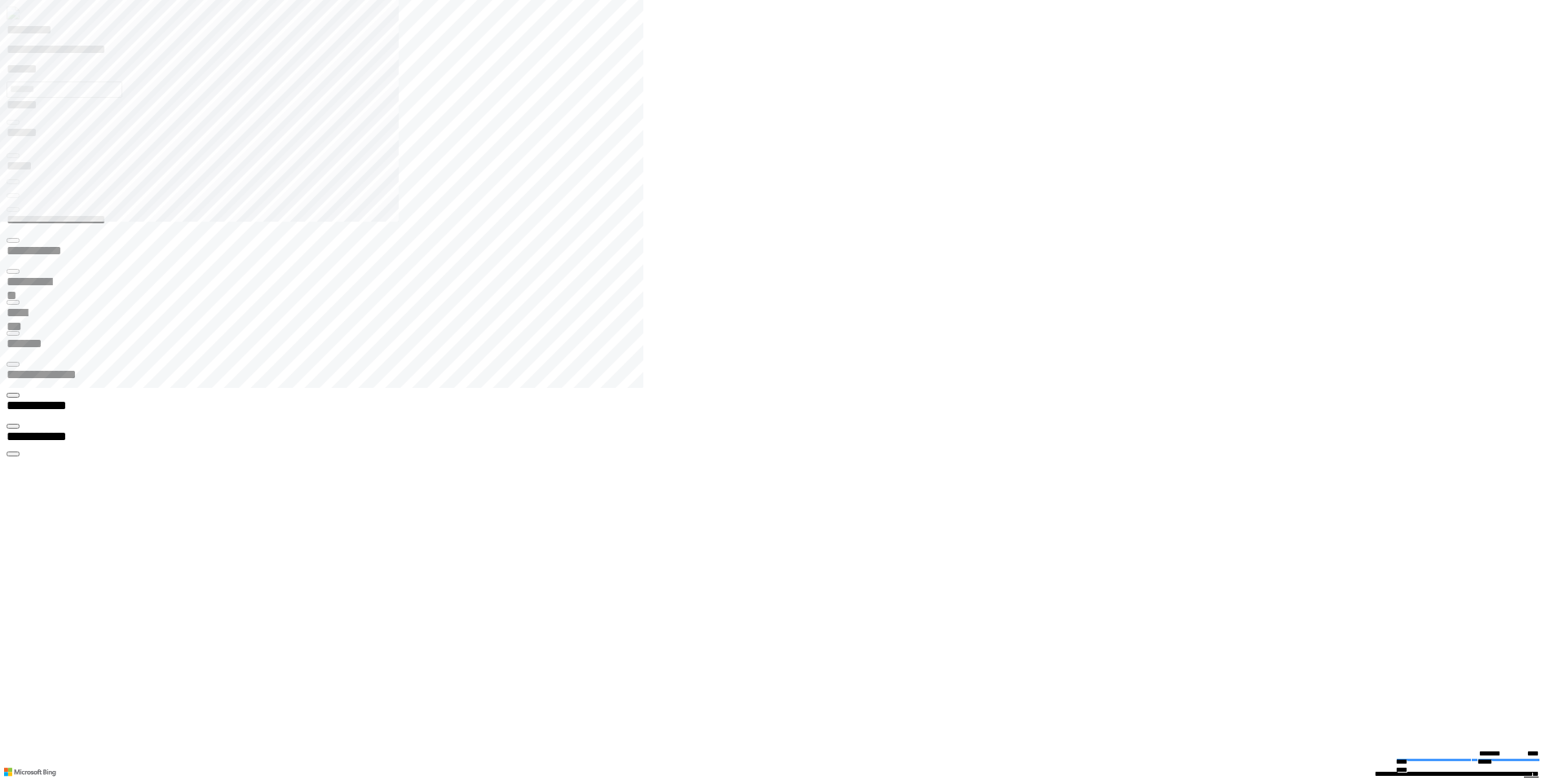 click at bounding box center [786, 2025] 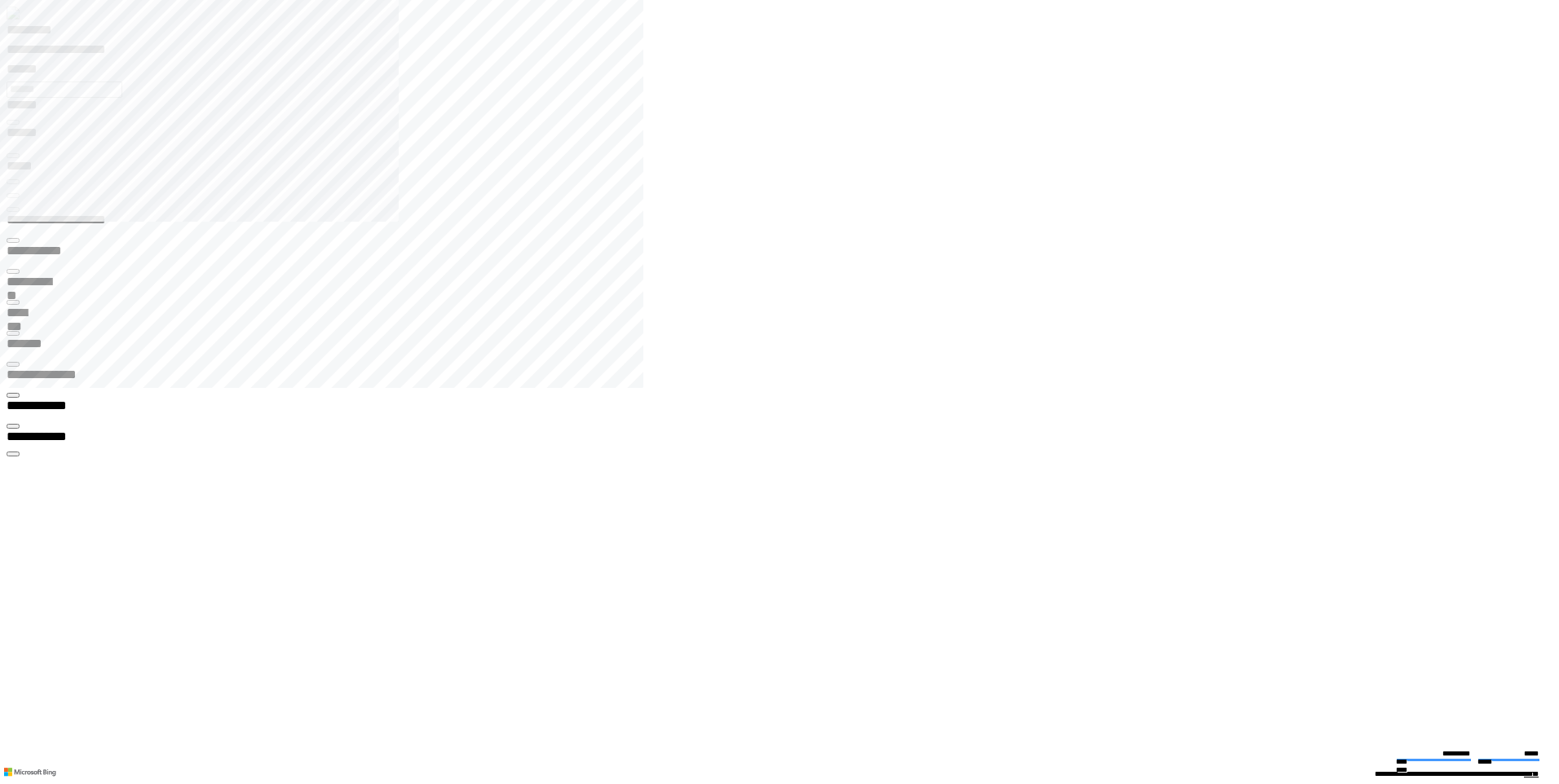 click 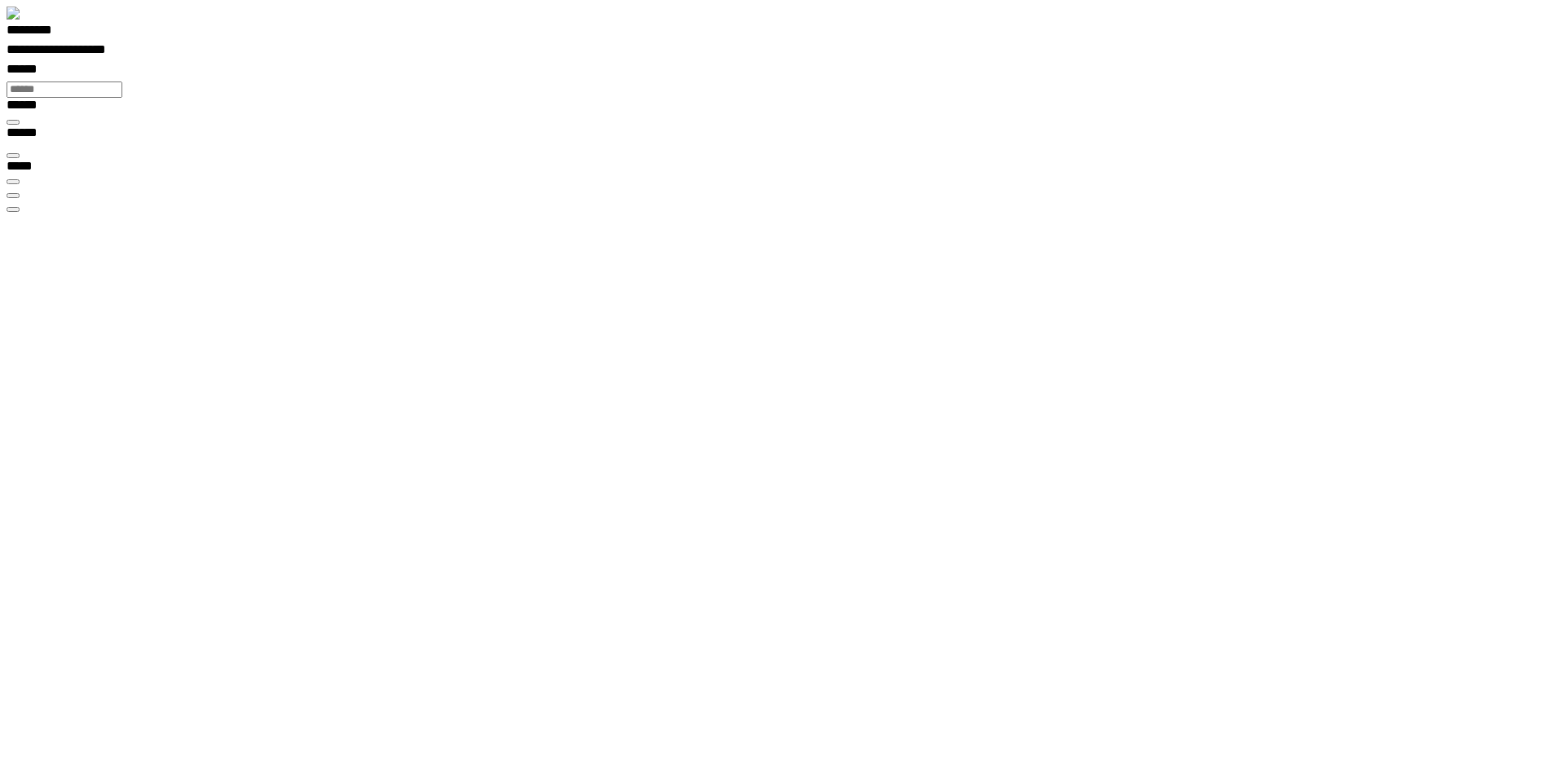 scroll, scrollTop: 81472, scrollLeft: 81366, axis: both 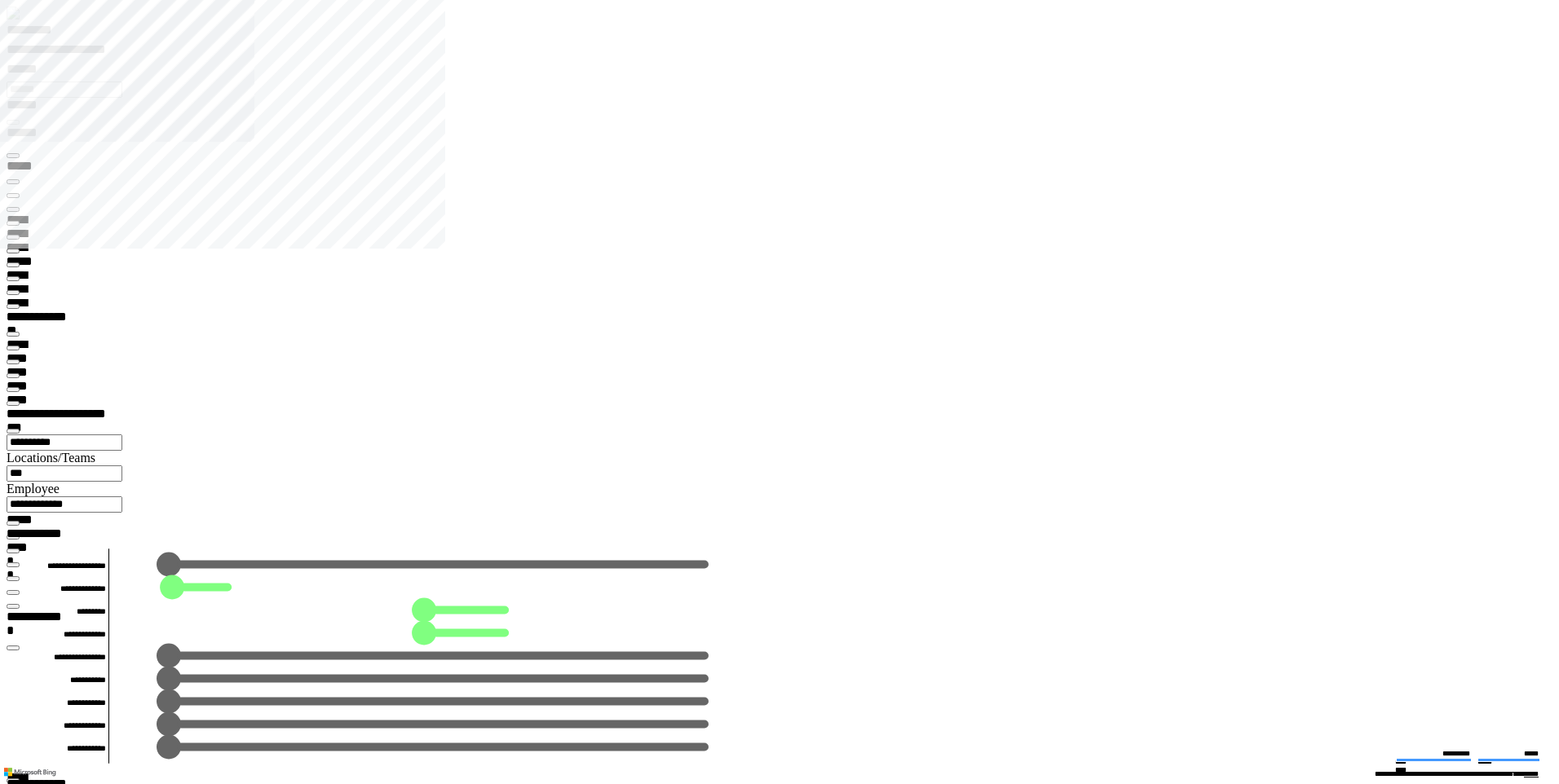type on "*********" 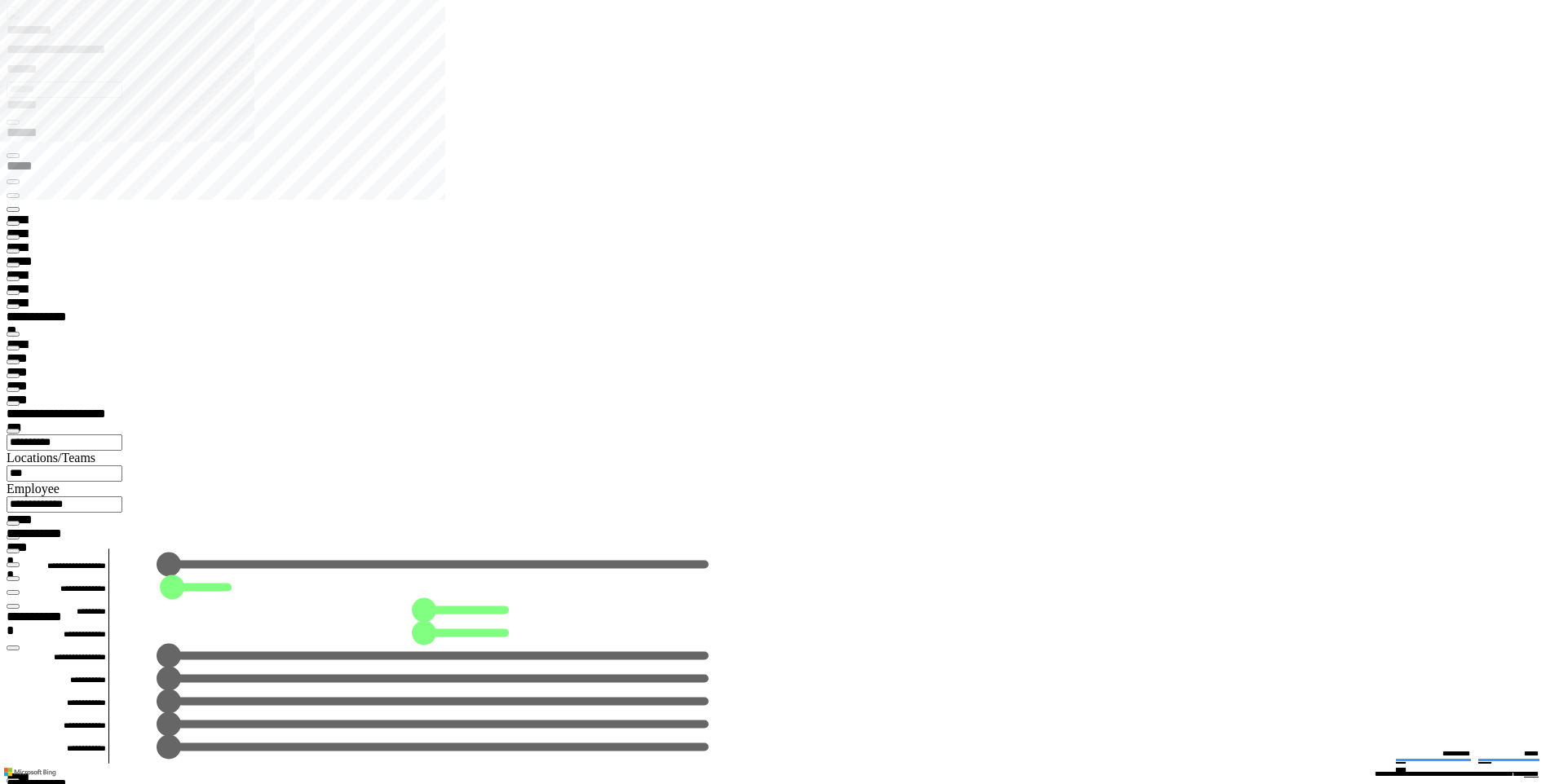scroll, scrollTop: 0, scrollLeft: 0, axis: both 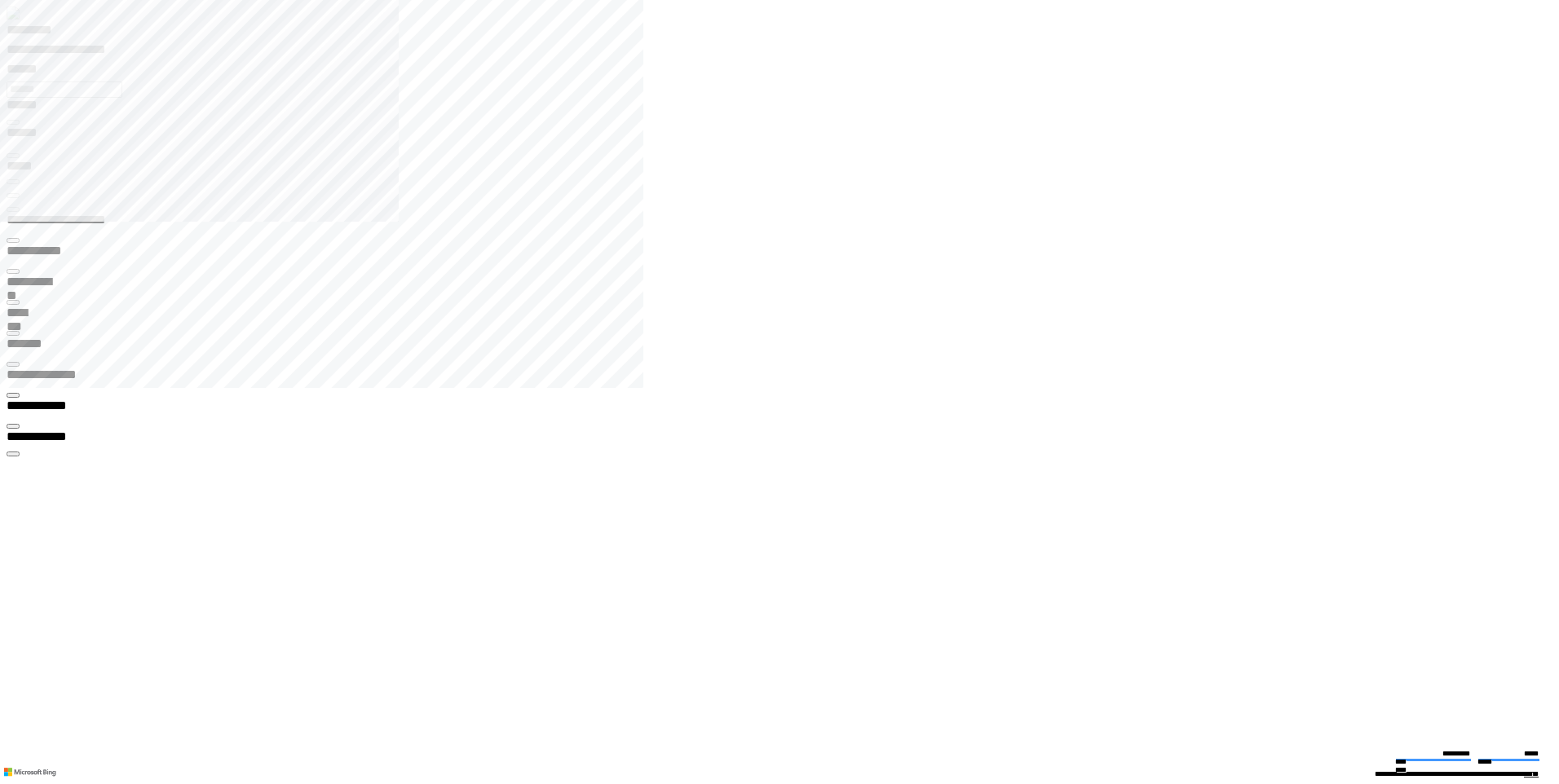 click 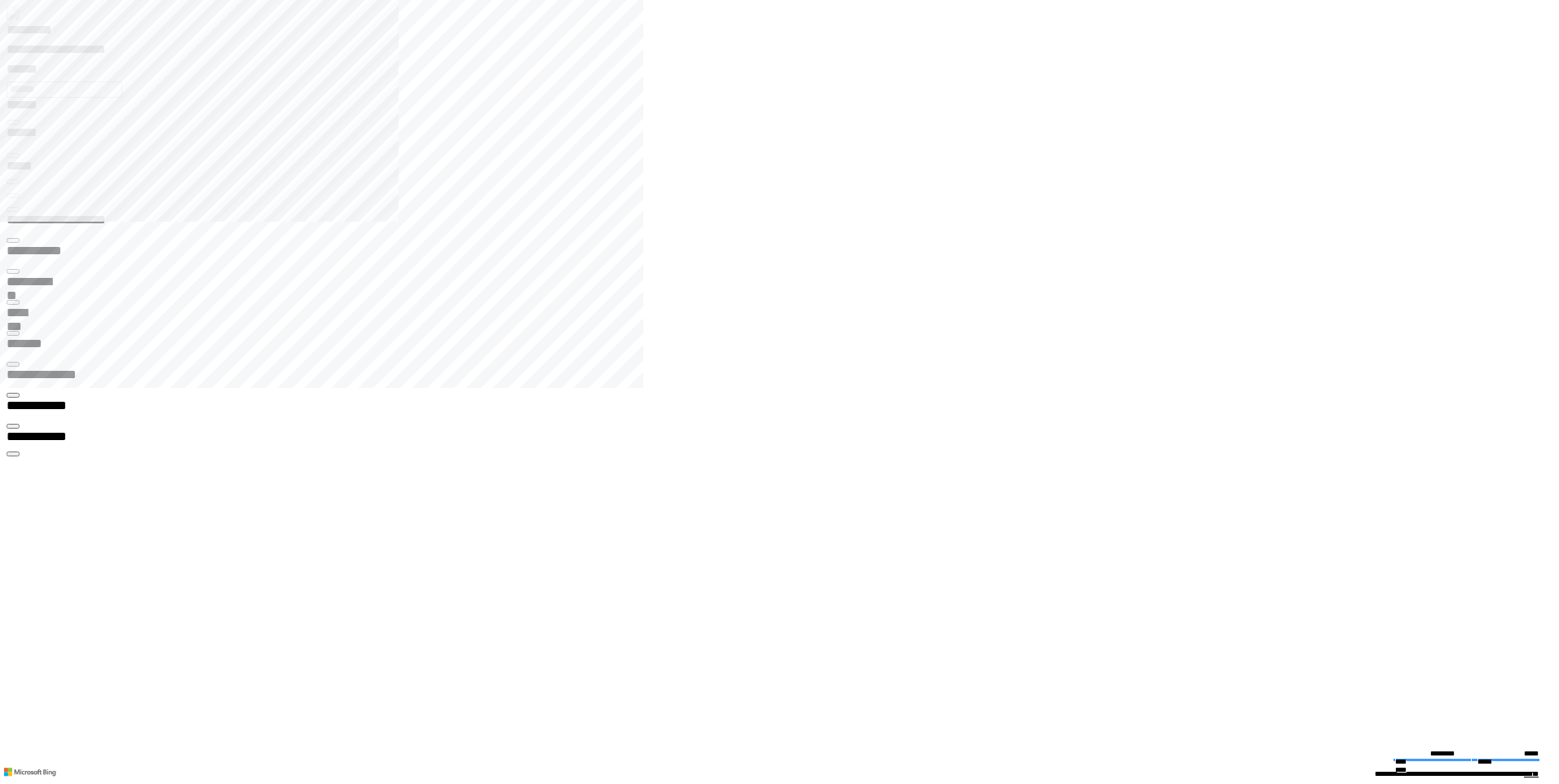 scroll, scrollTop: 81, scrollLeft: 0, axis: vertical 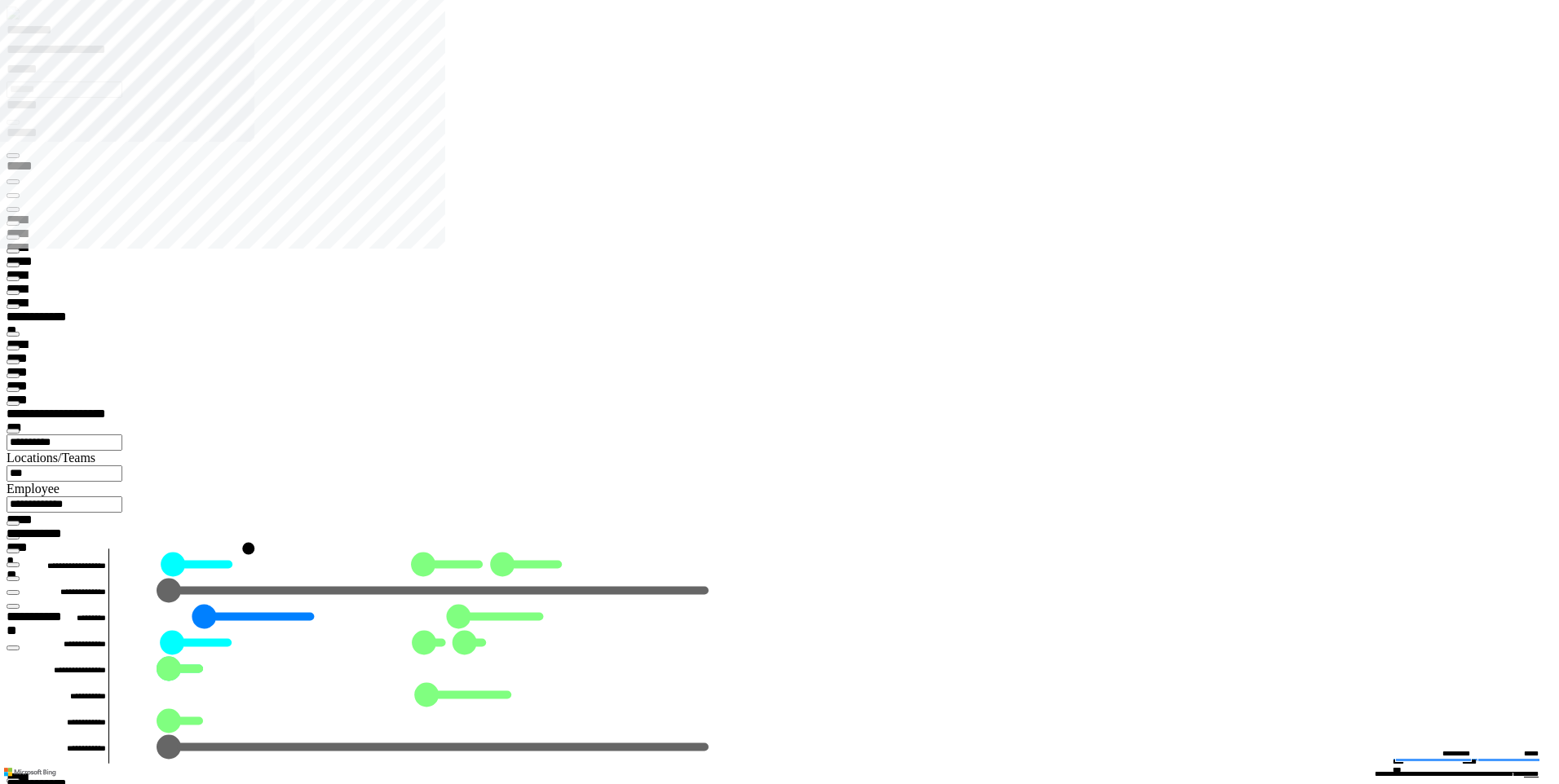 type on "*********" 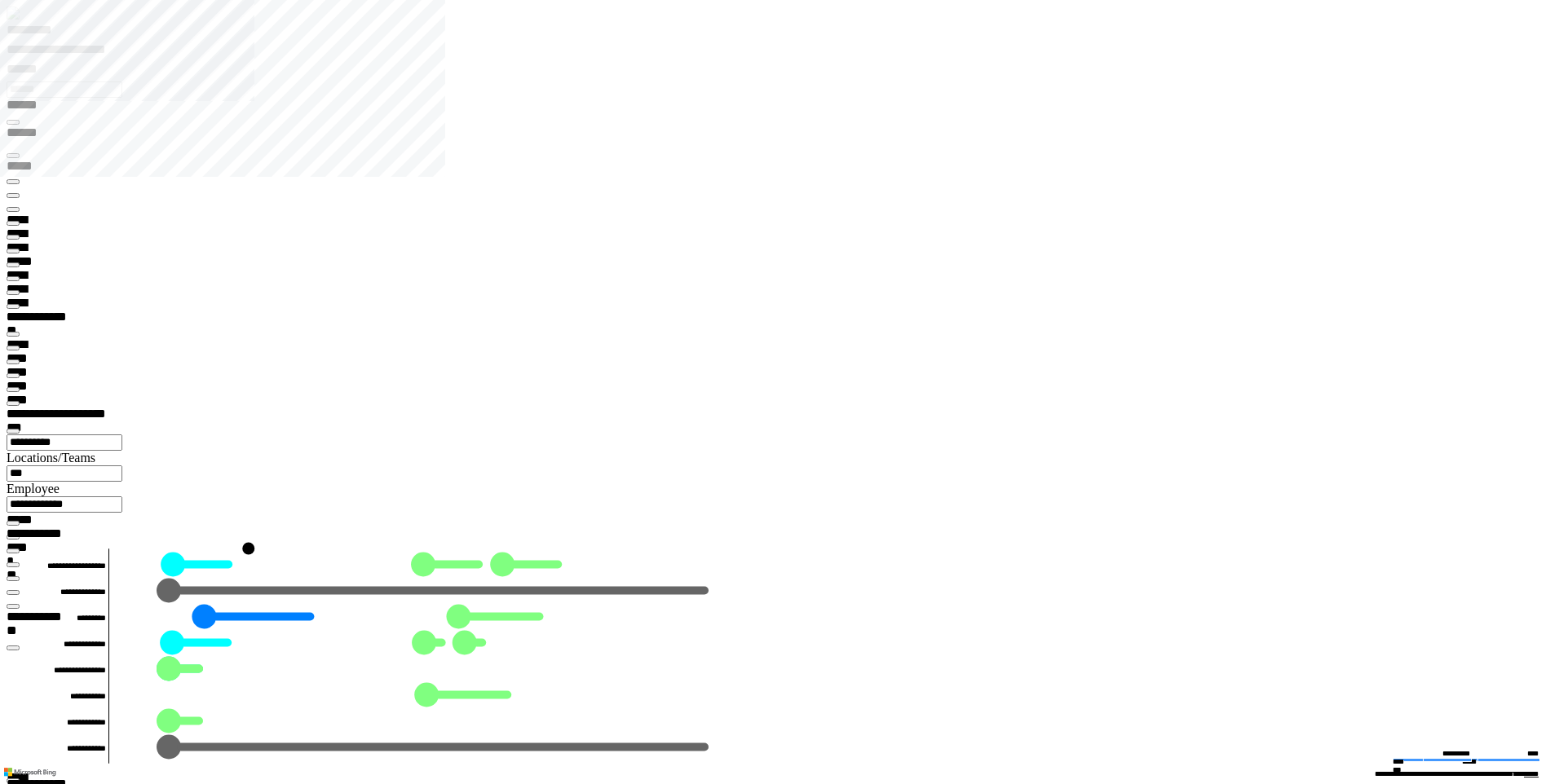 scroll, scrollTop: 25, scrollLeft: 166, axis: both 